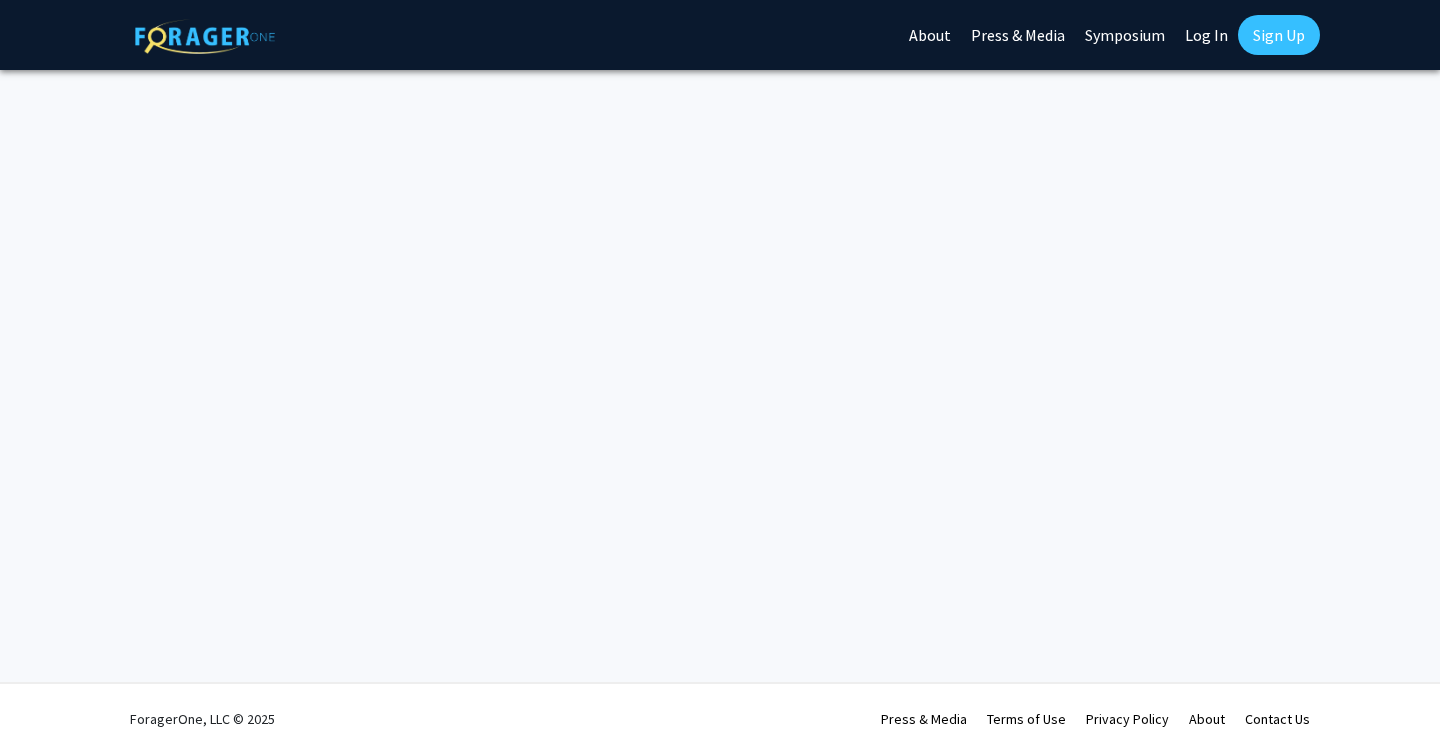 scroll, scrollTop: 0, scrollLeft: 0, axis: both 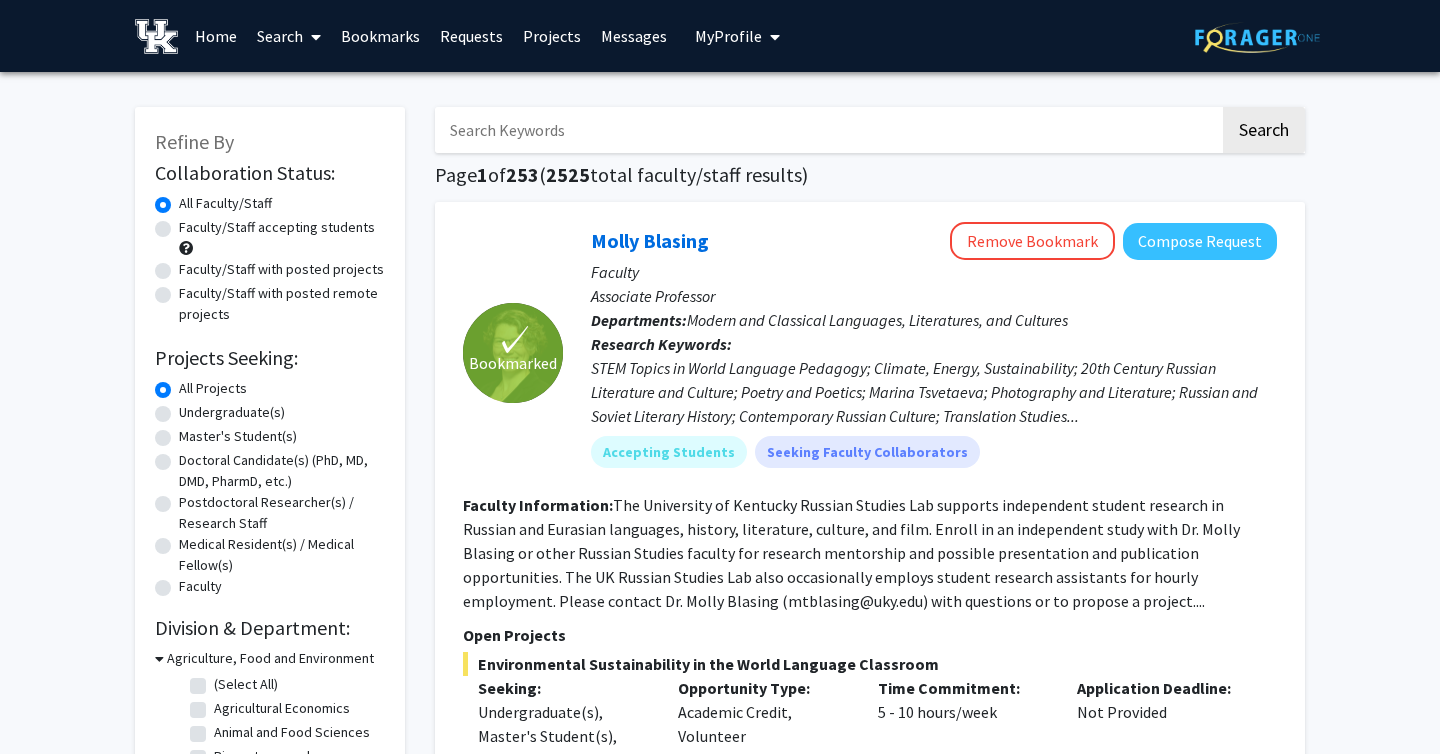 click on "Bookmarks" at bounding box center [380, 36] 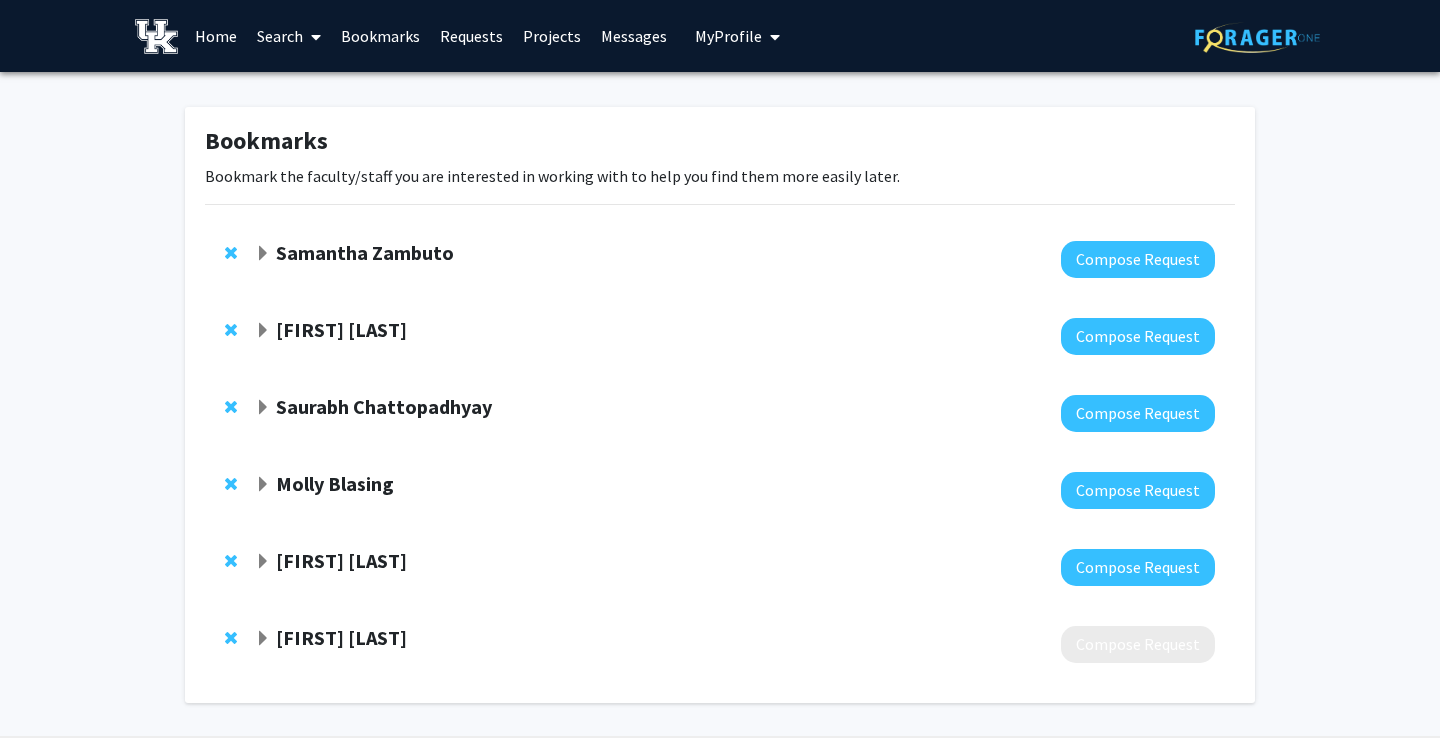click on "Samantha Zambuto" 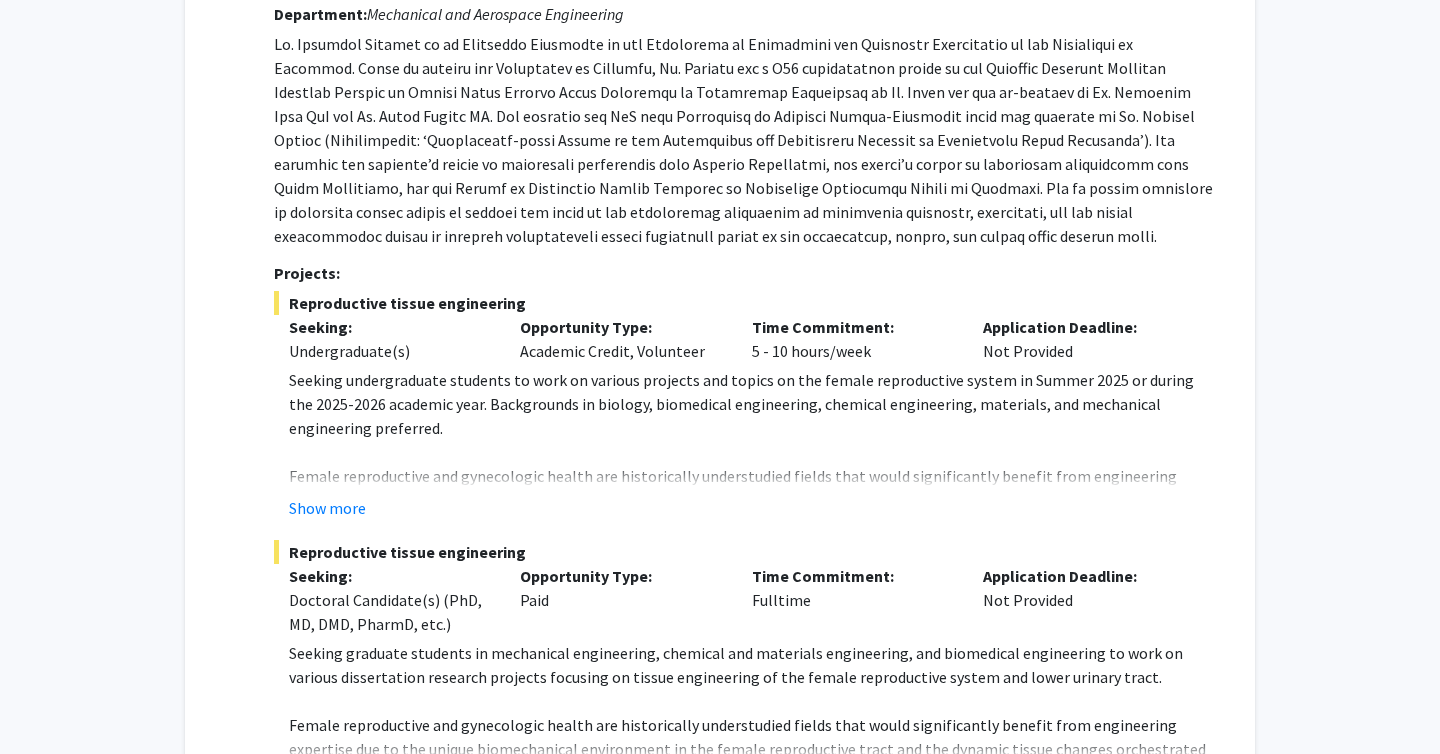 scroll, scrollTop: 304, scrollLeft: 0, axis: vertical 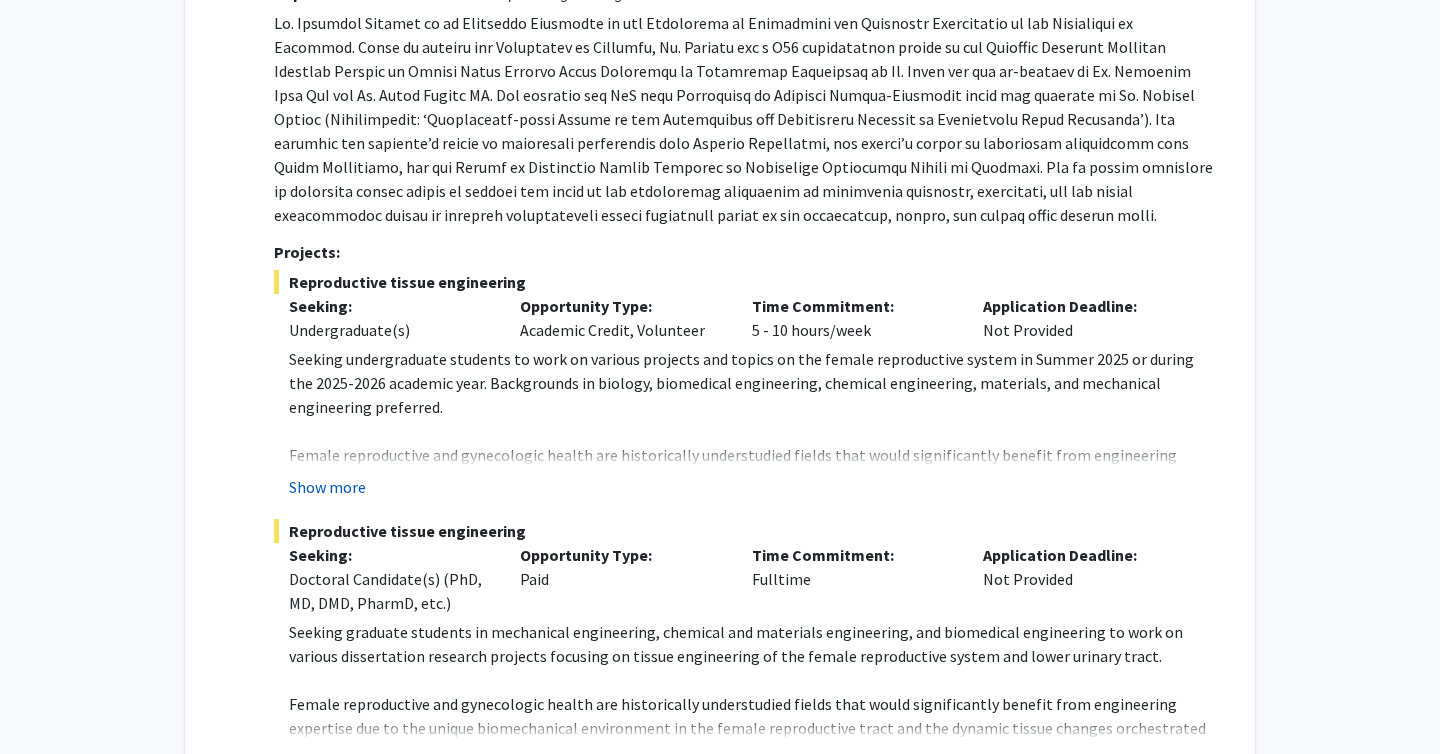 click on "Show more" at bounding box center [327, 487] 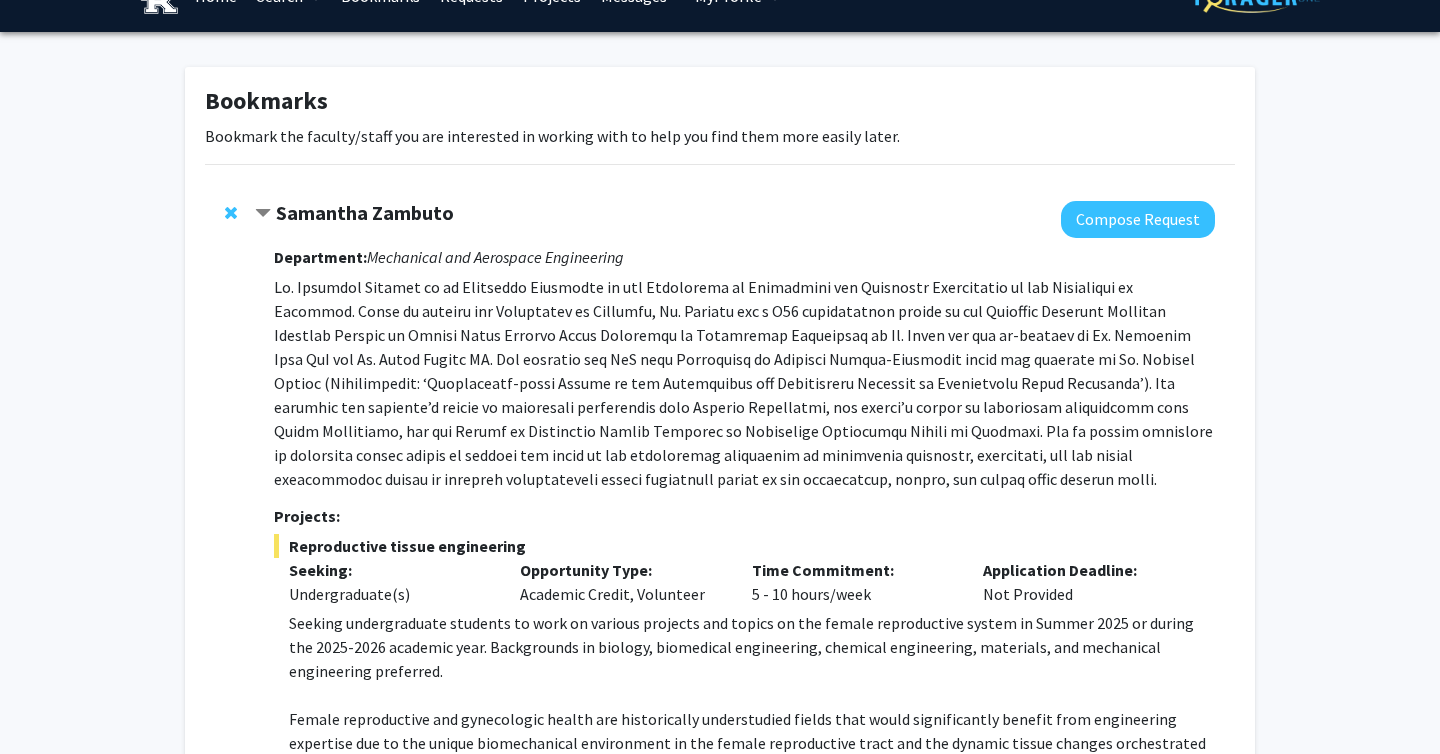 scroll, scrollTop: 15, scrollLeft: 0, axis: vertical 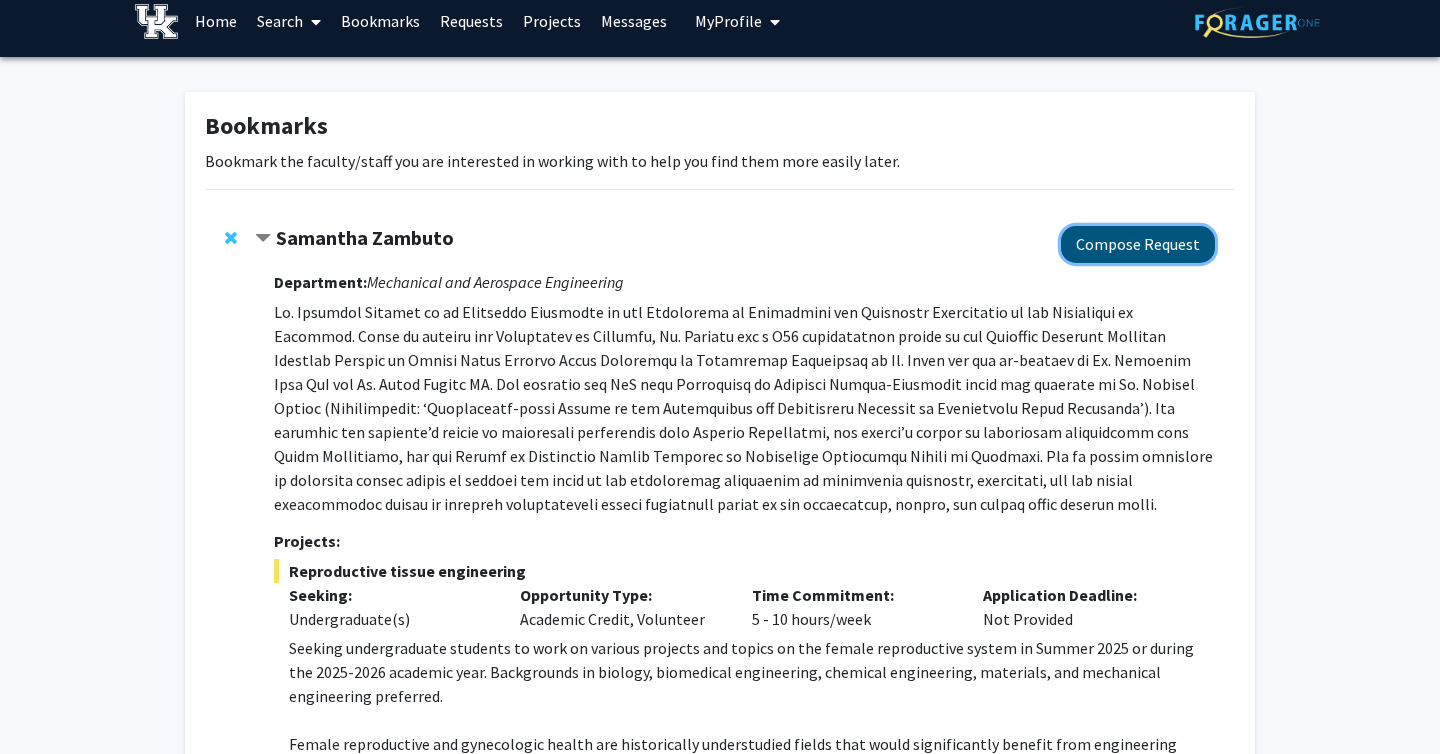 click on "Compose Request" 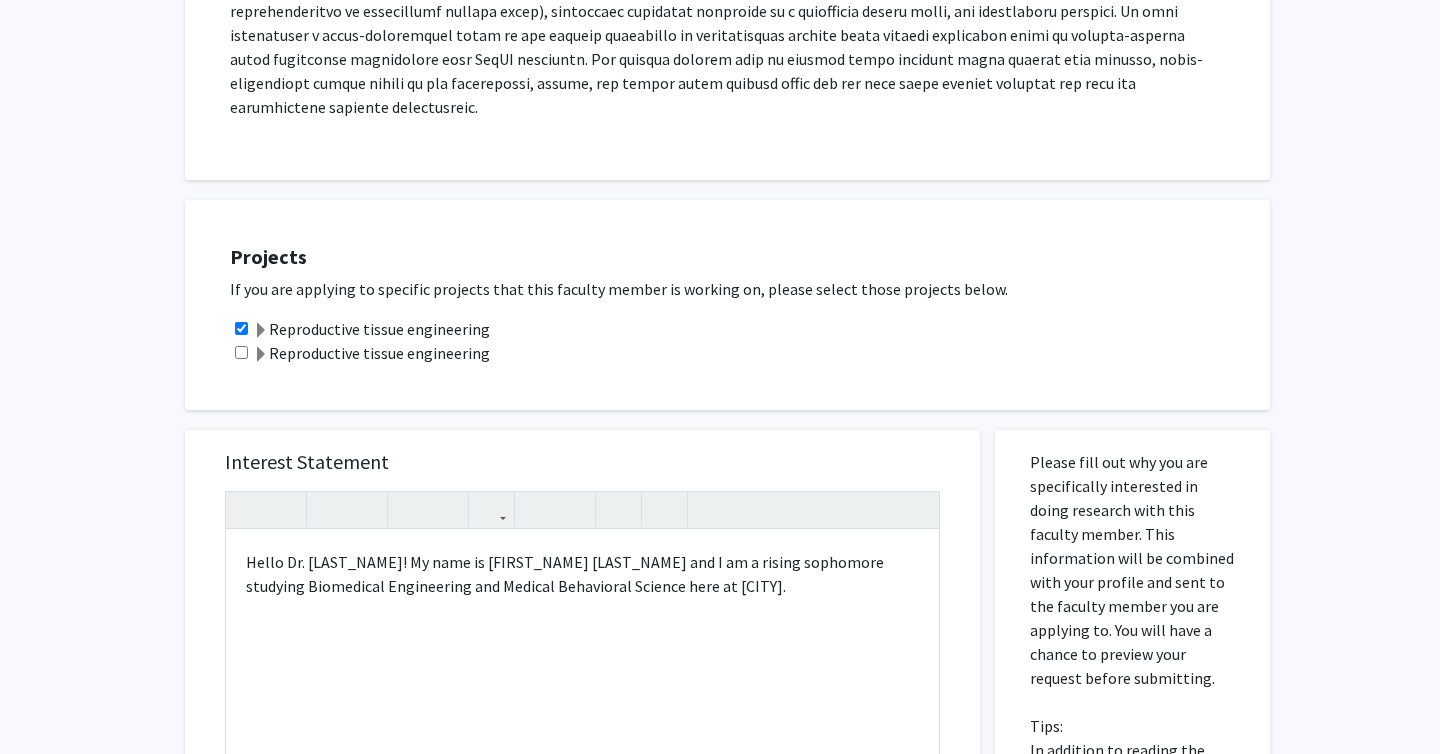 scroll, scrollTop: 603, scrollLeft: 0, axis: vertical 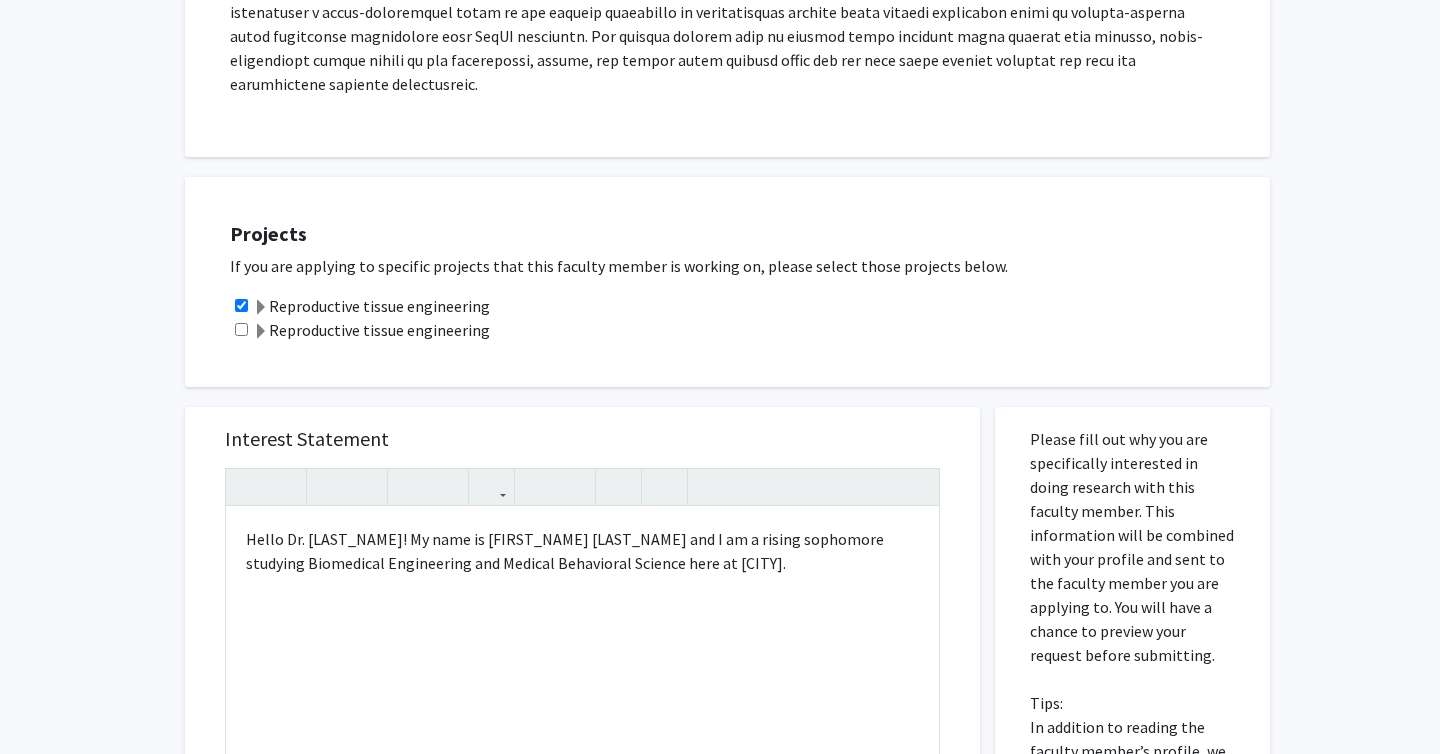 click 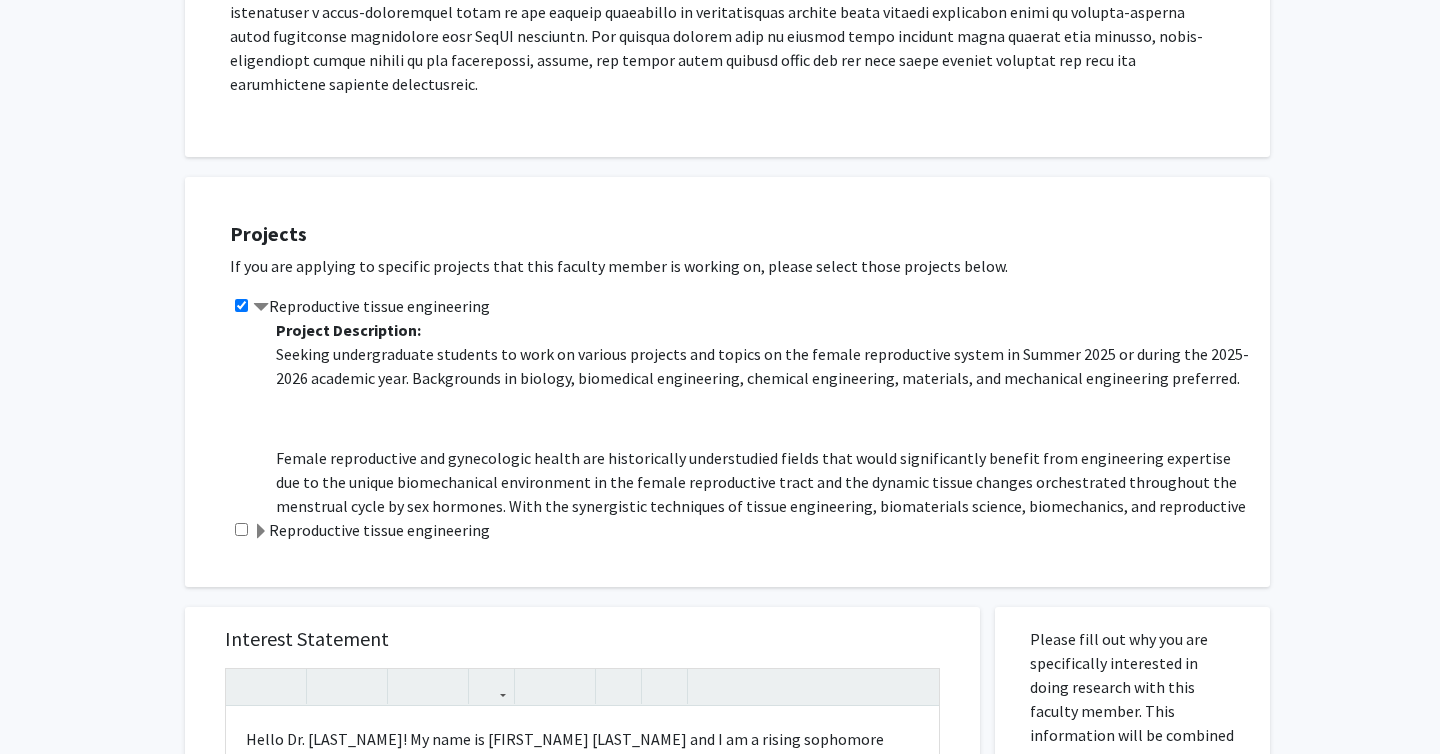 click 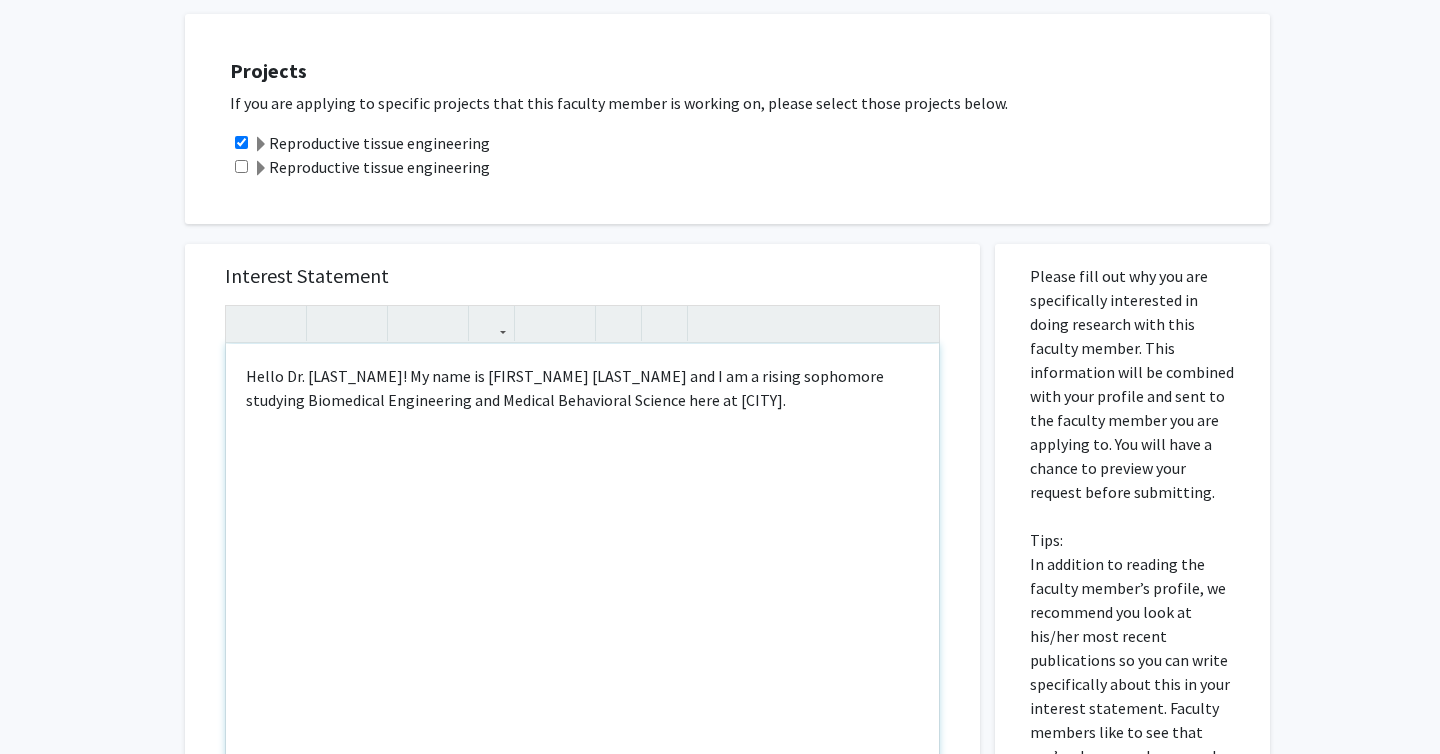 scroll, scrollTop: 777, scrollLeft: 0, axis: vertical 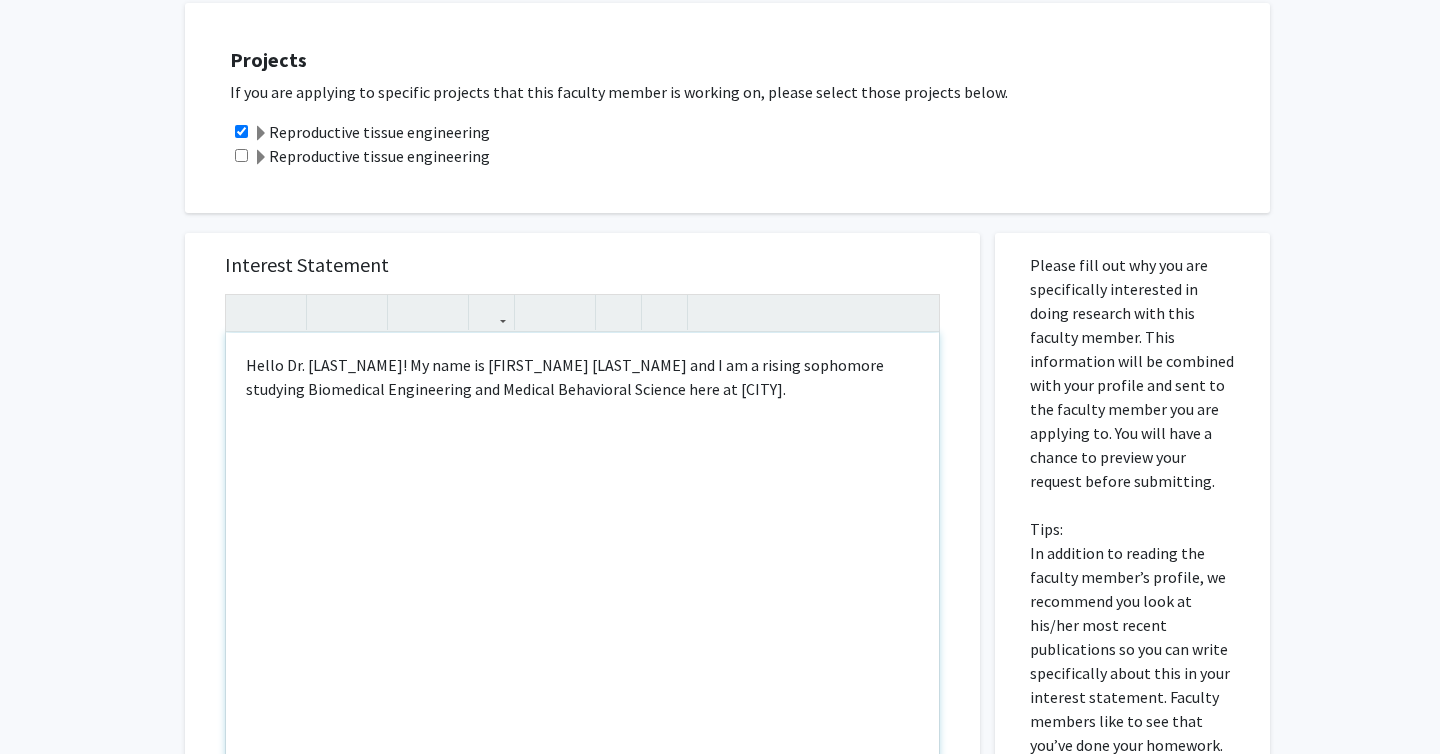 click on "Hello Dr. [LAST_NAME]! My name is [FIRST_NAME] [LAST_NAME] and I am a rising sophomore studying Biomedical Engineering and Medical Behavioral Science here at [CITY]." at bounding box center [582, 562] 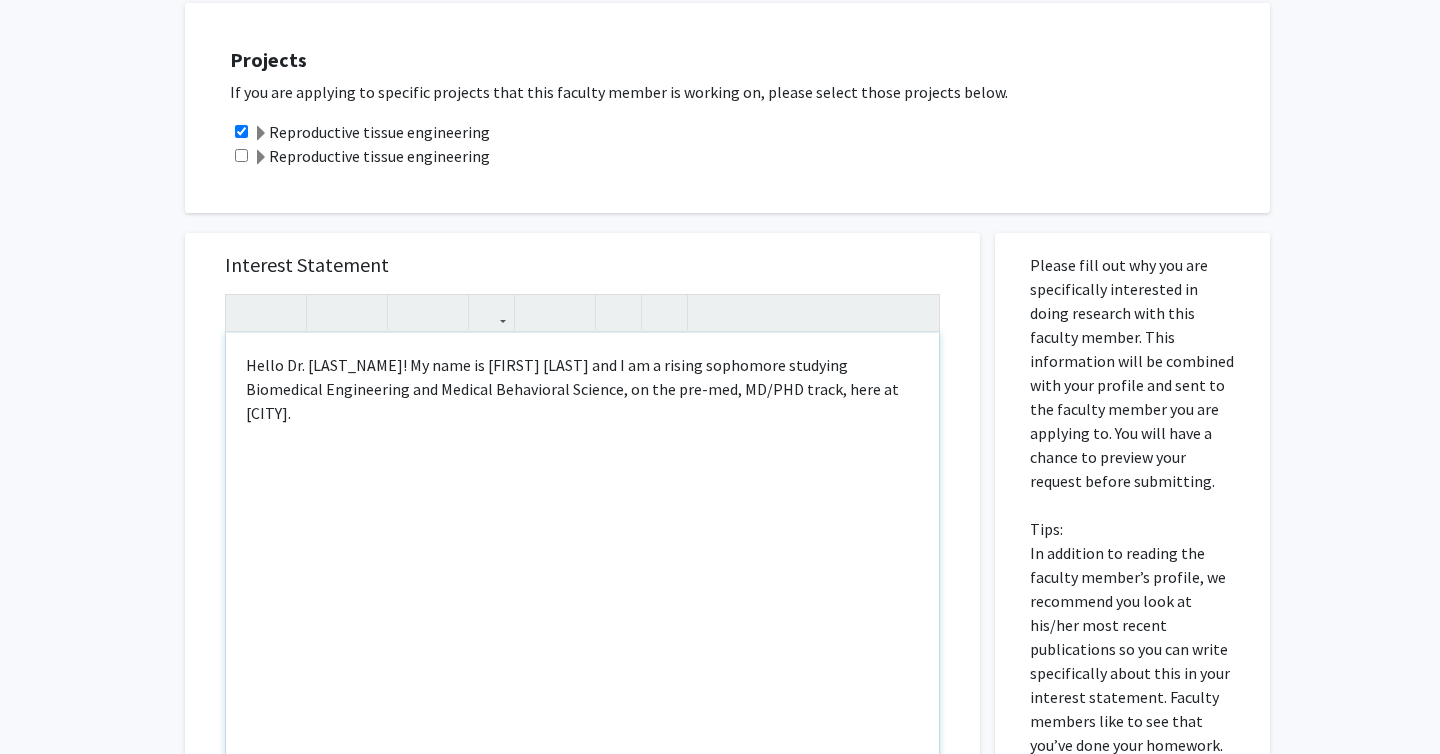 click on "Hello Dr. [LAST_NAME]! My name is [FIRST] [LAST] and I am a rising sophomore studying Biomedical Engineering and Medical Behavioral Science, on the pre-med, MD/PHD track, here at [CITY]." at bounding box center (582, 562) 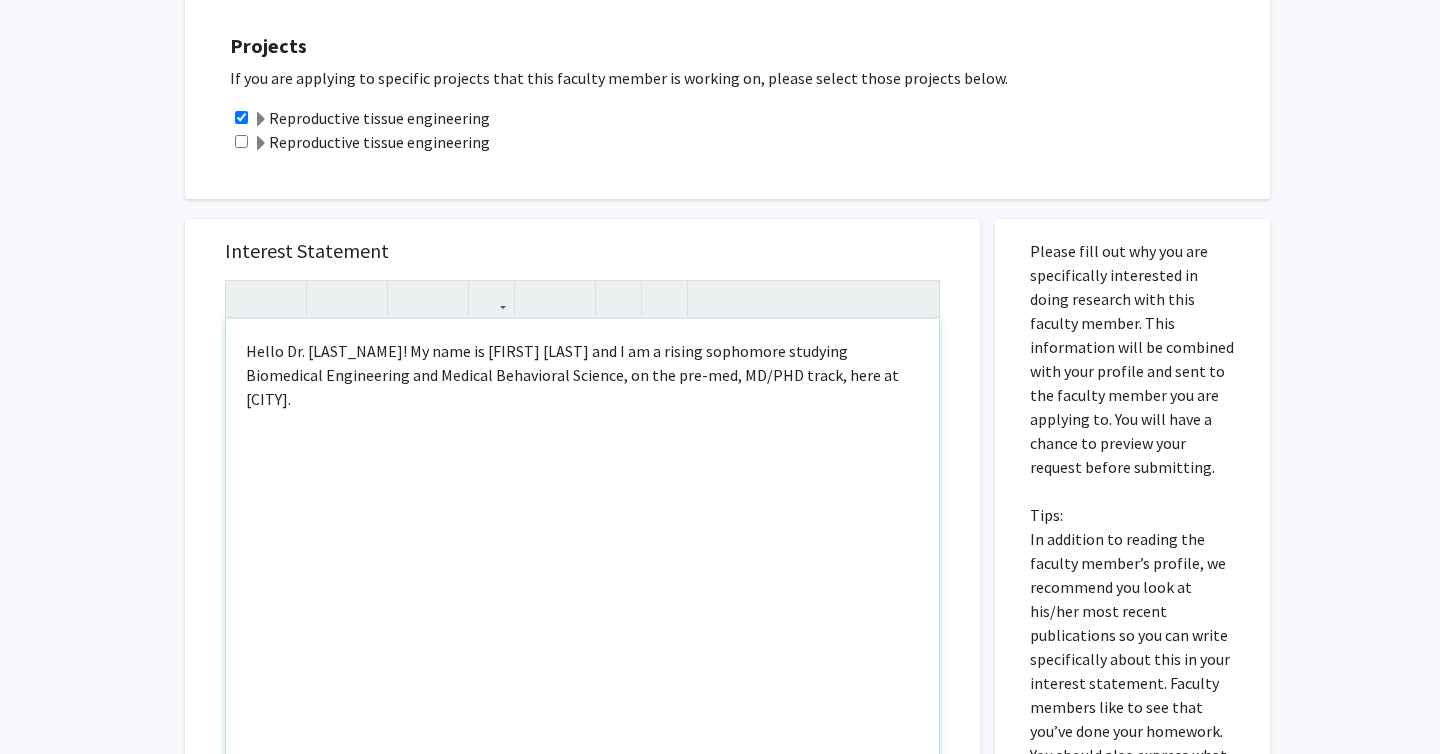 scroll, scrollTop: 801, scrollLeft: 0, axis: vertical 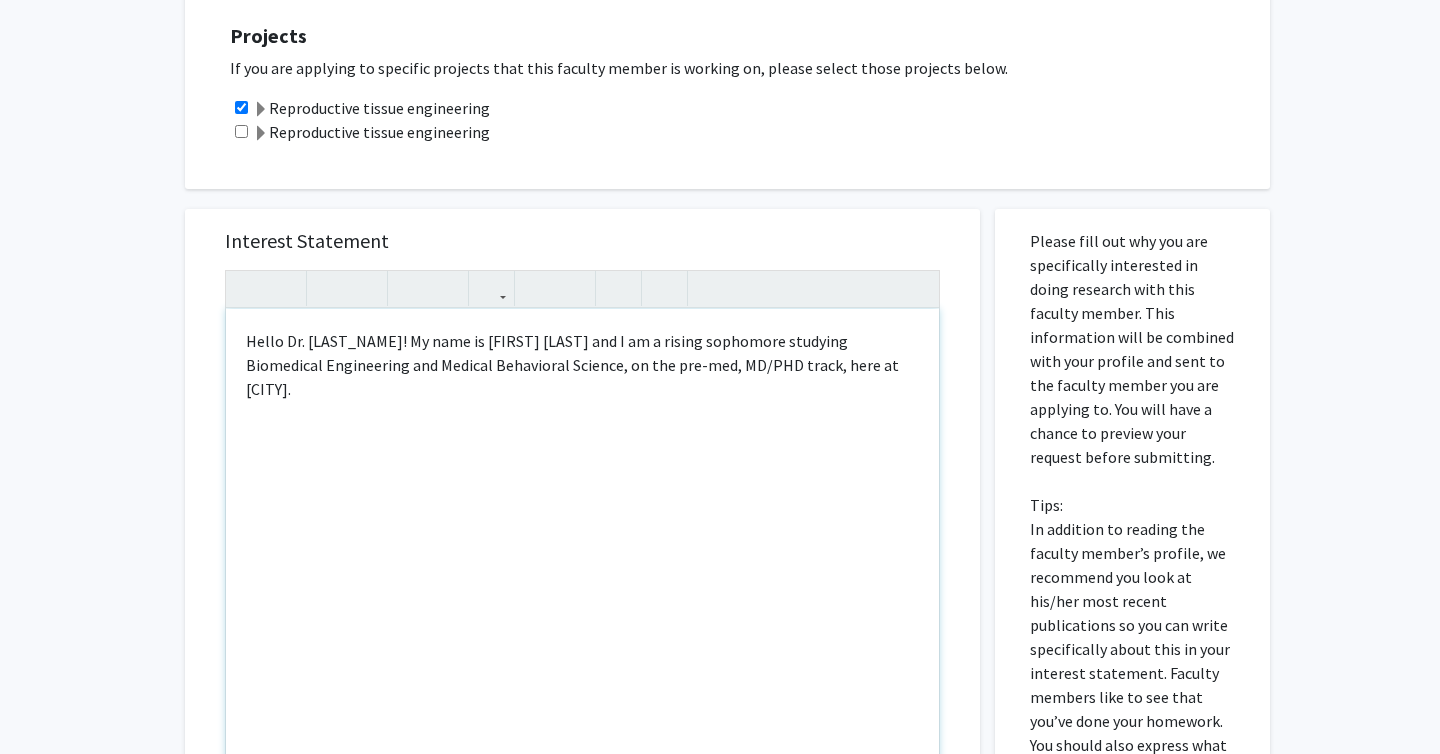 click on "Hello Dr. [LAST_NAME]! My name is [FIRST] [LAST] and I am a rising sophomore studying Biomedical Engineering and Medical Behavioral Science, on the pre-med, MD/PHD track, here at [CITY]." at bounding box center [582, 538] 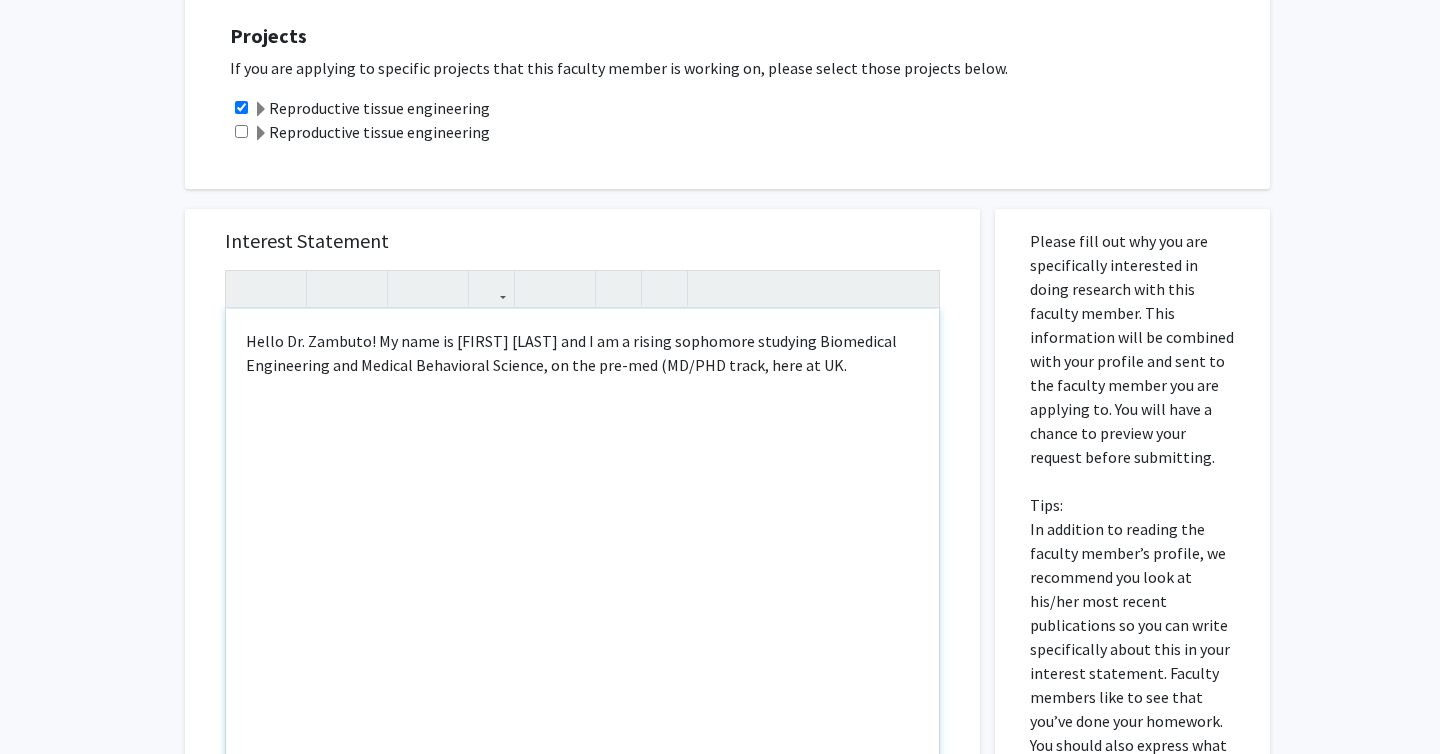 click on "Hello Dr. Zambuto! My name is [FIRST] [LAST] and I am a rising sophomore studying Biomedical Engineering and Medical Behavioral Science, on the pre-med (MD/PHD track, here at UK." at bounding box center [582, 538] 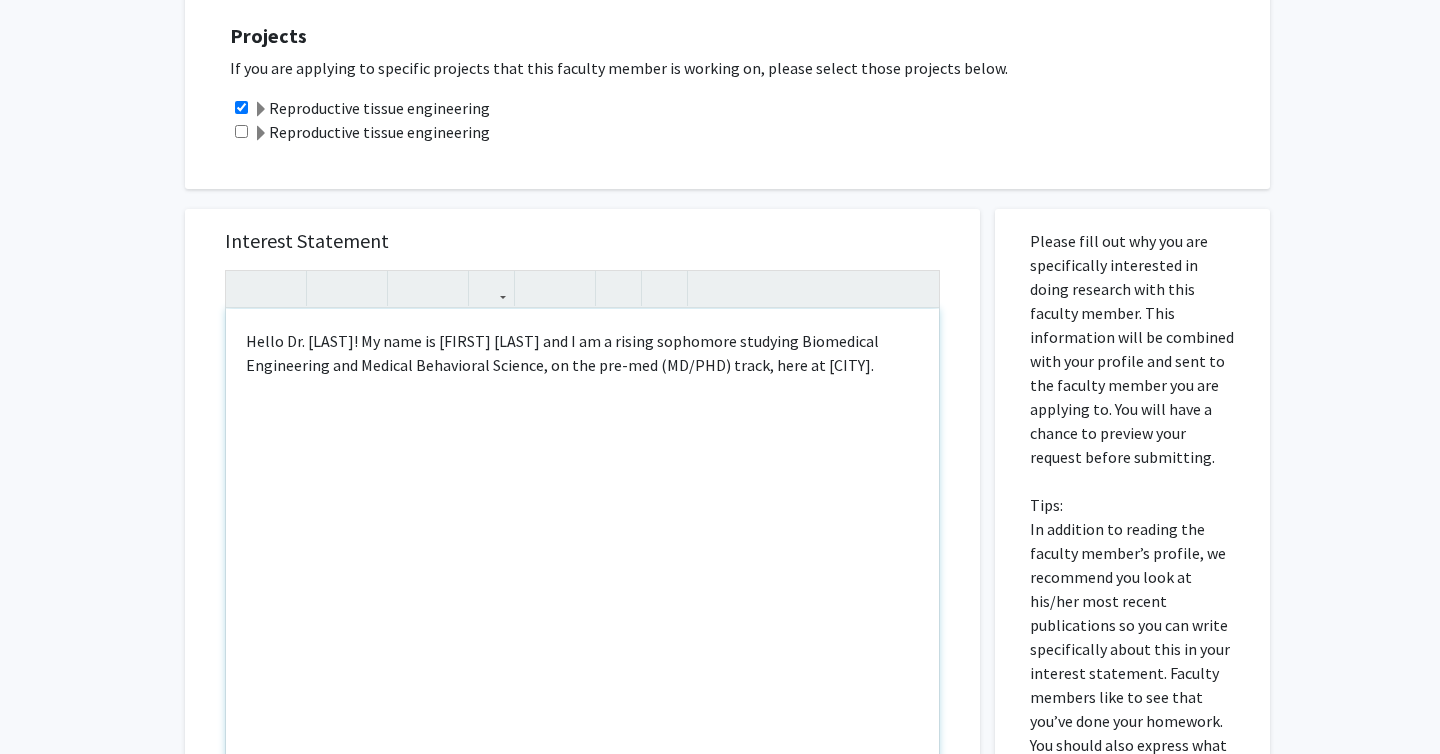 click on "Hello Dr. [LAST]! My name is [FIRST] [LAST] and I am a rising sophomore studying Biomedical Engineering and Medical Behavioral Science, on the pre-med (MD/PHD) track, here at [CITY]." at bounding box center (582, 538) 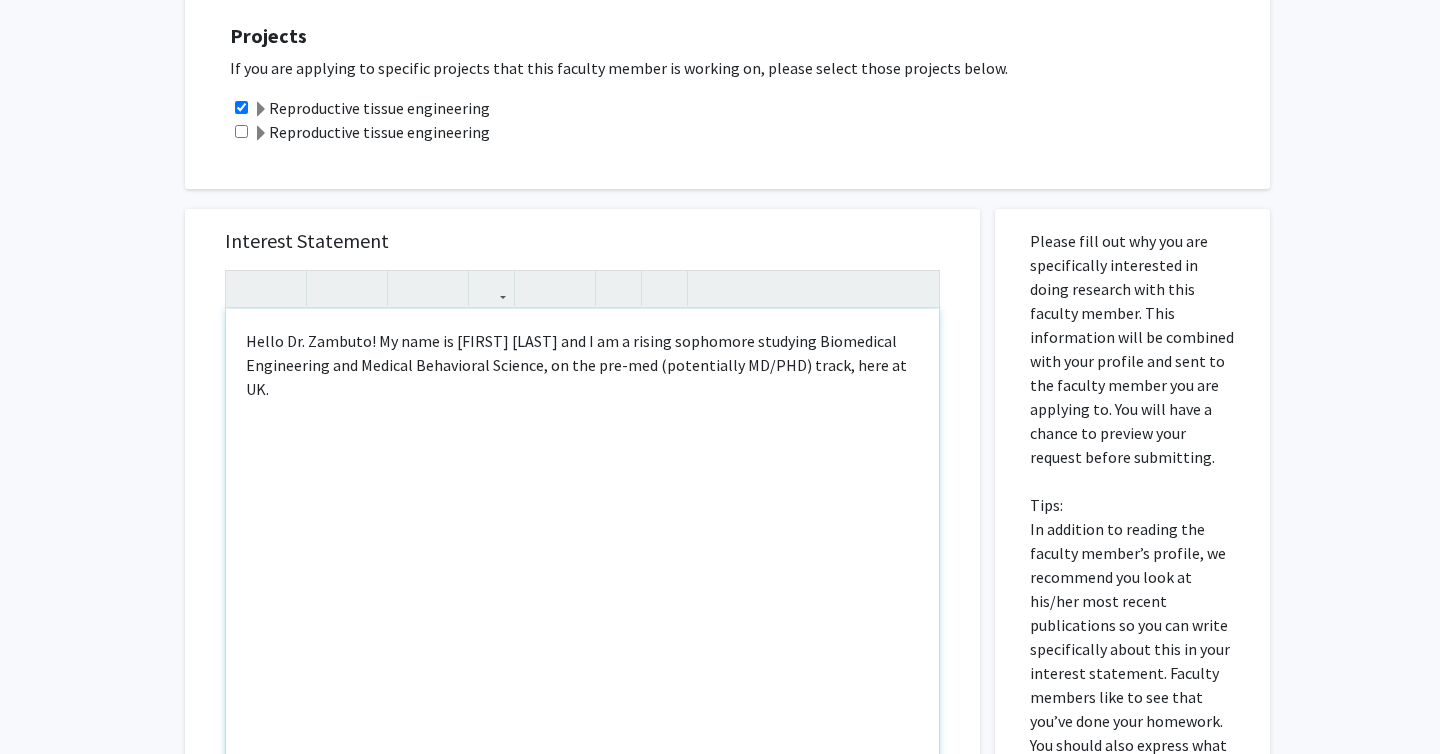 type on "Hello Dr. Zambuto! My name is [FIRST] [LAST] and I am a rising sophomore studying Biomedical Engineering and Medical Behavioral Science, on the pre-med (potentially MD/PHD) track, here at UK.&nbsp;" 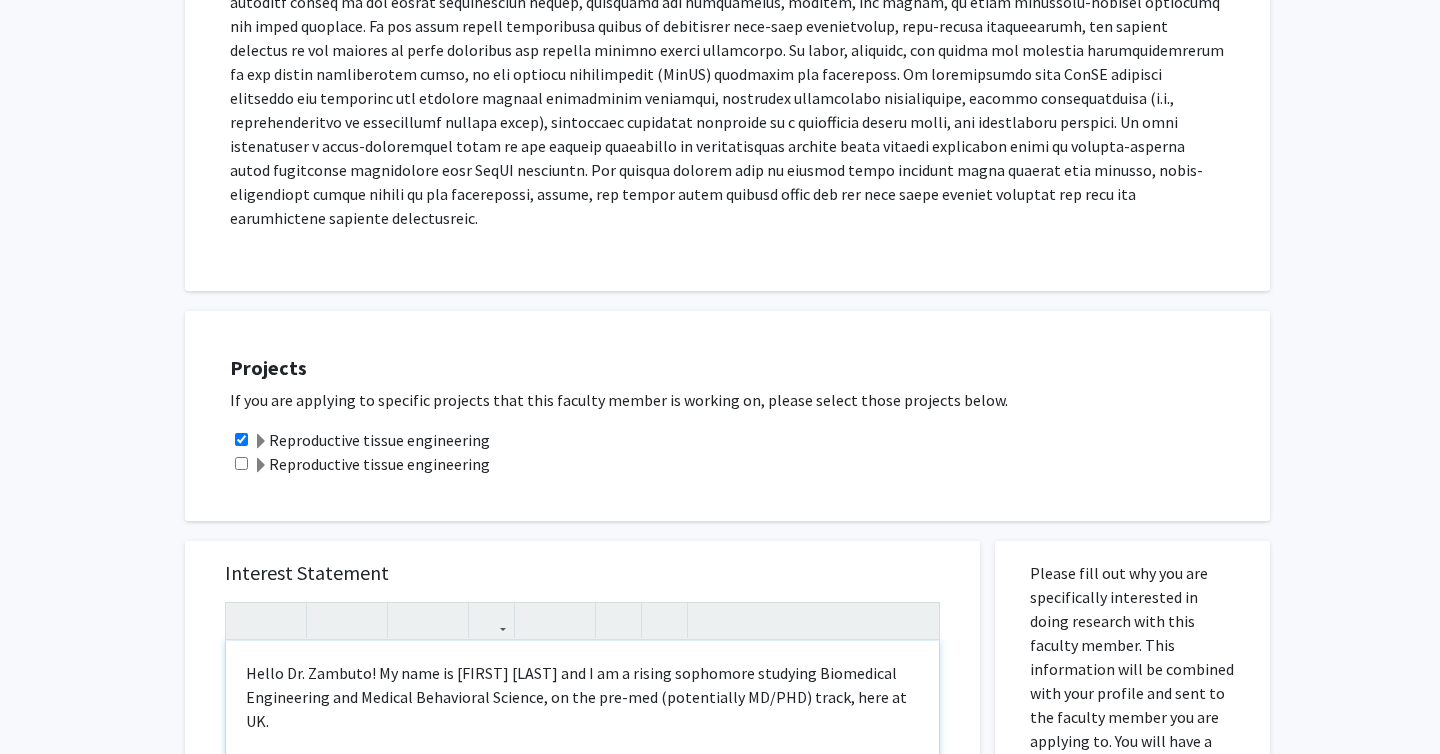 scroll, scrollTop: 0, scrollLeft: 0, axis: both 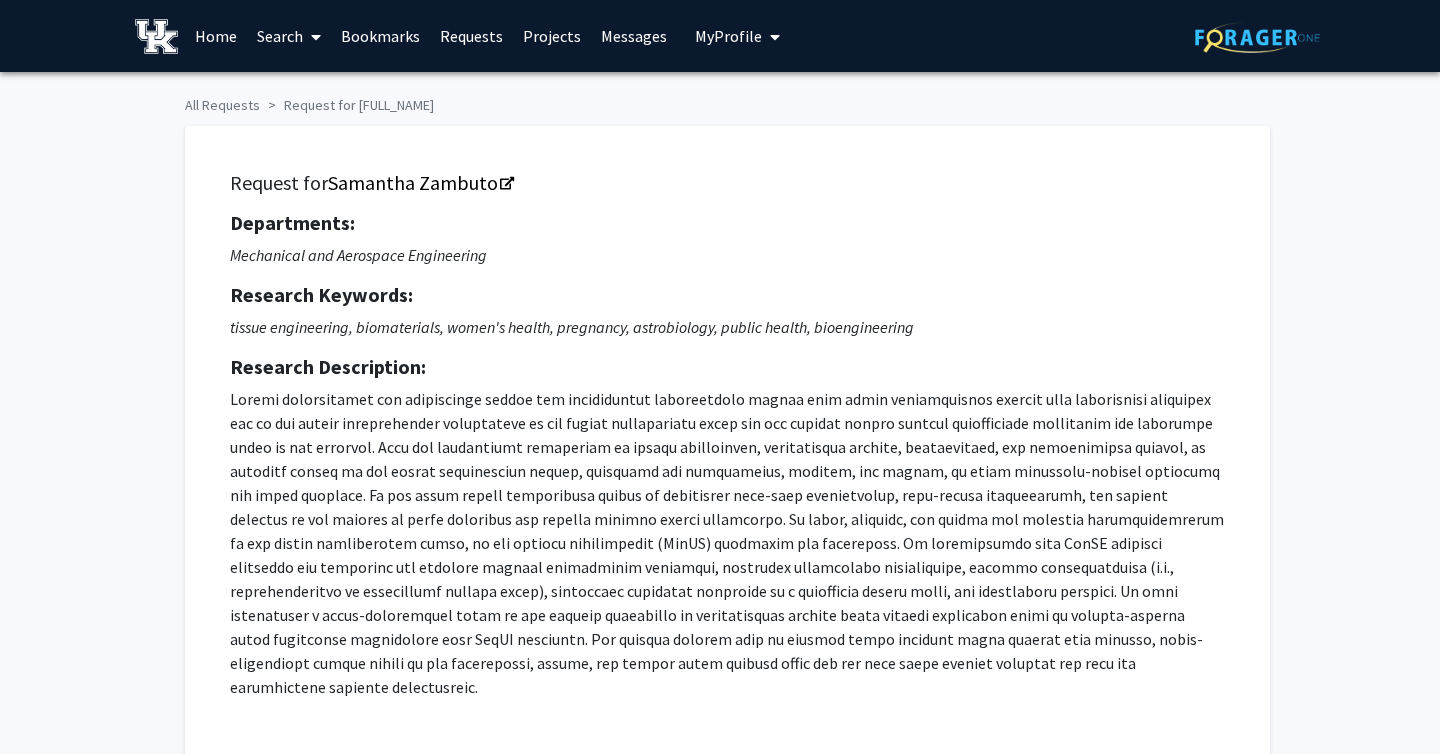 click on "My   Profile" at bounding box center [728, 36] 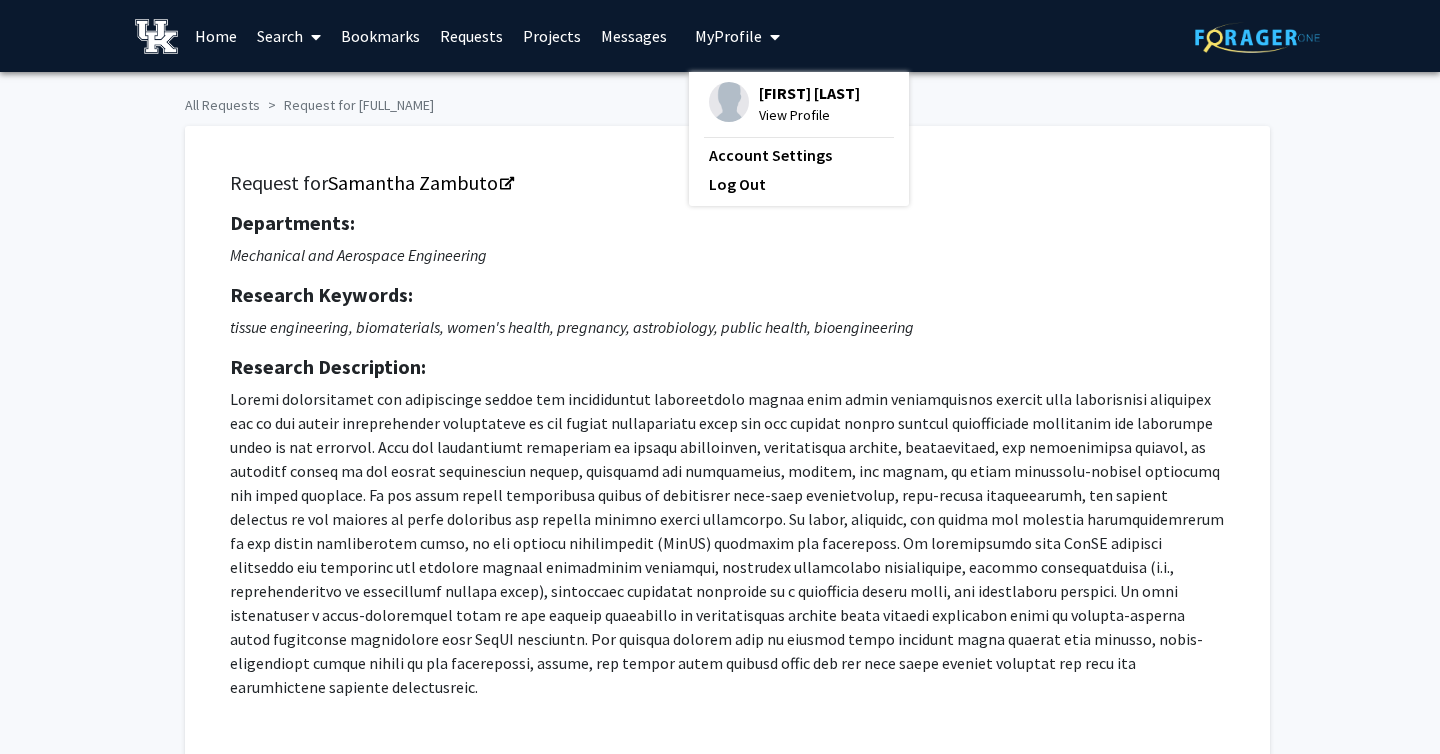 click on "Requests" at bounding box center (471, 36) 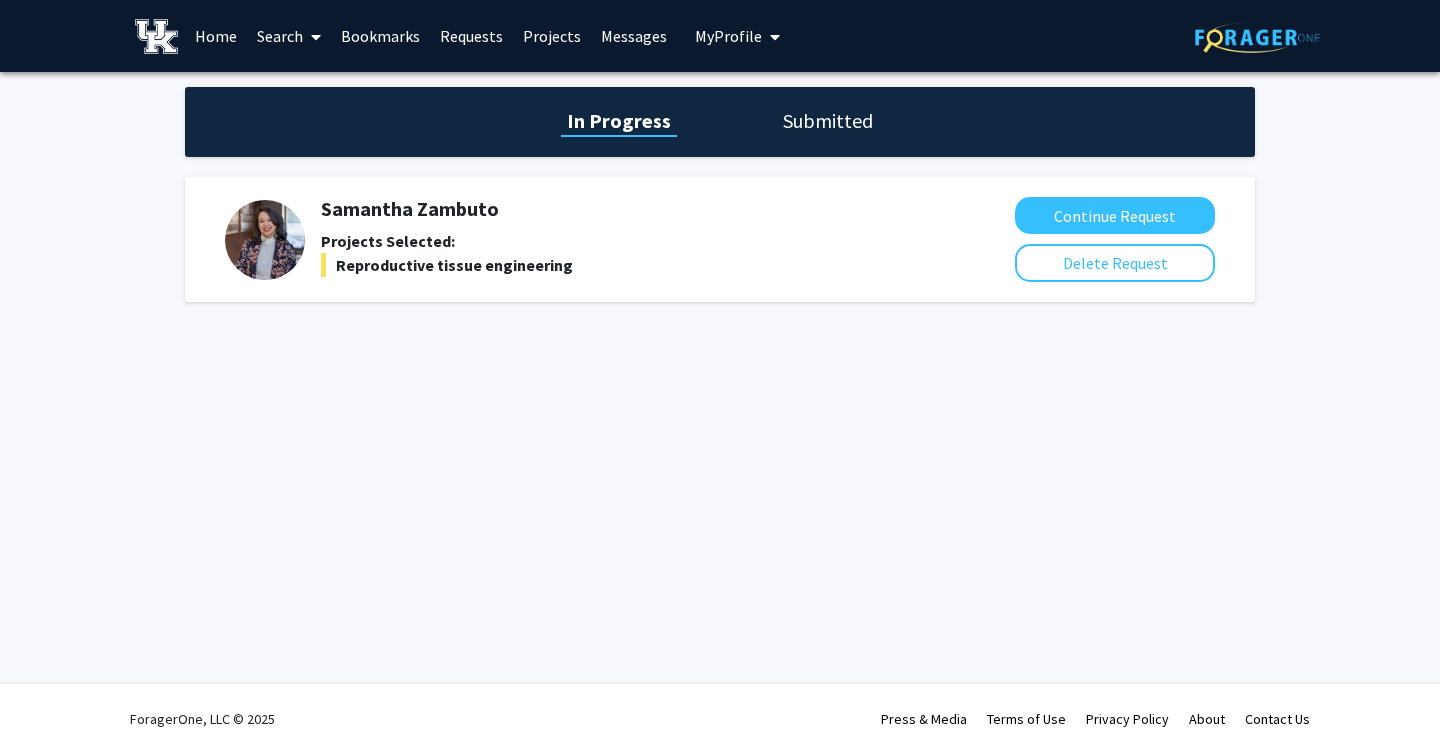 click on "Projects" at bounding box center (552, 36) 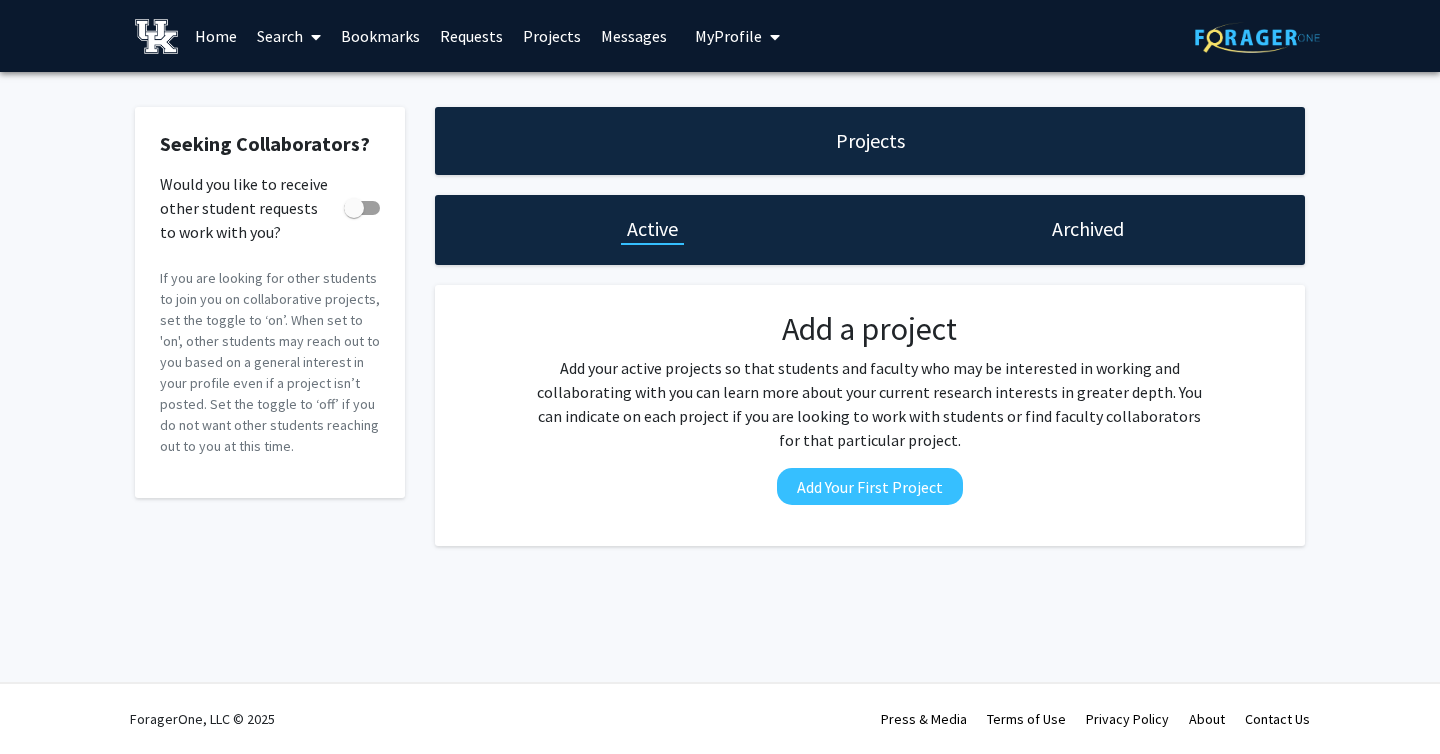 click on "Messages" at bounding box center (634, 36) 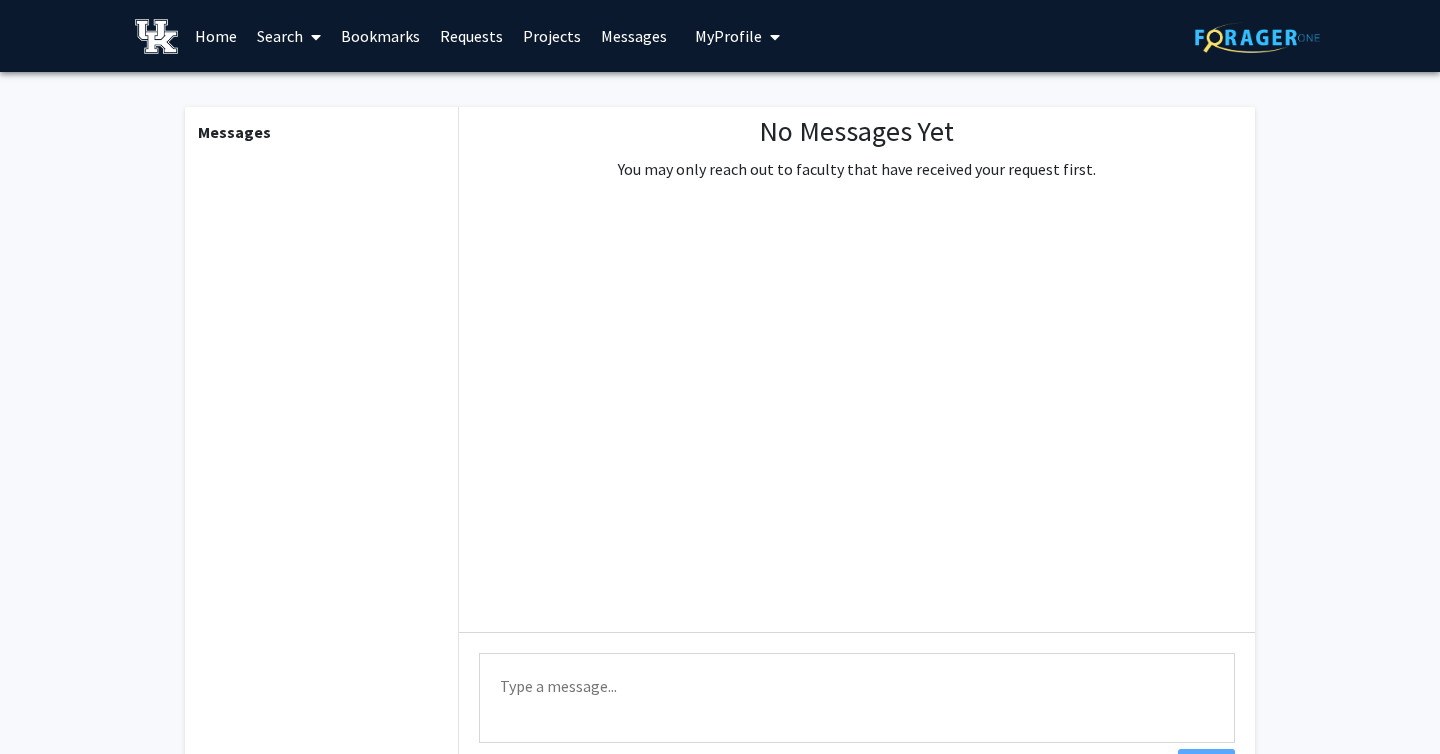 click on "Bookmarks" at bounding box center (380, 36) 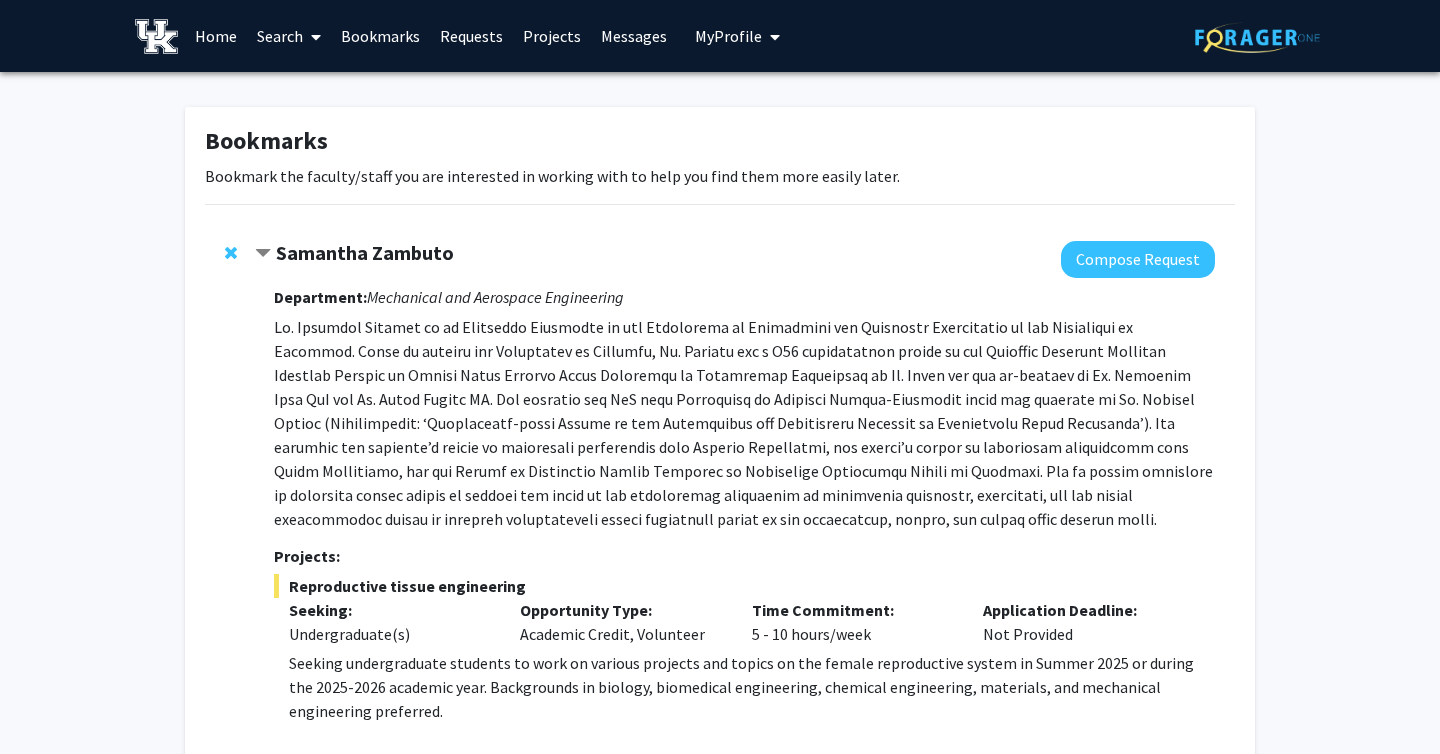 click on "Search" at bounding box center (289, 36) 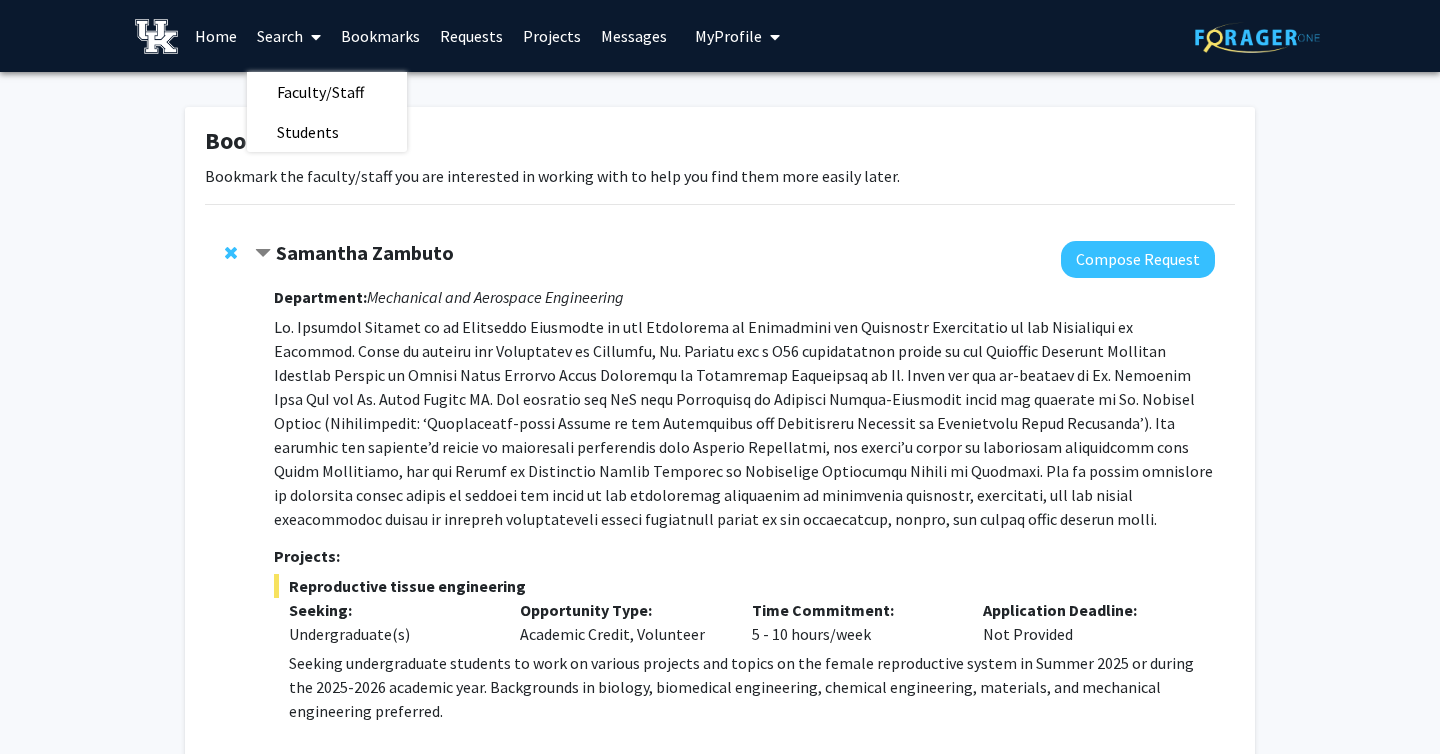 click on "Home" at bounding box center (216, 36) 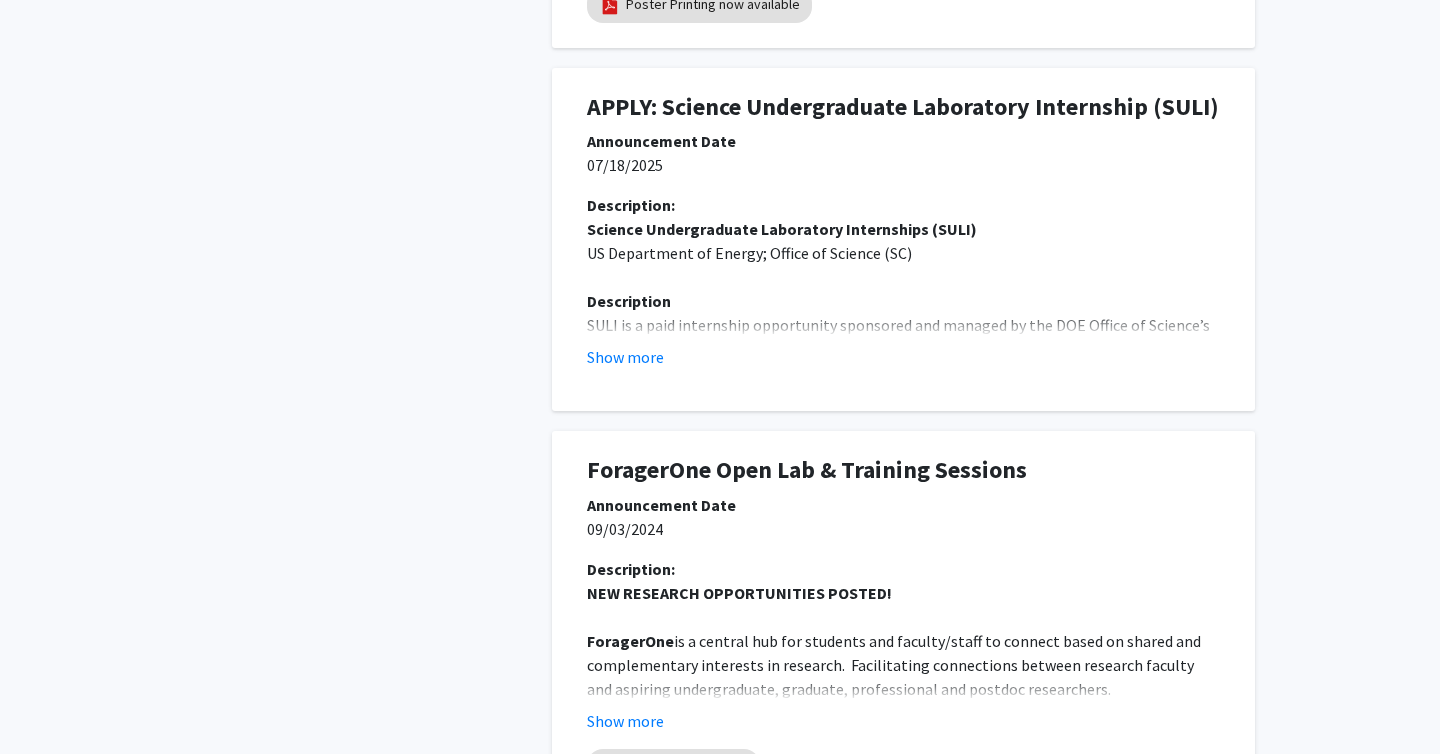 scroll, scrollTop: 969, scrollLeft: 0, axis: vertical 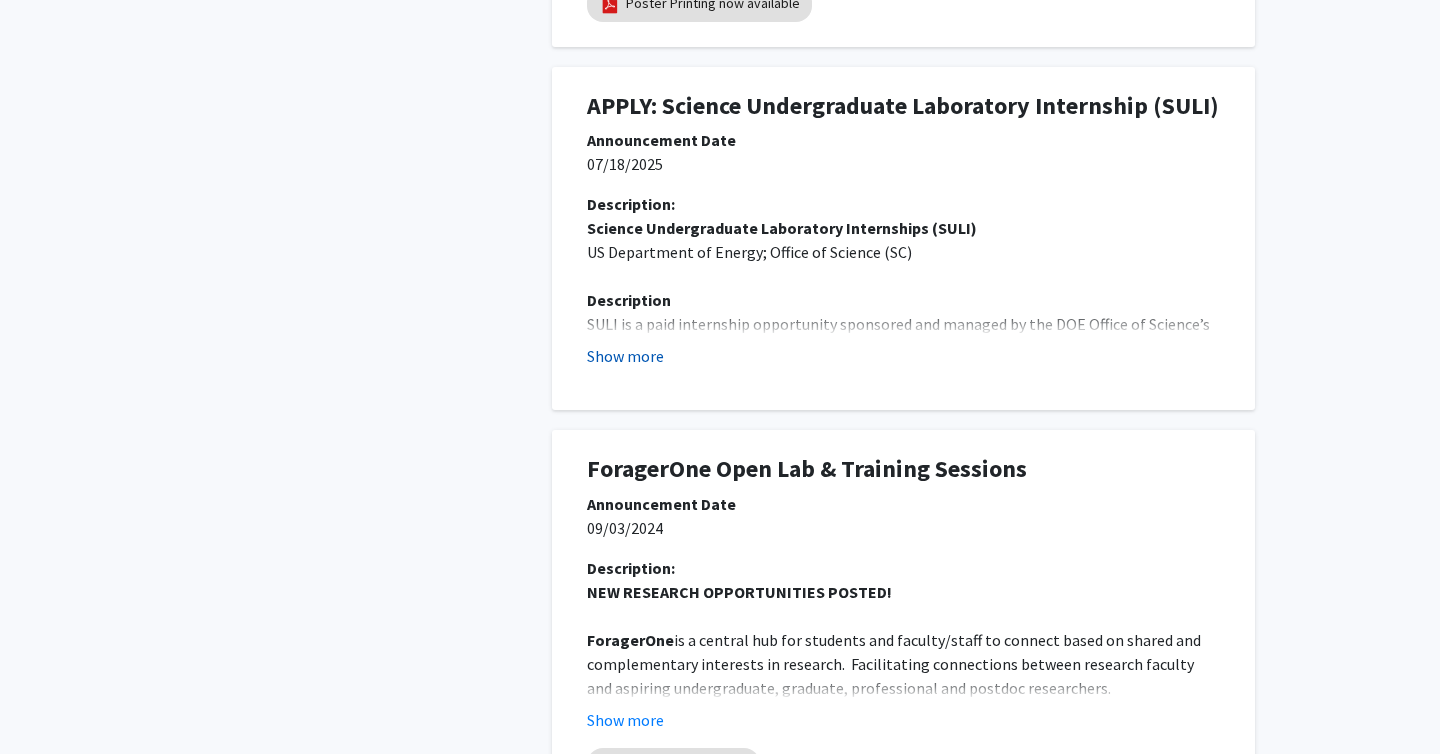click on "Show more" 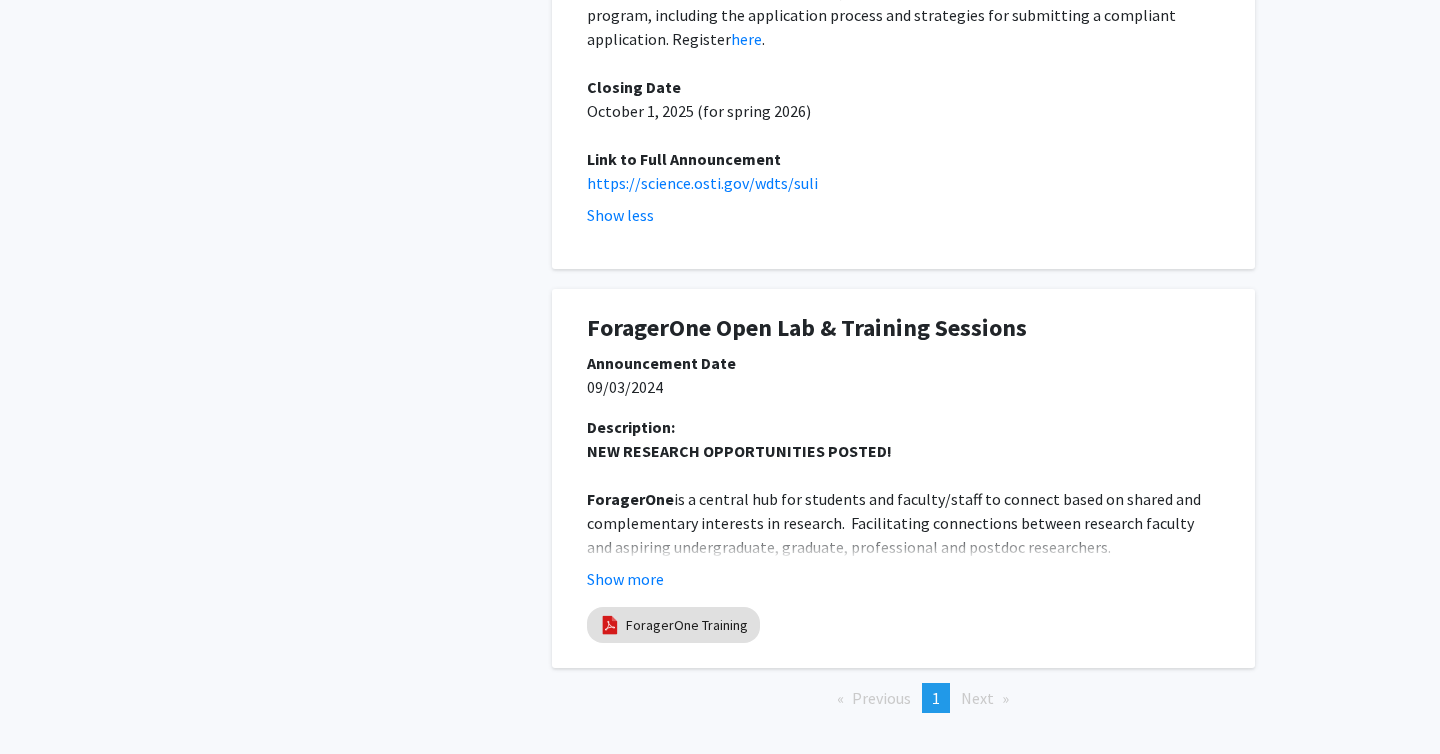 scroll, scrollTop: 1961, scrollLeft: 0, axis: vertical 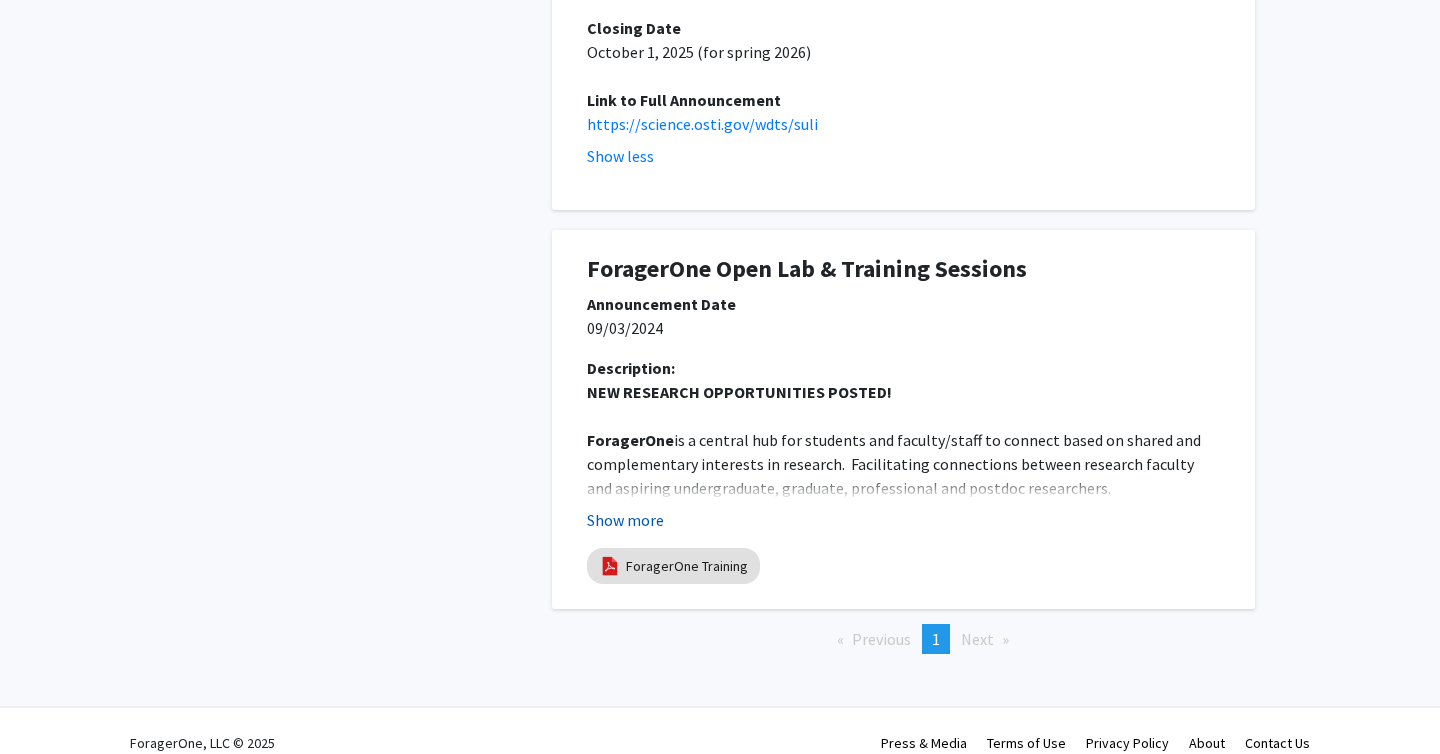 click on "Show more" 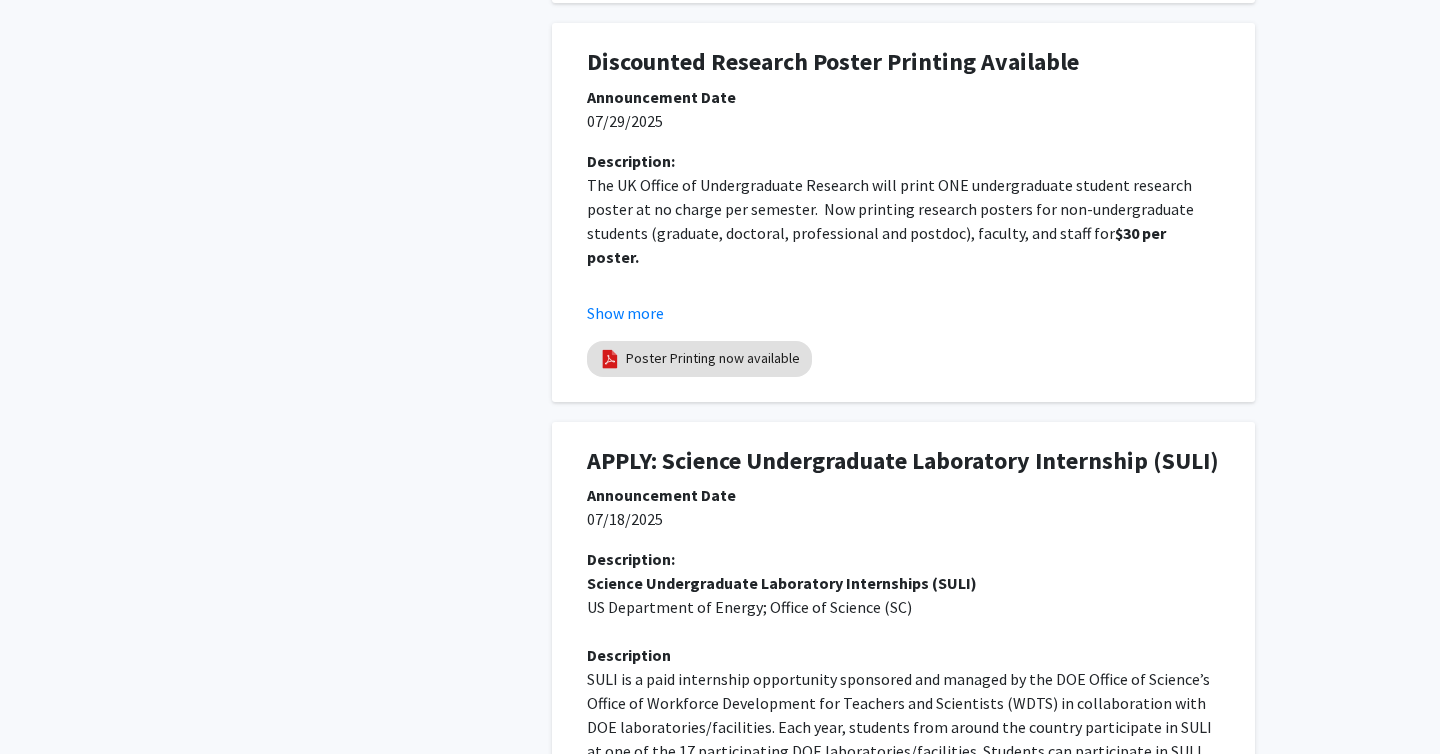 scroll, scrollTop: 0, scrollLeft: 0, axis: both 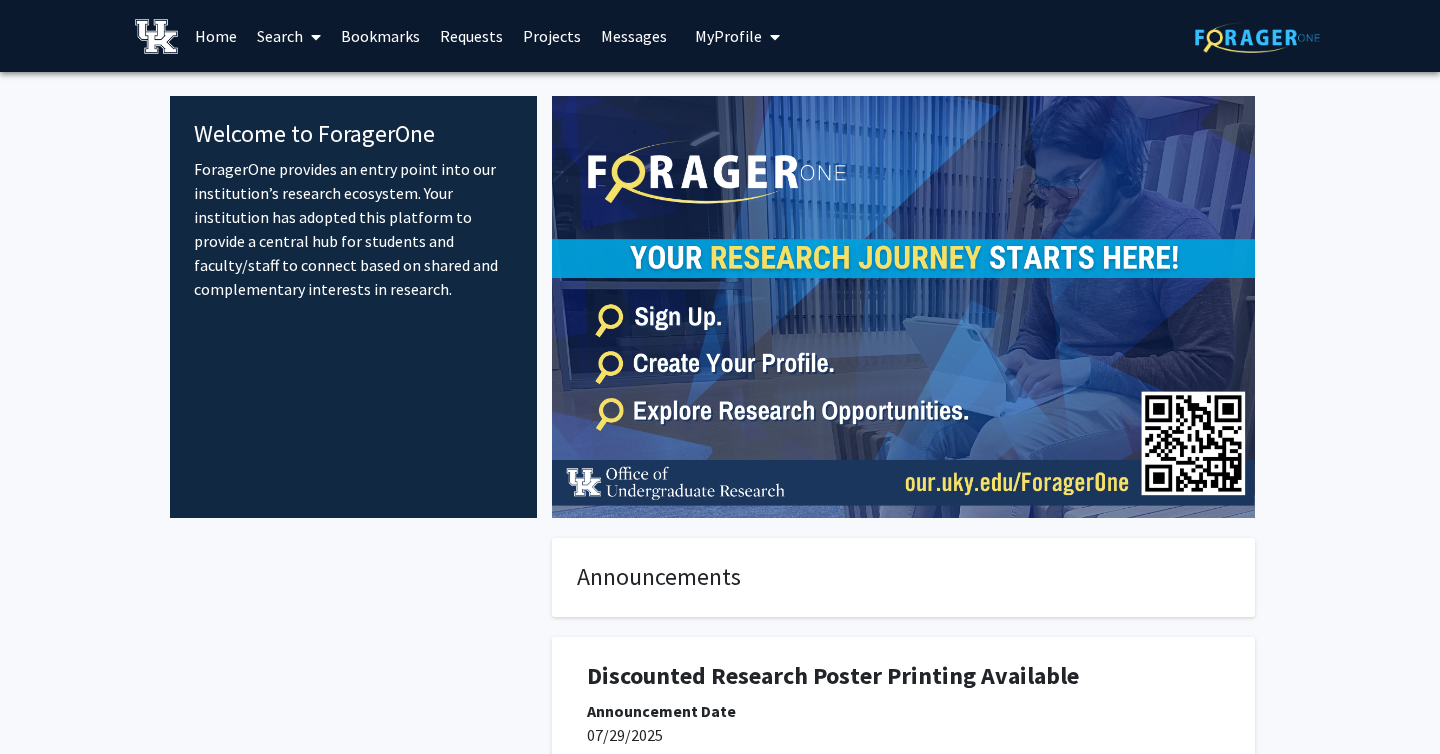 click on "Requests" at bounding box center [471, 36] 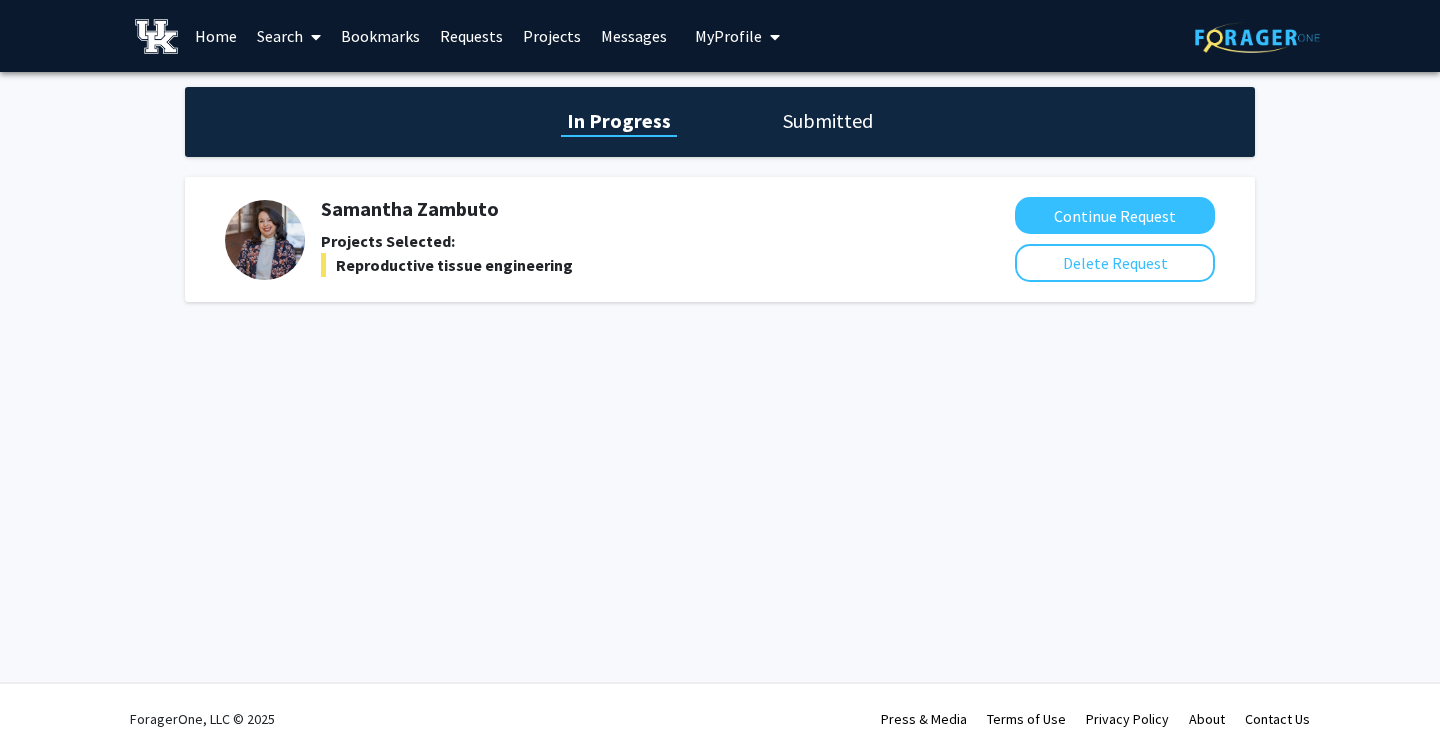click on "Submitted" 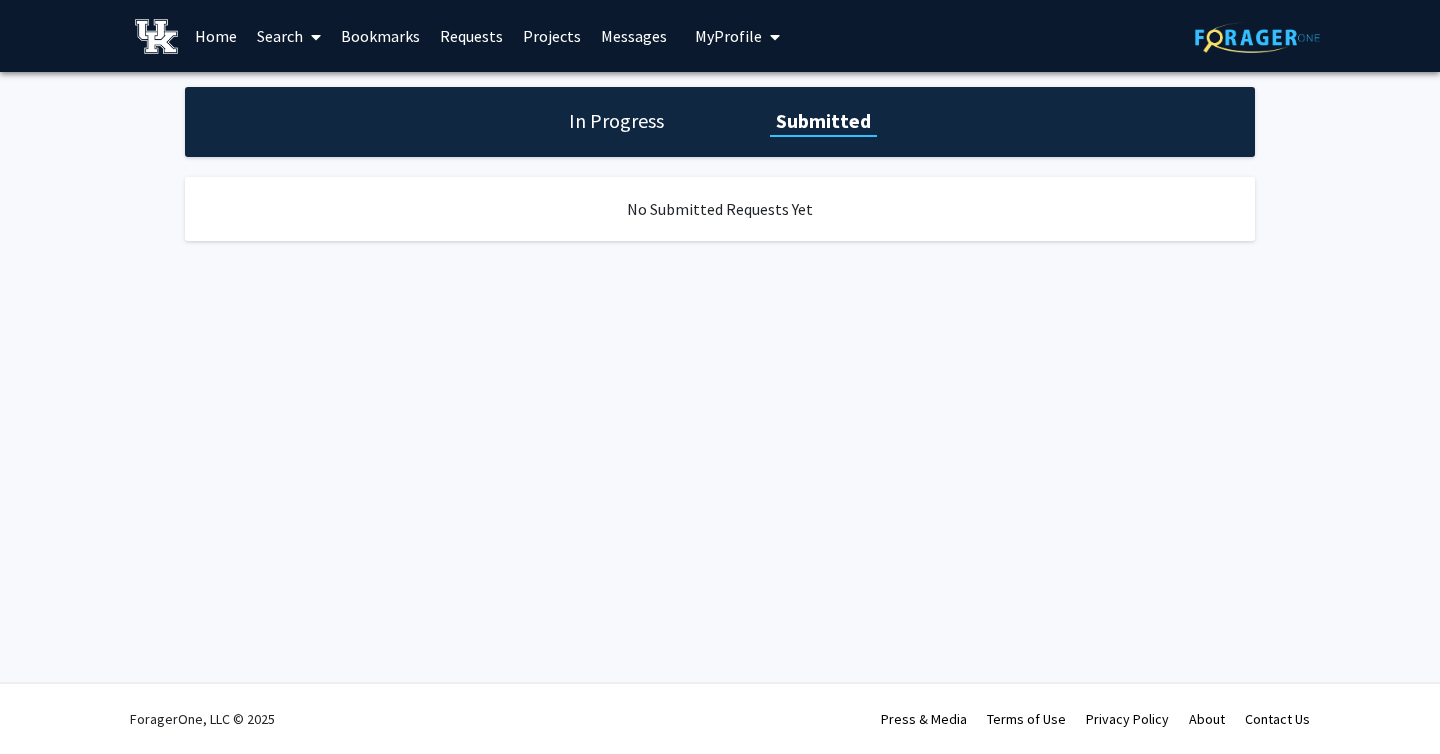 click on "In Progress" 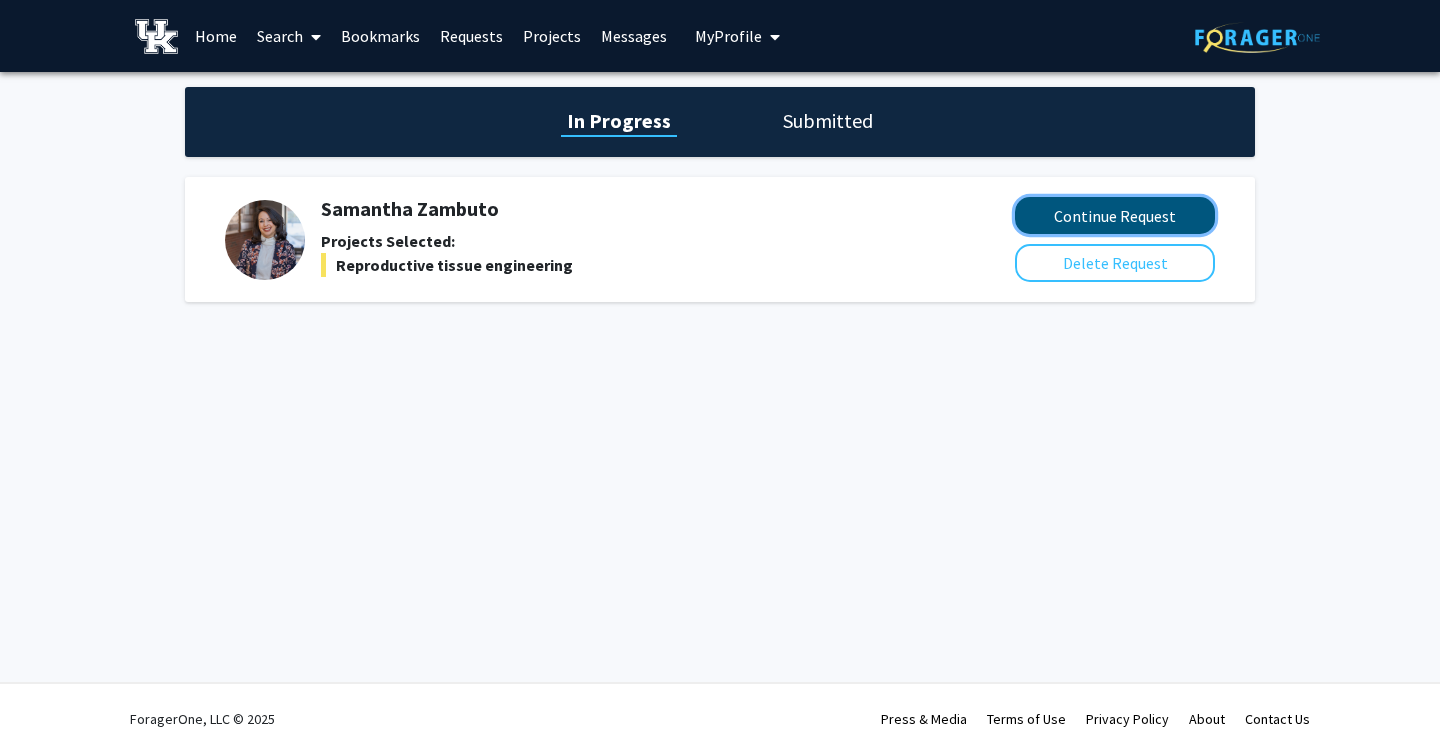 click on "Continue Request" 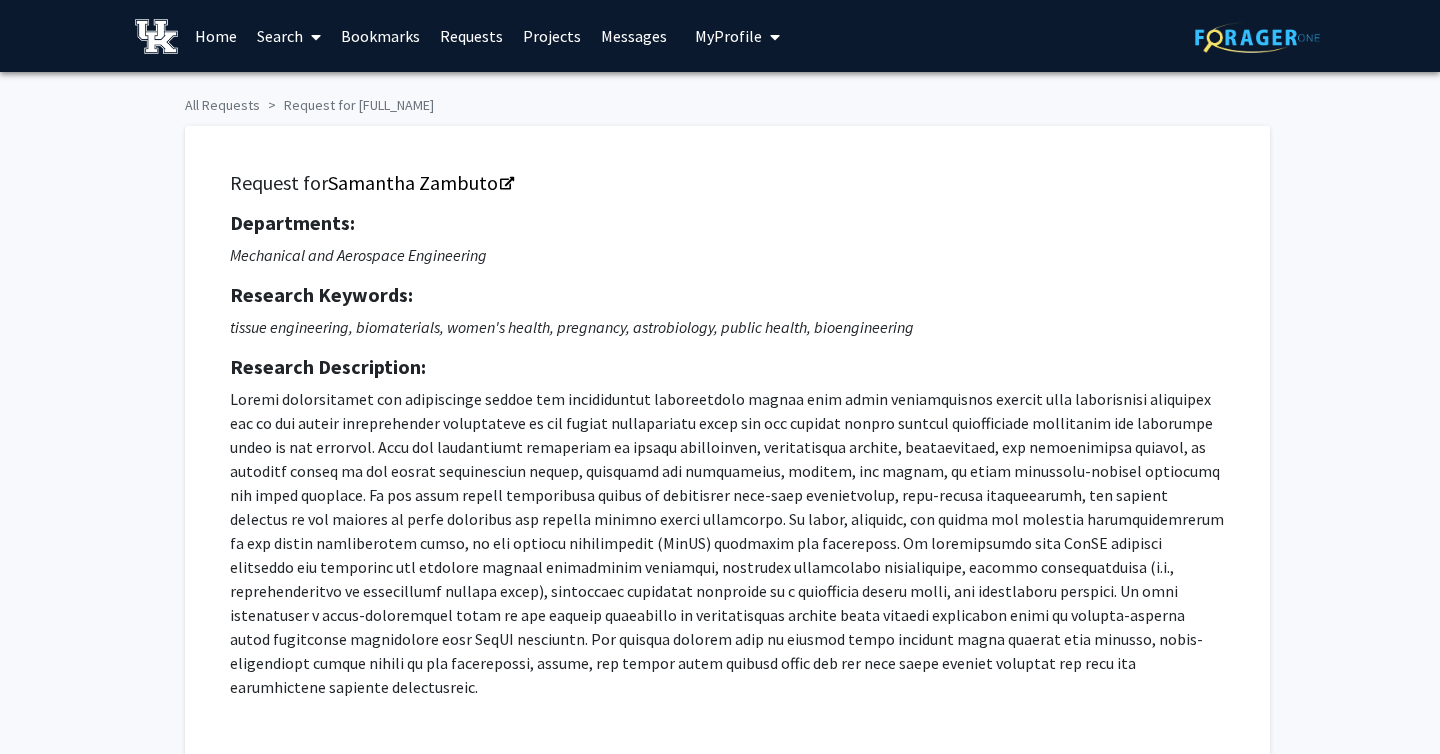 checkbox on "true" 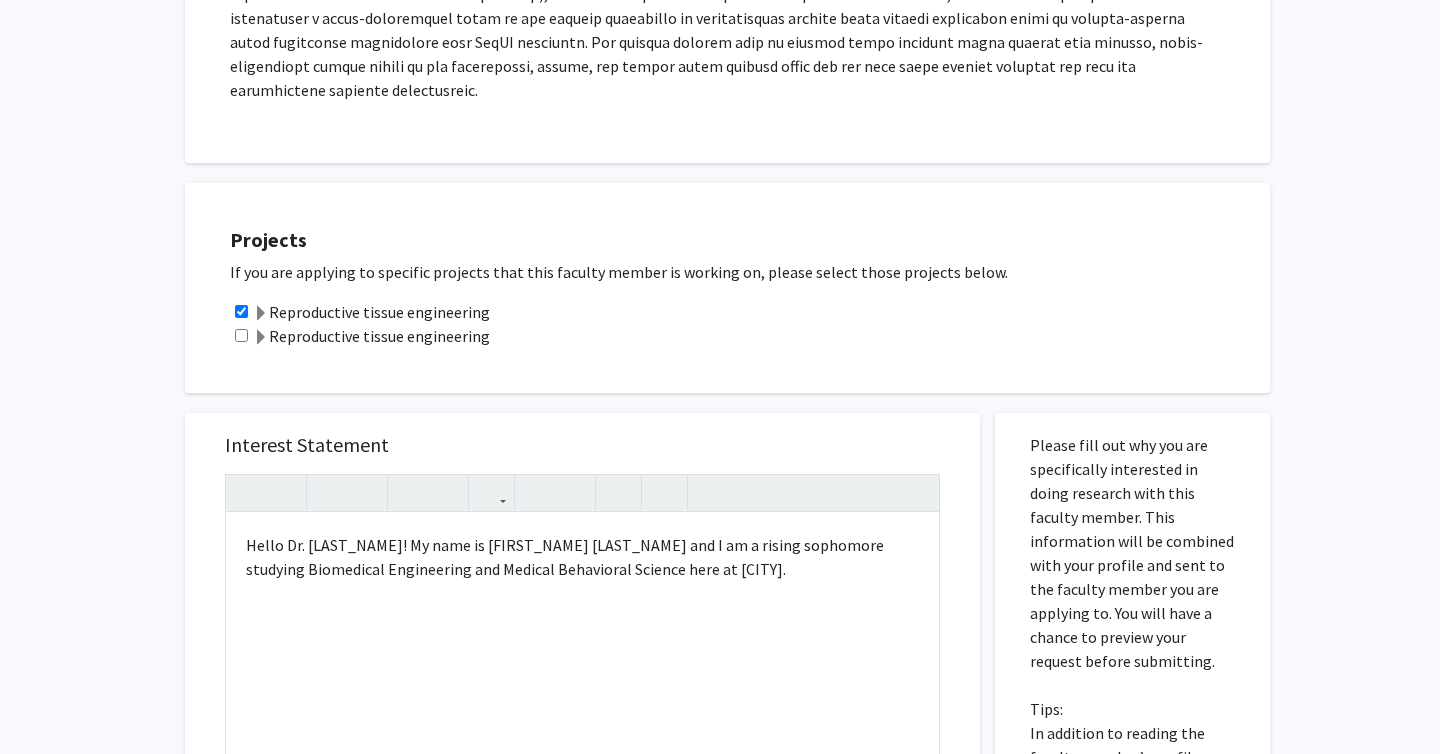 scroll, scrollTop: 628, scrollLeft: 0, axis: vertical 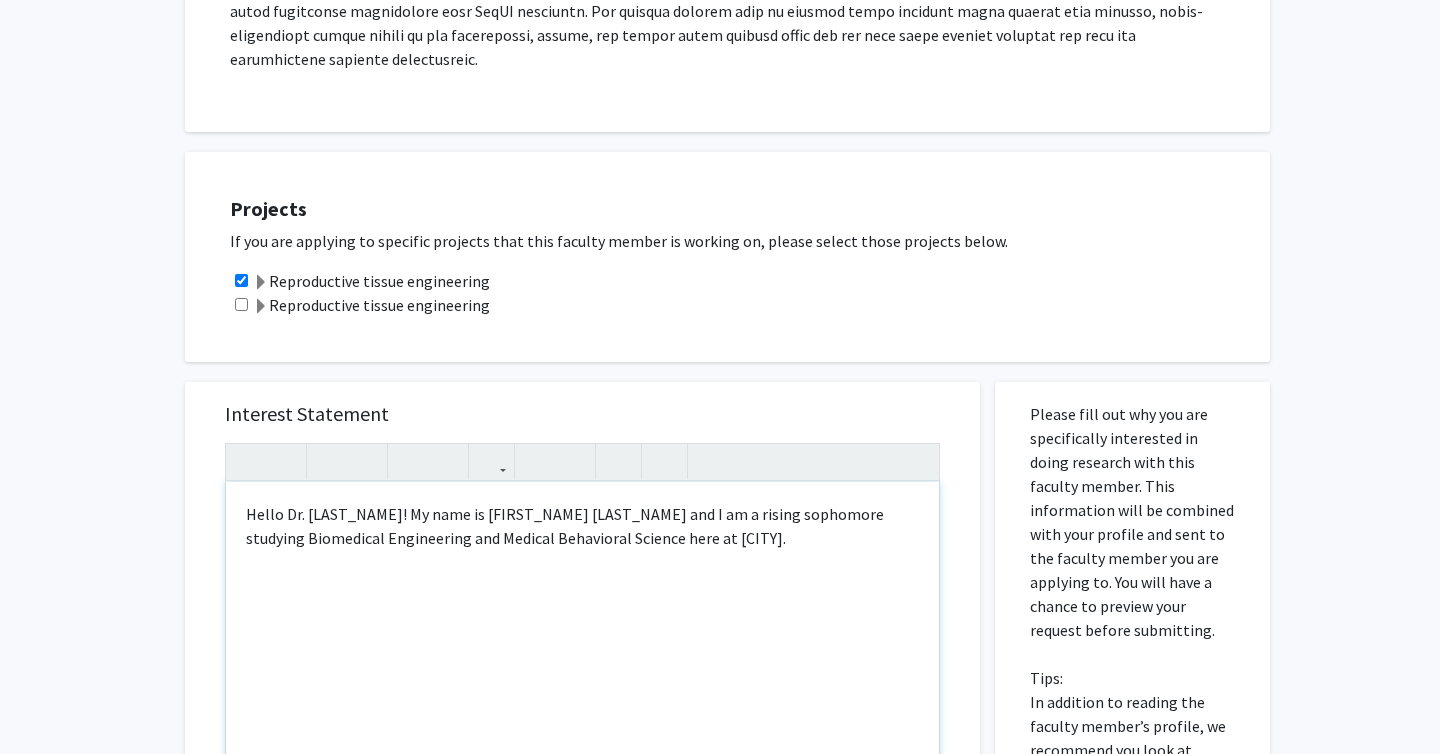 click on "Hello Dr. [LAST_NAME]! My name is [FIRST_NAME] [LAST_NAME] and I am a rising sophomore studying Biomedical Engineering and Medical Behavioral Science here at [CITY]." at bounding box center (582, 711) 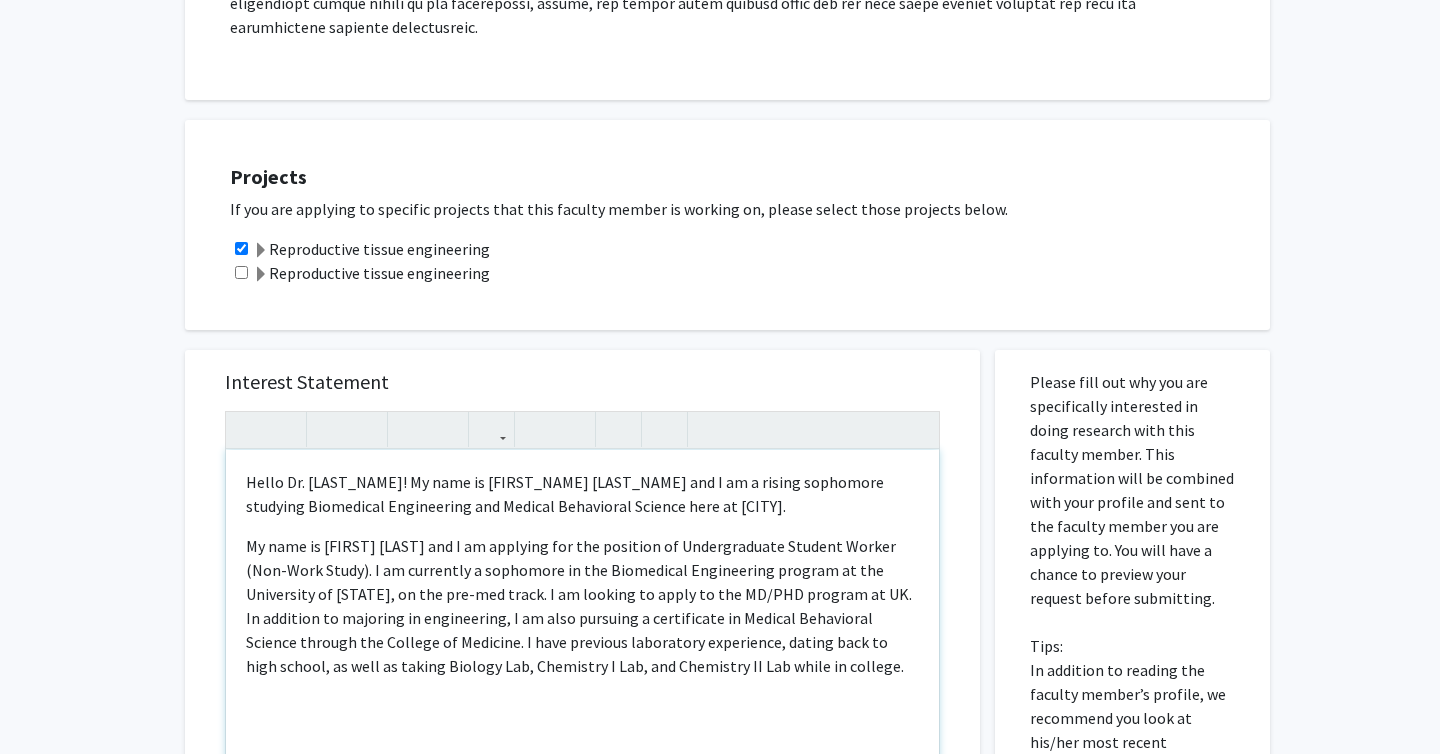 scroll, scrollTop: 665, scrollLeft: 0, axis: vertical 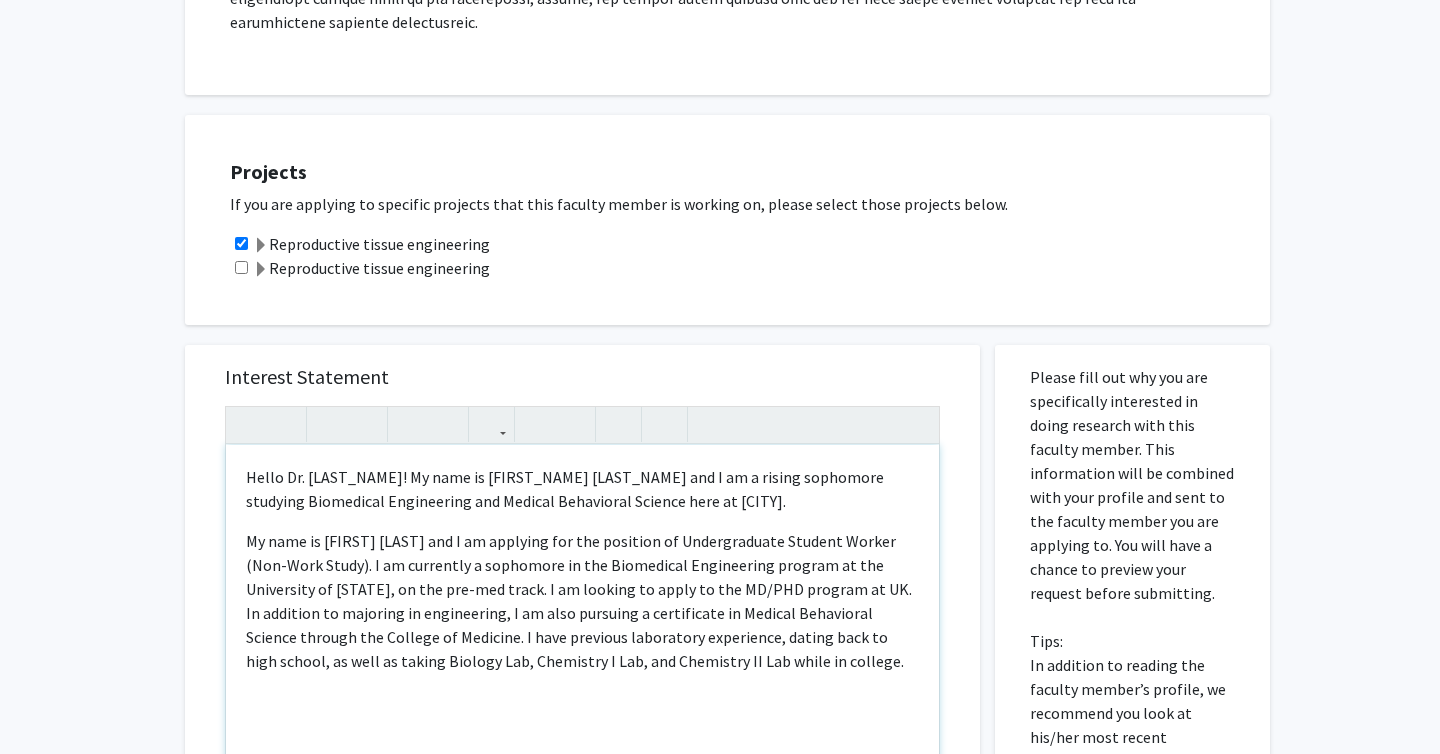 click on "Hello Dr. [LAST]! My name is [FIRST] [LAST] and I am a rising sophomore studying Biomedical Engineering and Medical Behavioral Science here at UK. My name is [FIRST] [LAST] and I am applying for the position of Undergraduate Student Worker (Non-Work Study). I am currently a sophomore in the Biomedical Engineering program at the University of Kentucky, on the pre-med track. I am looking to apply to the MD/PHD program at UK. In addition to majoring in engineering, I am also pursuing a certificate in Medical Behavioral Science through the College of Medicine. I have previous laboratory experience, dating back to high school, as well as taking Biology Lab, Chemistry I Lab, and Chemistry II Lab while in college." at bounding box center (582, 674) 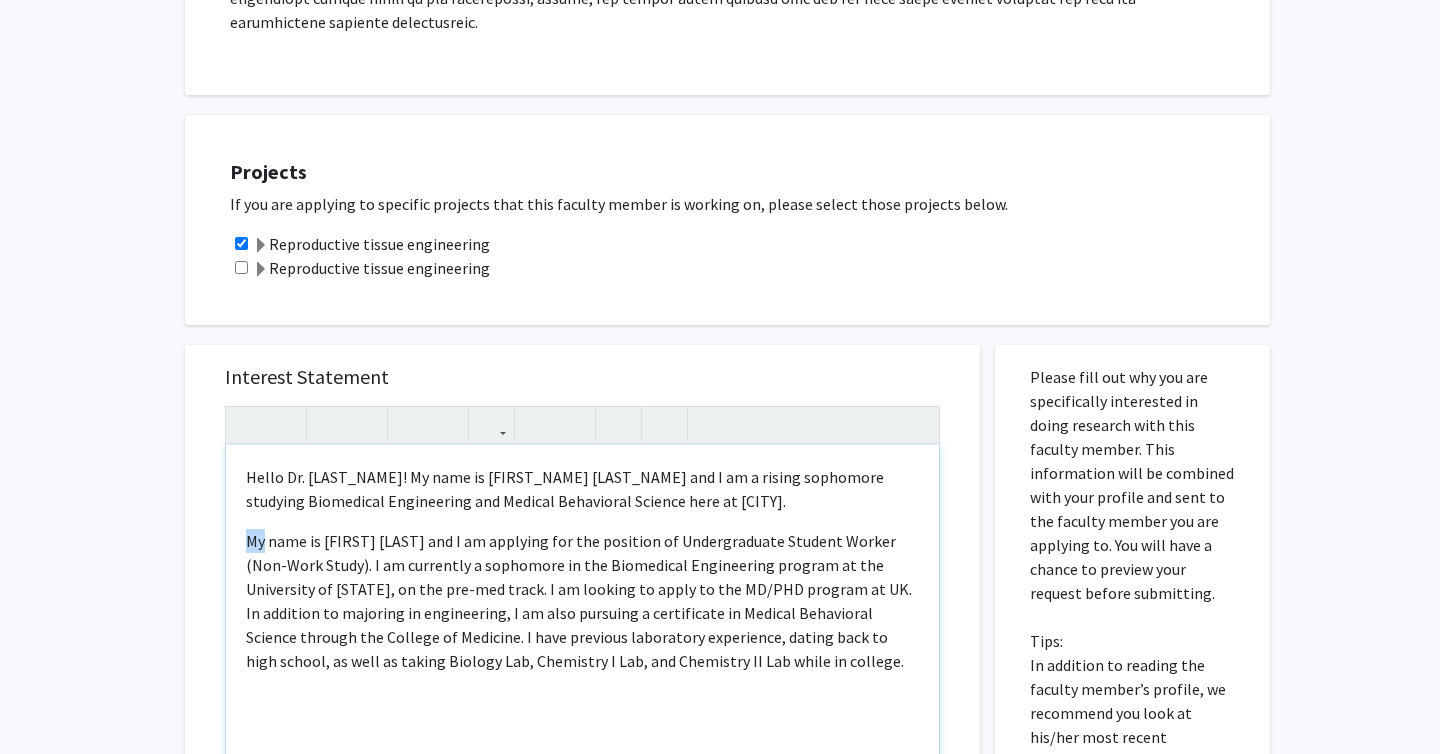 click on "Hello Dr. [LAST]! My name is [FIRST] [LAST] and I am a rising sophomore studying Biomedical Engineering and Medical Behavioral Science here at UK. My name is [FIRST] [LAST] and I am applying for the position of Undergraduate Student Worker (Non-Work Study). I am currently a sophomore in the Biomedical Engineering program at the University of Kentucky, on the pre-med track. I am looking to apply to the MD/PHD program at UK. In addition to majoring in engineering, I am also pursuing a certificate in Medical Behavioral Science through the College of Medicine. I have previous laboratory experience, dating back to high school, as well as taking Biology Lab, Chemistry I Lab, and Chemistry II Lab while in college." at bounding box center [582, 674] 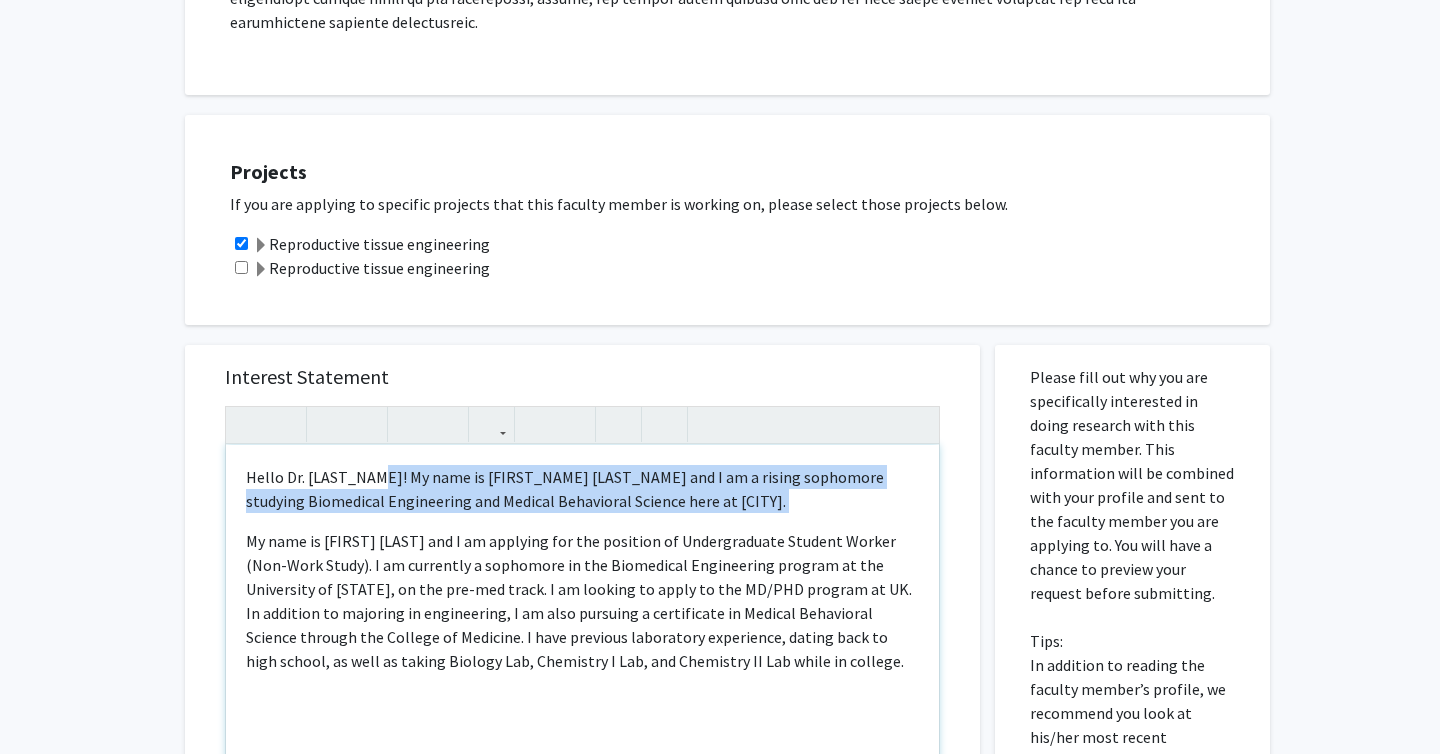 drag, startPoint x: 245, startPoint y: 516, endPoint x: 375, endPoint y: 449, distance: 146.24979 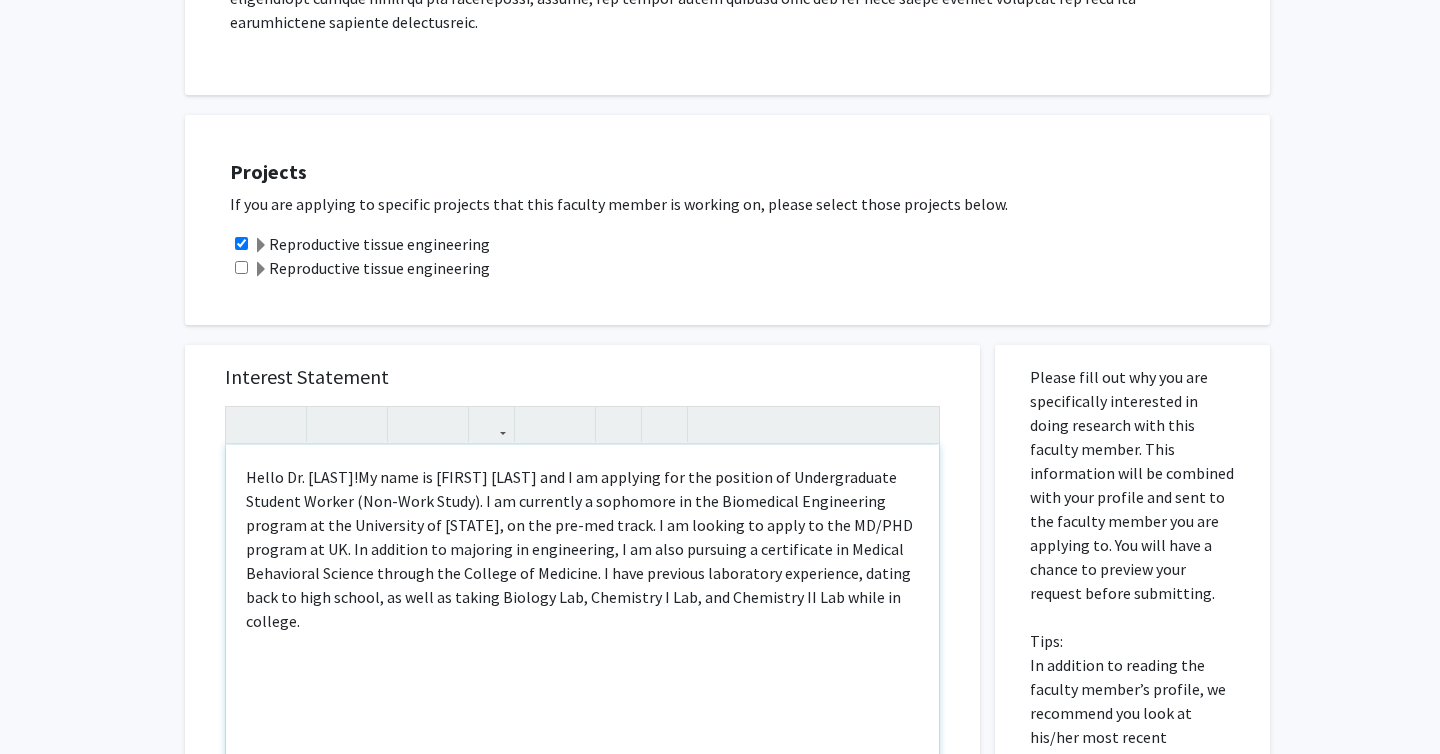 click on "My name is [FIRST] [LAST] and I am applying for the position of Undergraduate Student Worker (Non-Work Study). I am currently a sophomore in the Biomedical Engineering program at the University of [STATE], on the pre-med track. I am looking to apply to the MD/PHD program at UK. In addition to majoring in engineering, I am also pursuing a certificate in Medical Behavioral Science through the College of Medicine. I have previous laboratory experience, dating back to high school, as well as taking Biology Lab, Chemistry I Lab, and Chemistry II Lab while in college." at bounding box center (579, 549) 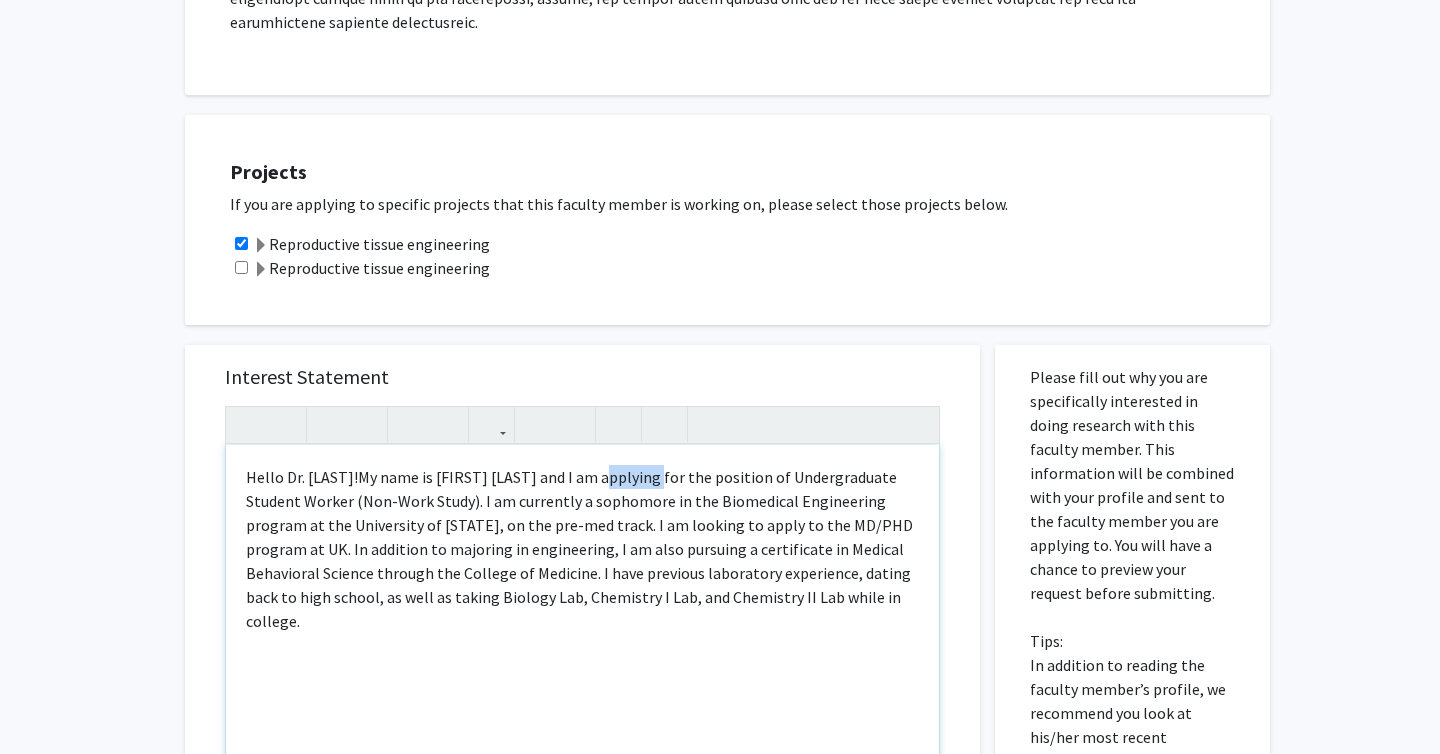 click on "My name is [FIRST] [LAST] and I am applying for the position of Undergraduate Student Worker (Non-Work Study). I am currently a sophomore in the Biomedical Engineering program at the University of [STATE], on the pre-med track. I am looking to apply to the MD/PHD program at UK. In addition to majoring in engineering, I am also pursuing a certificate in Medical Behavioral Science through the College of Medicine. I have previous laboratory experience, dating back to high school, as well as taking Biology Lab, Chemistry I Lab, and Chemistry II Lab while in college." at bounding box center (579, 549) 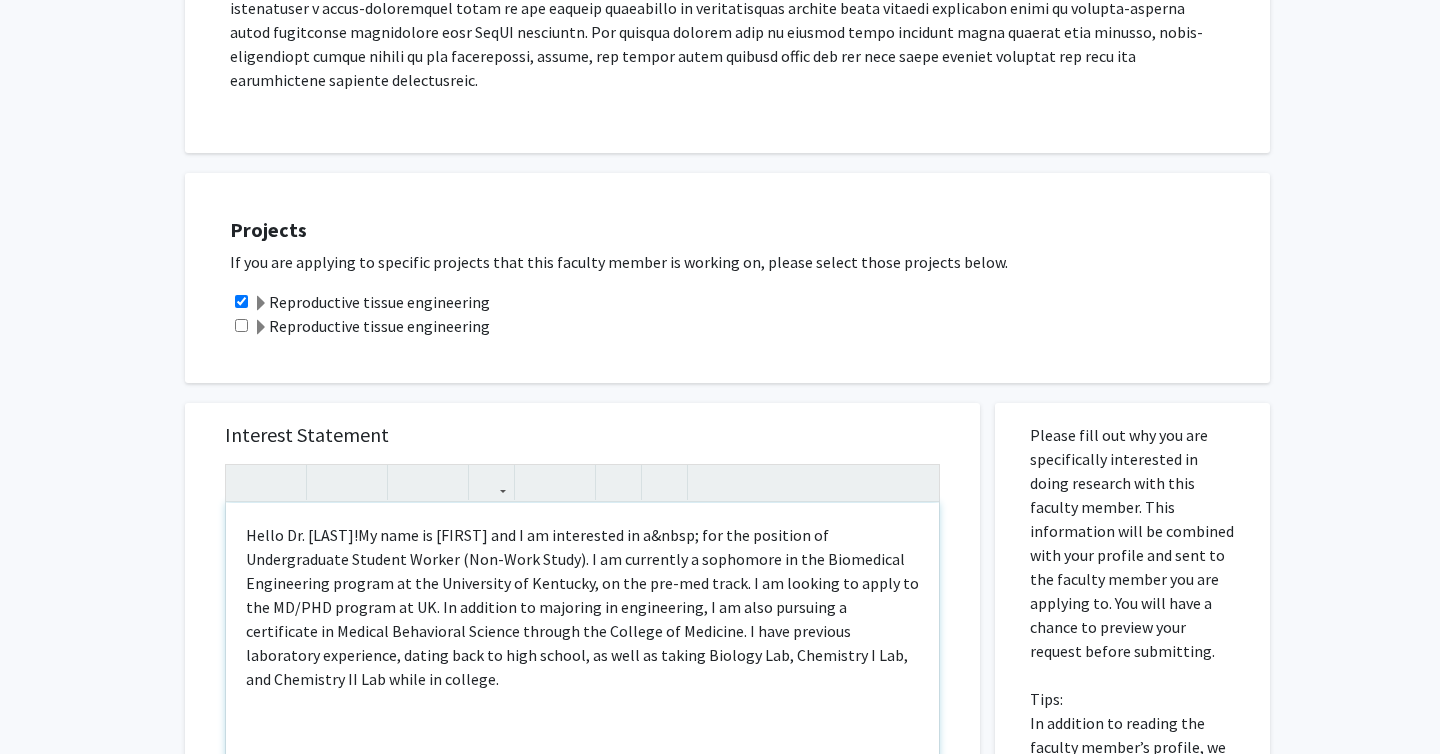 scroll, scrollTop: 605, scrollLeft: 0, axis: vertical 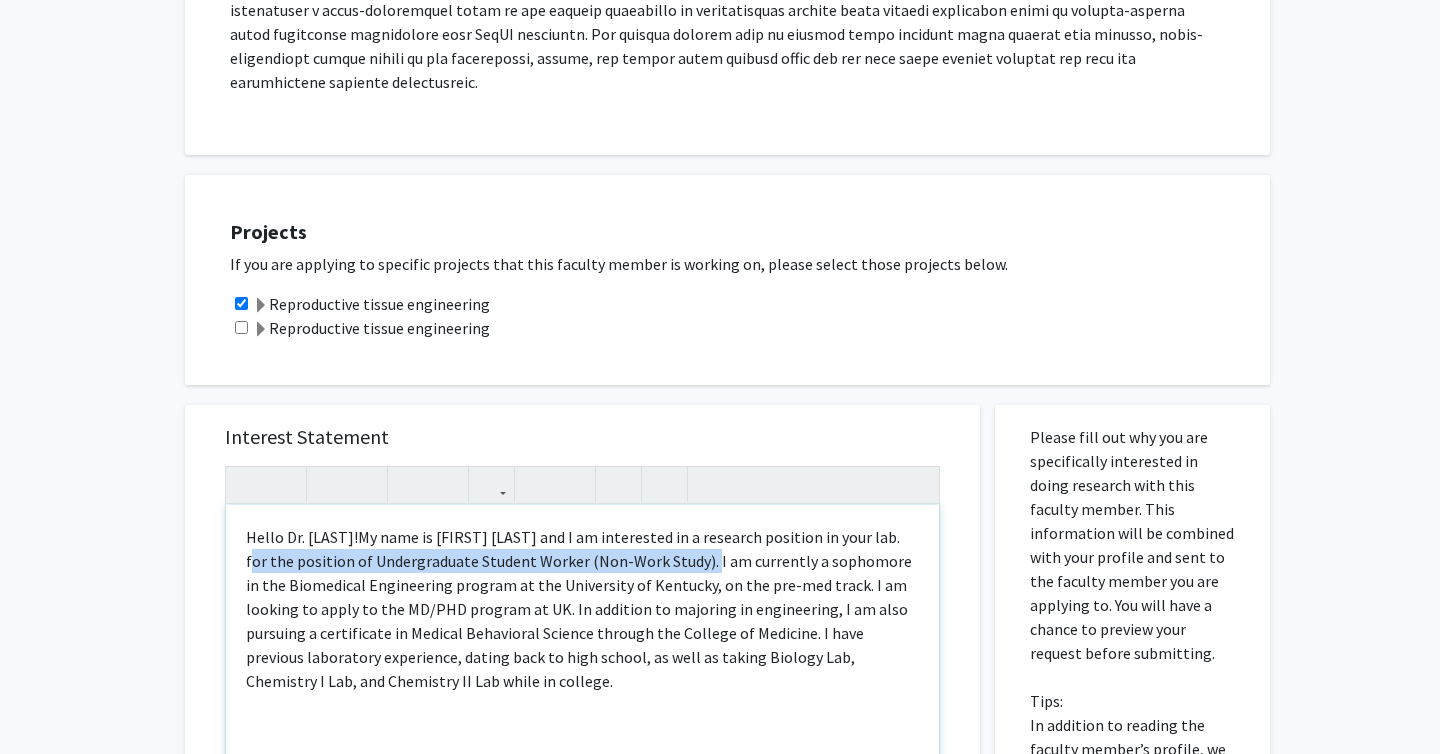 drag, startPoint x: 702, startPoint y: 540, endPoint x: 205, endPoint y: 535, distance: 497.02515 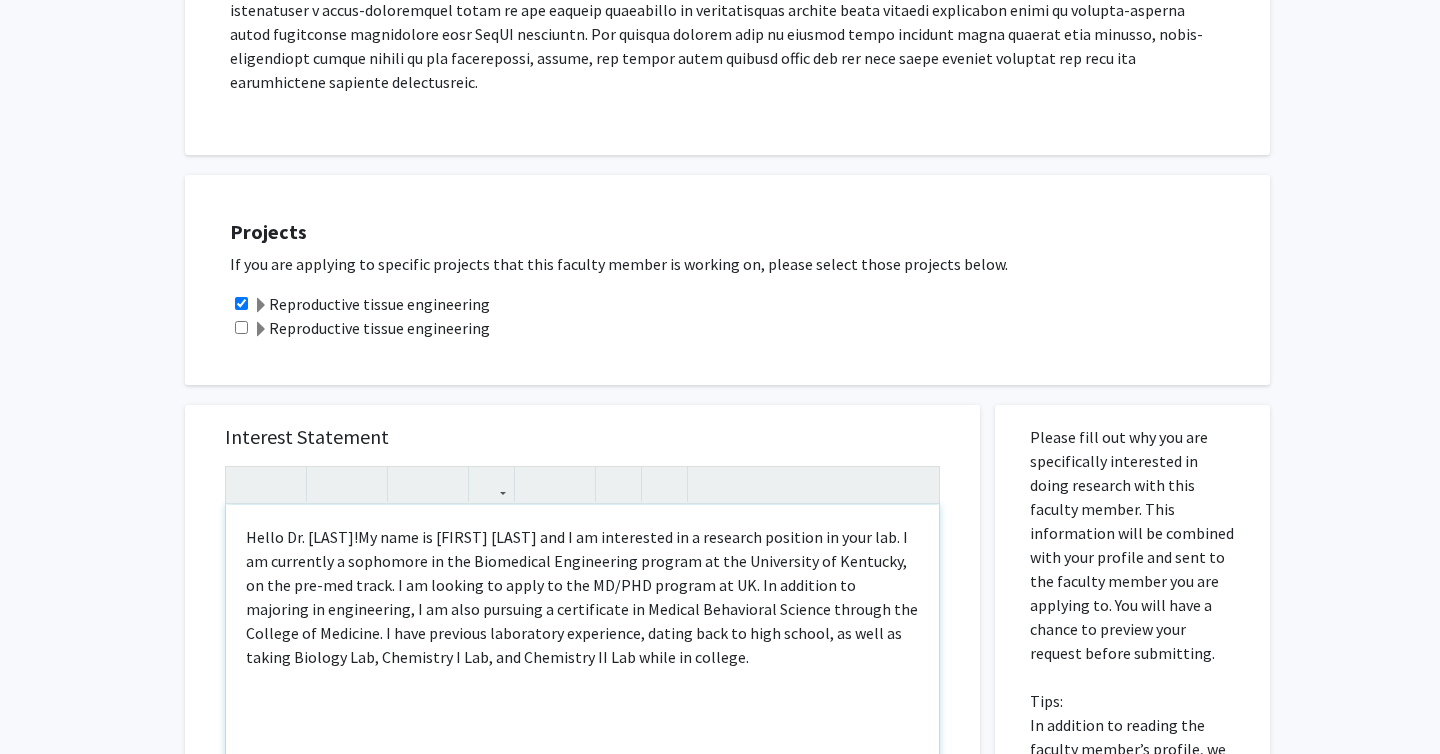 click on "My name is [FIRST] [LAST] and I am interested in a research position in your lab. I am currently a sophomore in the Biomedical Engineering program at the University of Kentucky, on the pre-med track. I am looking to apply to the MD/PHD program at UK. In addition to majoring in engineering, I am also pursuing a certificate in Medical Behavioral Science through the College of Medicine. I have previous laboratory experience, dating back to high school, as well as taking Biology Lab, Chemistry I Lab, and Chemistry II Lab while in college." at bounding box center (582, 597) 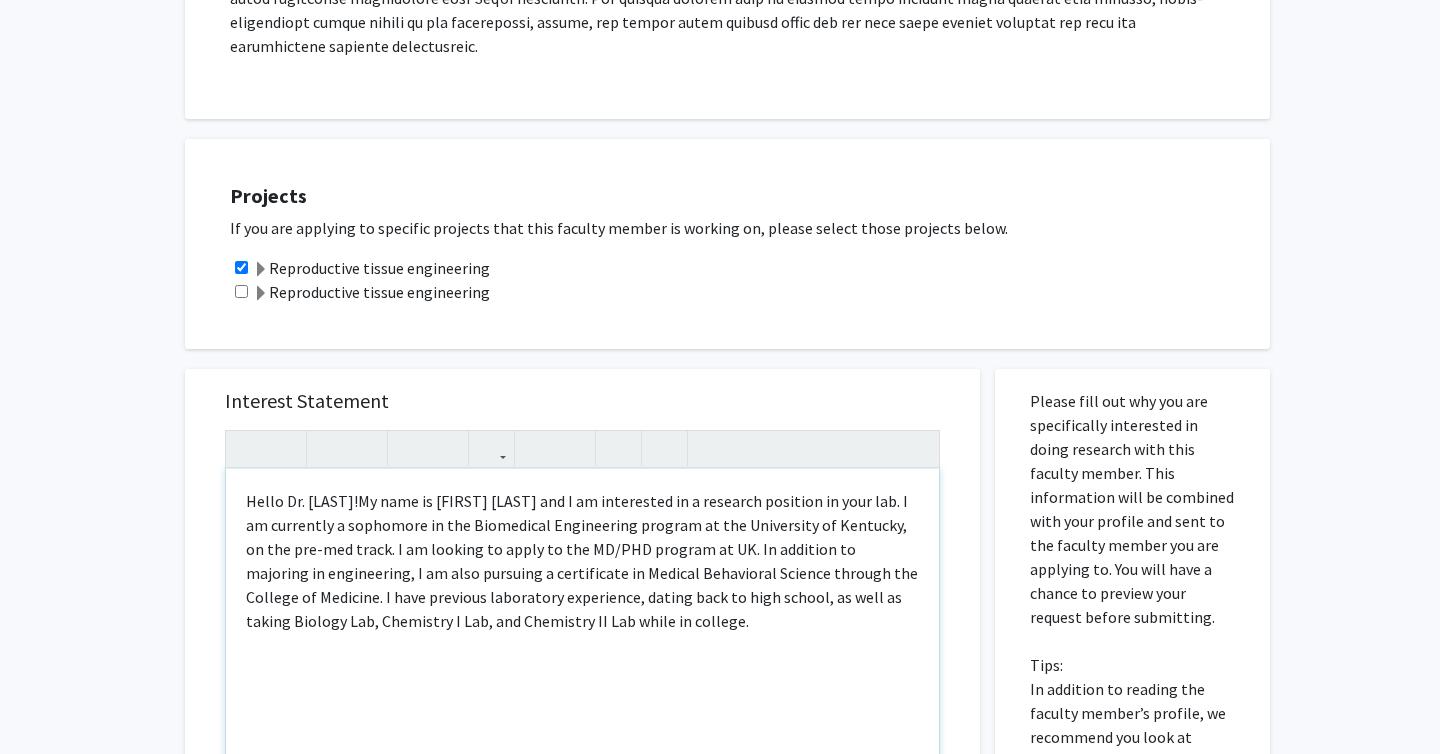scroll, scrollTop: 647, scrollLeft: 0, axis: vertical 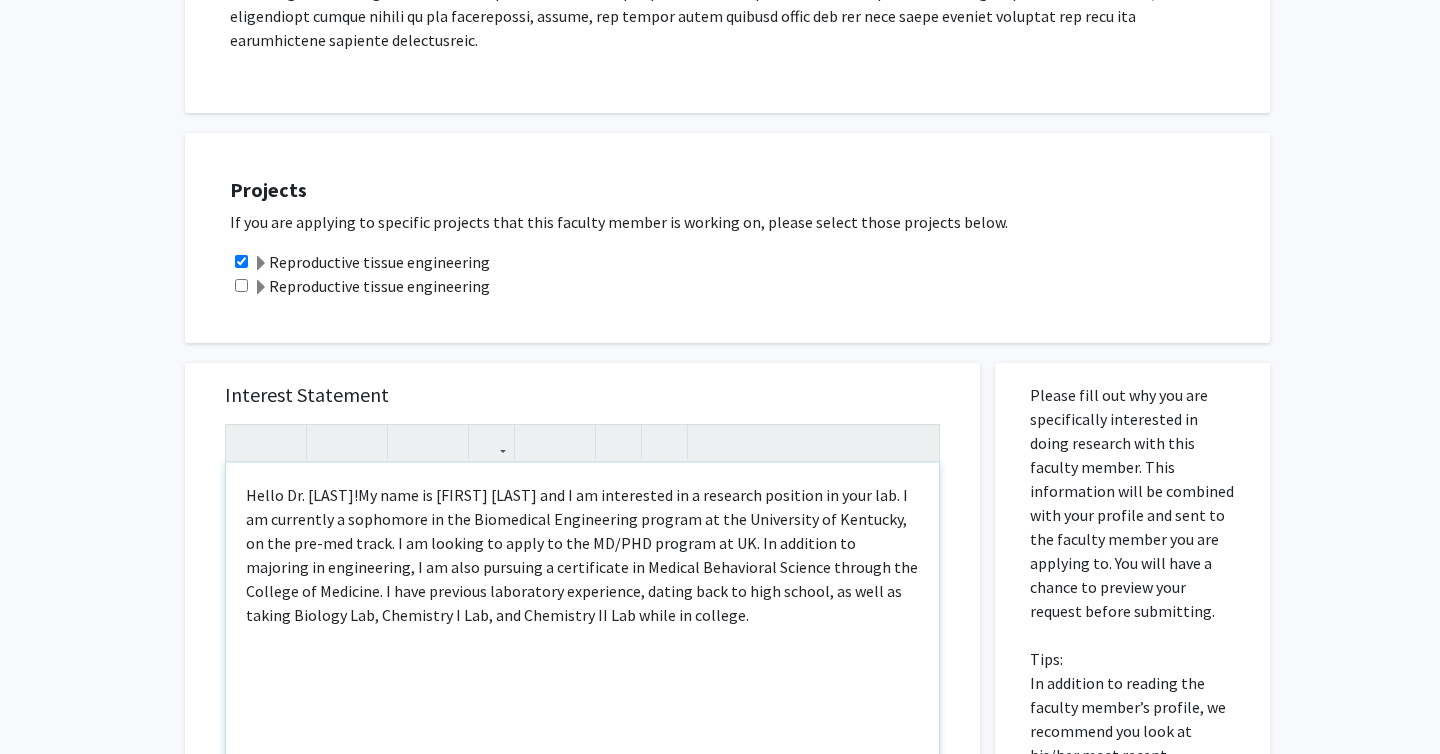 click on "Hello Dr. [LAST]! My name is Sydney Jernigan and I am interested in a research position in your lab. I am currently a sophomore in the Biomedical Engineering program at the University of Kentucky, on the pre-med track. I am looking to apply to the MD/PHD program at UK. In addition to majoring in engineering, I am also pursuing a certificate in Medical Behavioral Science through the College of Medicine. I have previous laboratory experience, dating back to high school, as well as taking Biology Lab, Chemistry I Lab, and Chemistry II Lab while in college." at bounding box center [582, 555] 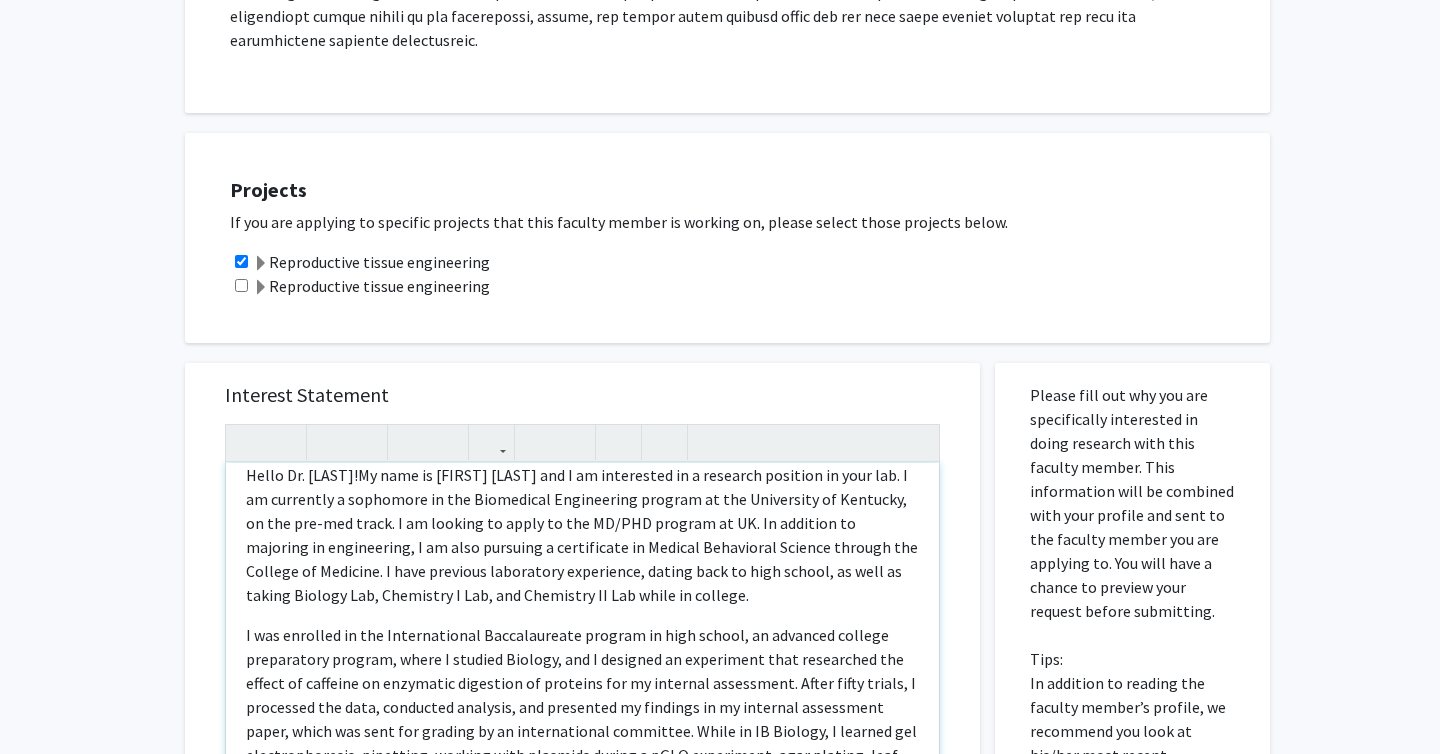 scroll, scrollTop: 22, scrollLeft: 0, axis: vertical 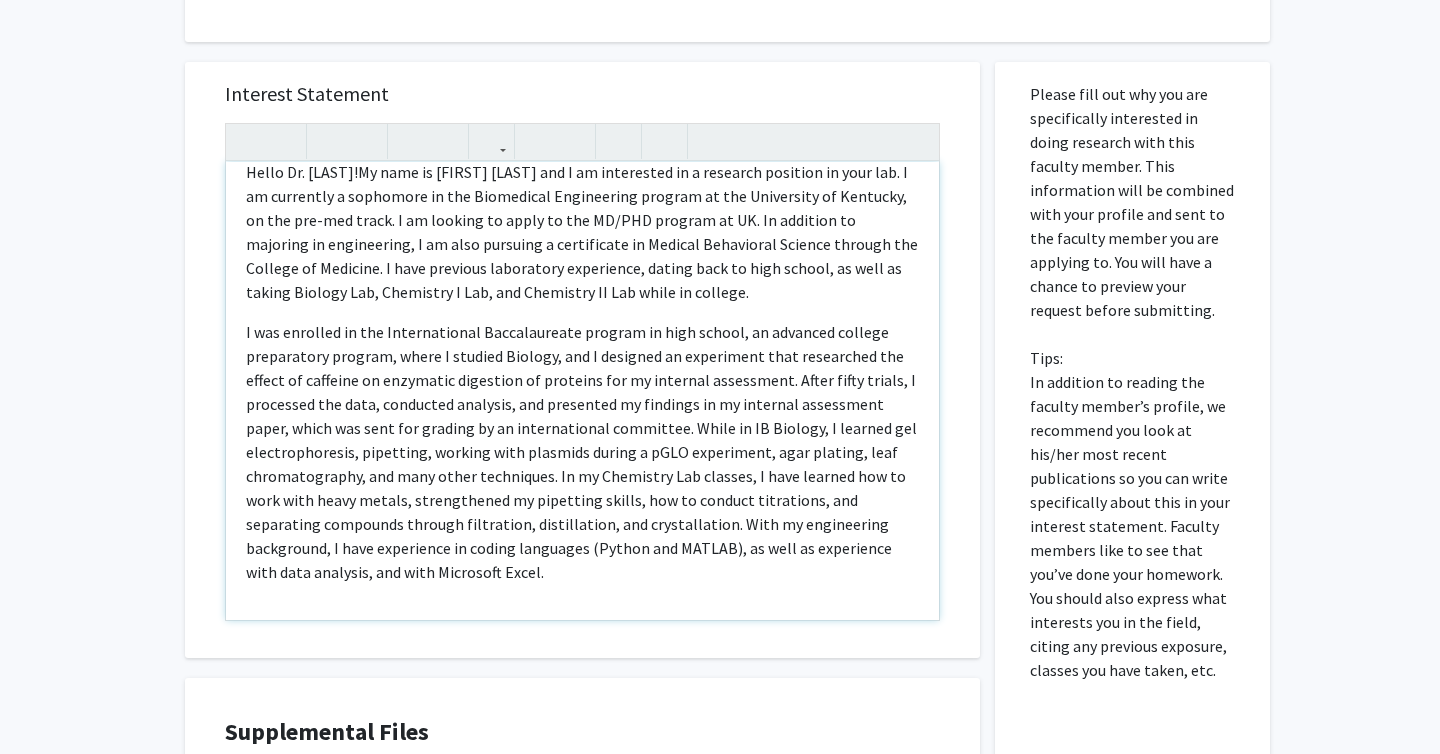click on "I was enrolled in the International Baccalaureate program in high school, an advanced college preparatory program, where I studied Biology, and I designed an experiment that researched the effect of caffeine on enzymatic digestion of proteins for my internal assessment. After fifty trials, I processed the data, conducted analysis, and presented my findings in my internal assessment paper, which was sent for grading by an international committee. While in IB Biology, I learned gel electrophoresis, pipetting, working with plasmids during a pGLO experiment, agar plating, leaf chromatography, and many other techniques. In my Chemistry Lab classes, I have learned how to work with heavy metals, strengthened my pipetting skills, how to conduct titrations, and separating compounds through filtration, distillation, and crystallation. With my engineering background, I have experience in coding languages (Python and MATLAB), as well as experience with data analysis, and with Microsoft Excel." at bounding box center [581, 452] 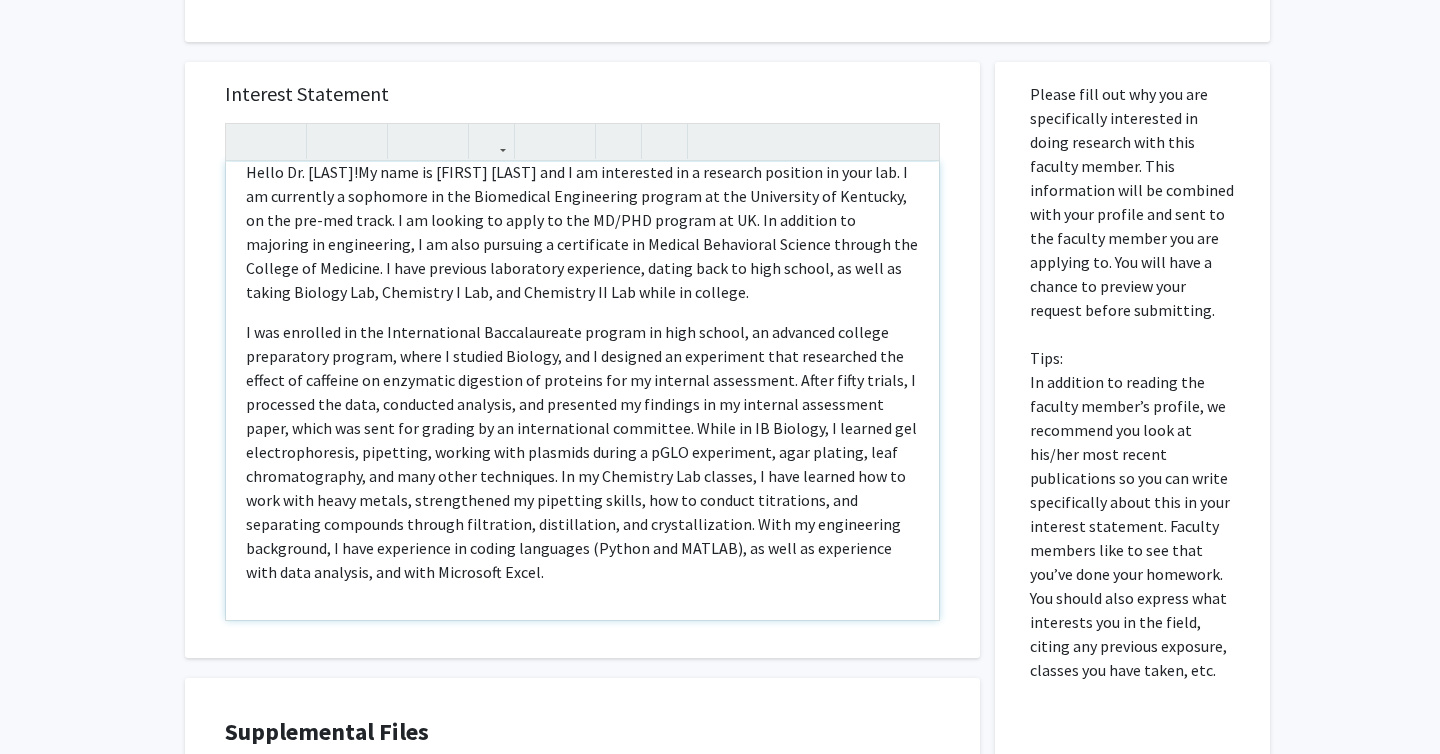 click on "Hello Dr. [LAST]! My name is Sydney Jernigan and I am interested in a research position in your lab. I am currently a sophomore in the Biomedical Engineering program at the University of Kentucky, on the pre-med track. I am looking to apply to the MD/PHD program at UK. In addition to majoring in engineering, I am also pursuing a certificate in Medical Behavioral Science through the College of Medicine. I have previous laboratory experience, dating back to high school, as well as taking Biology Lab, Chemistry I Lab, and Chemistry II Lab while in college." at bounding box center (582, 391) 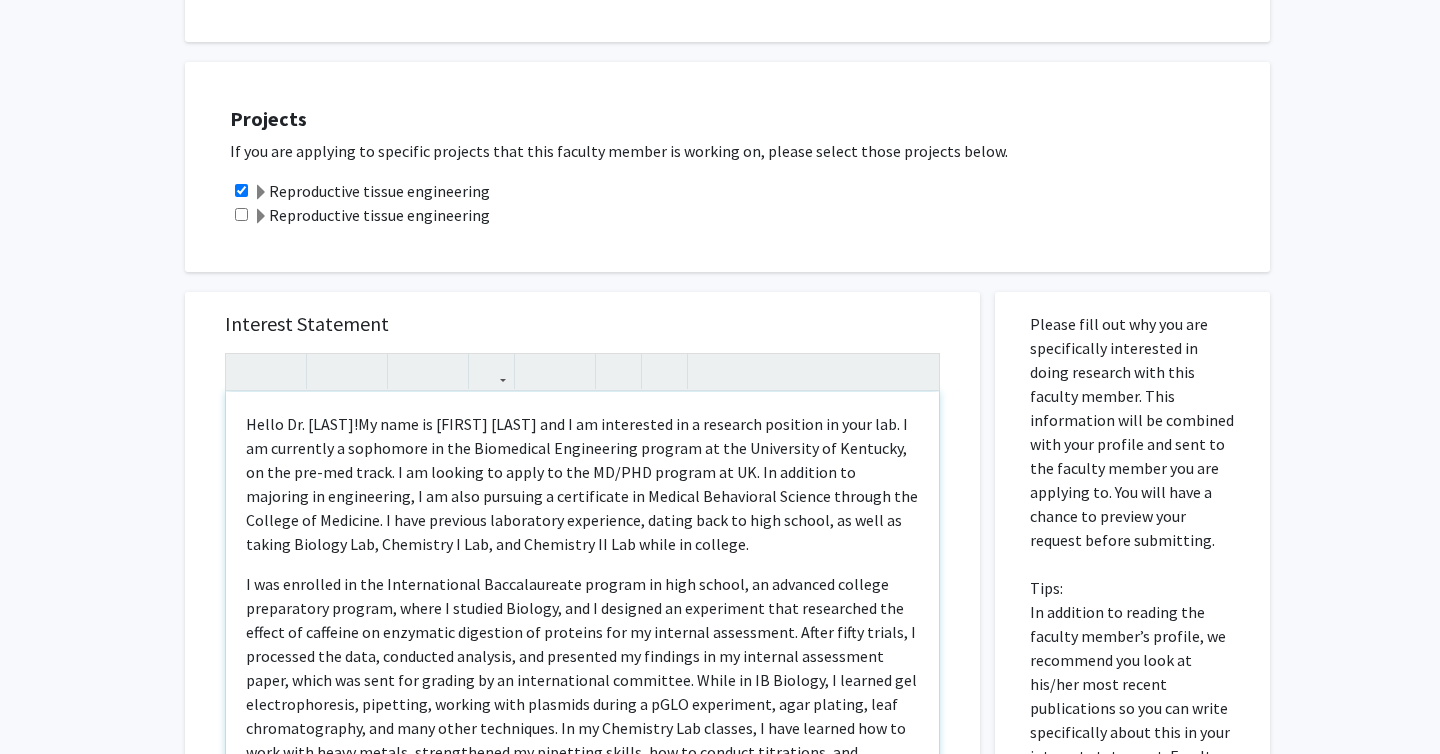 scroll, scrollTop: 715, scrollLeft: 0, axis: vertical 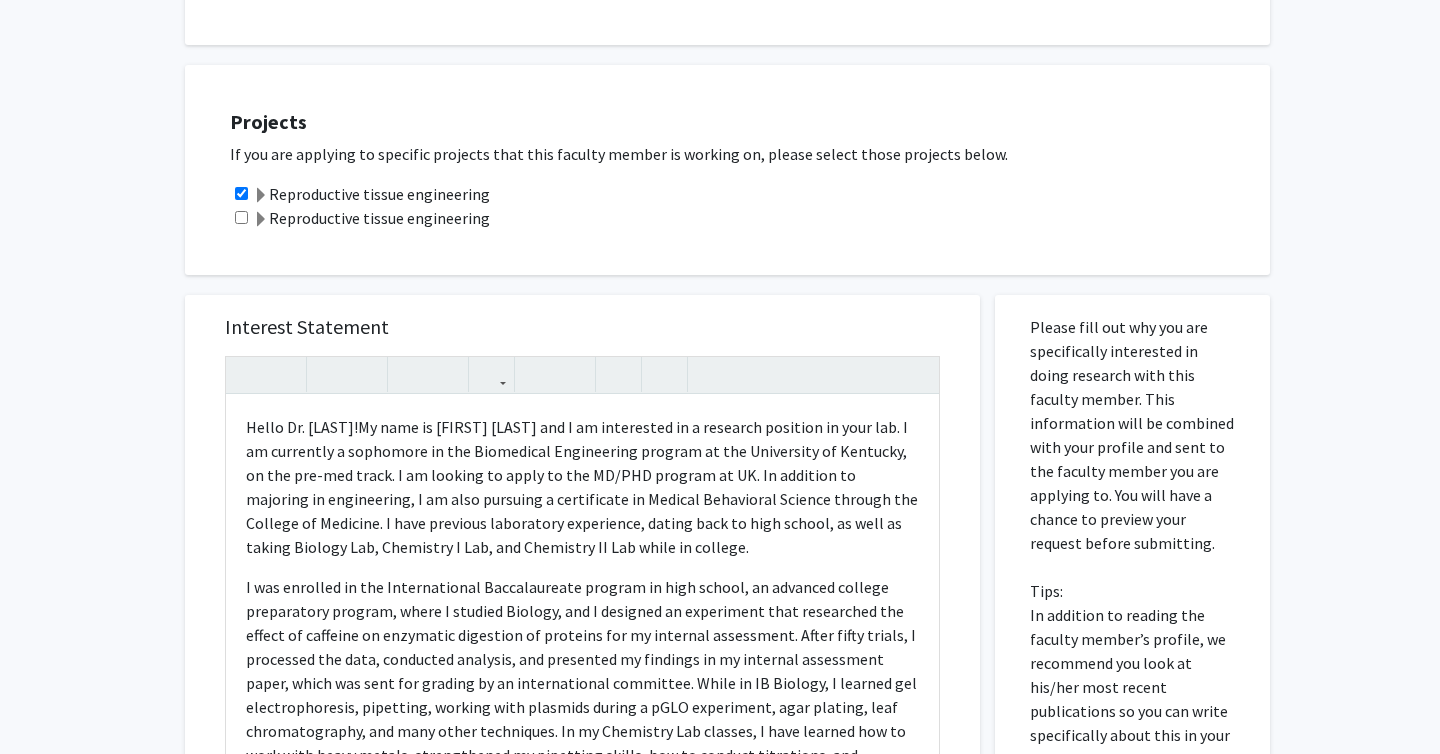 click on "Reproductive tissue engineering" 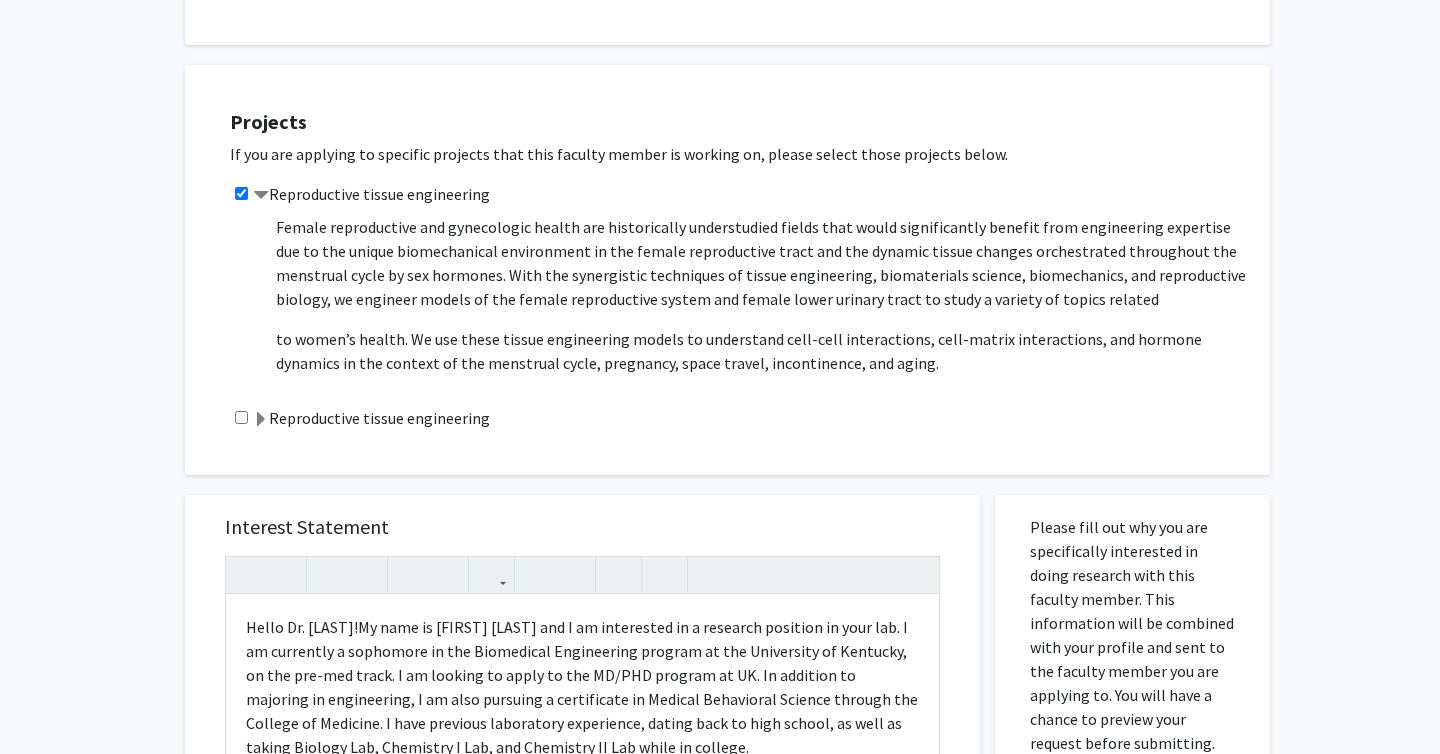 scroll, scrollTop: 117, scrollLeft: 0, axis: vertical 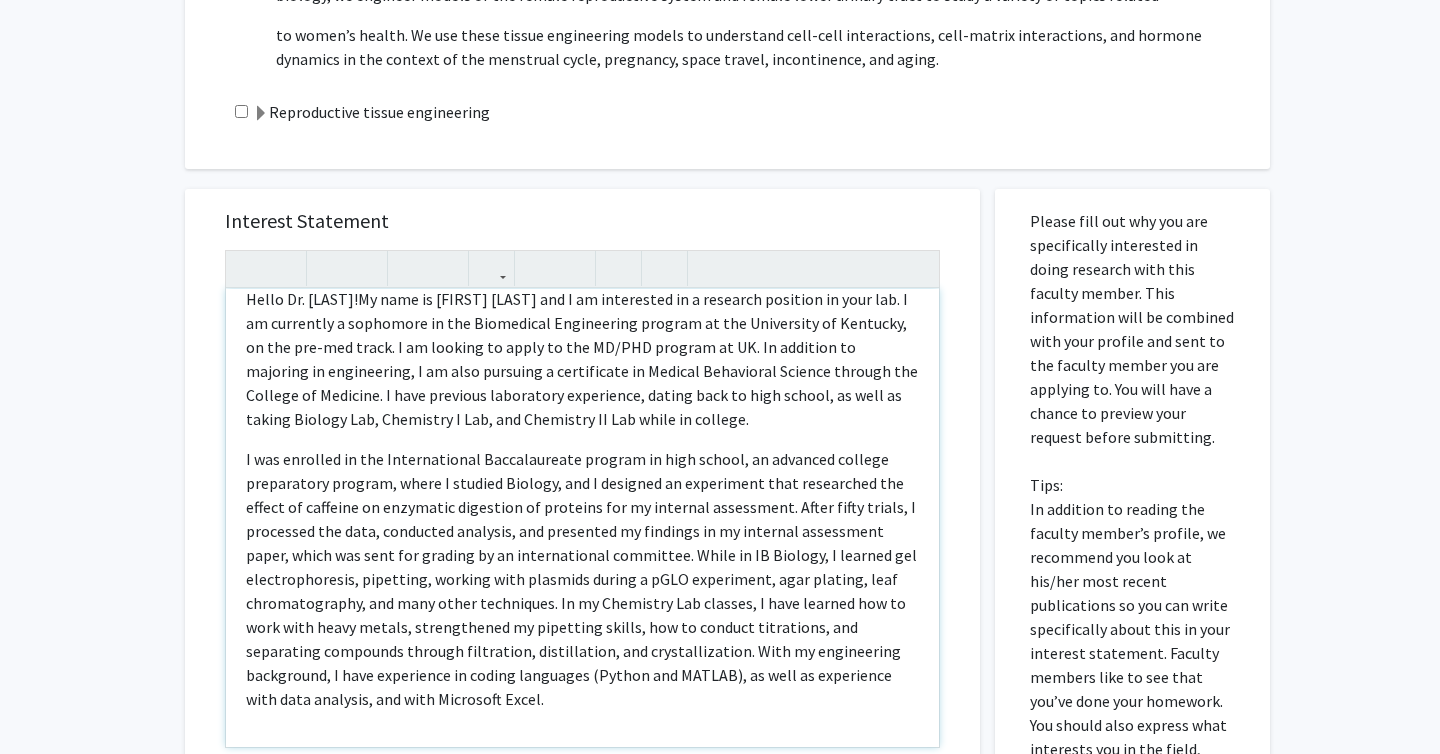 click on "I was enrolled in the International Baccalaureate program in high school, an advanced college preparatory program, where I studied Biology, and I designed an experiment that researched the effect of caffeine on enzymatic digestion of proteins for my internal assessment. After fifty trials, I processed the data, conducted analysis, and presented my findings in my internal assessment paper, which was sent for grading by an international committee. While in IB Biology, I learned gel electrophoresis, pipetting, working with plasmids during a pGLO experiment, agar plating, leaf chromatography, and many other techniques. In my Chemistry Lab classes, I have learned how to work with heavy metals, strengthened my pipetting skills, how to conduct titrations, and separating compounds through filtration, distillation, and crystallization. With my engineering background, I have experience in coding languages (Python and MATLAB), as well as experience with data analysis, and with Microsoft Excel." at bounding box center [582, 579] 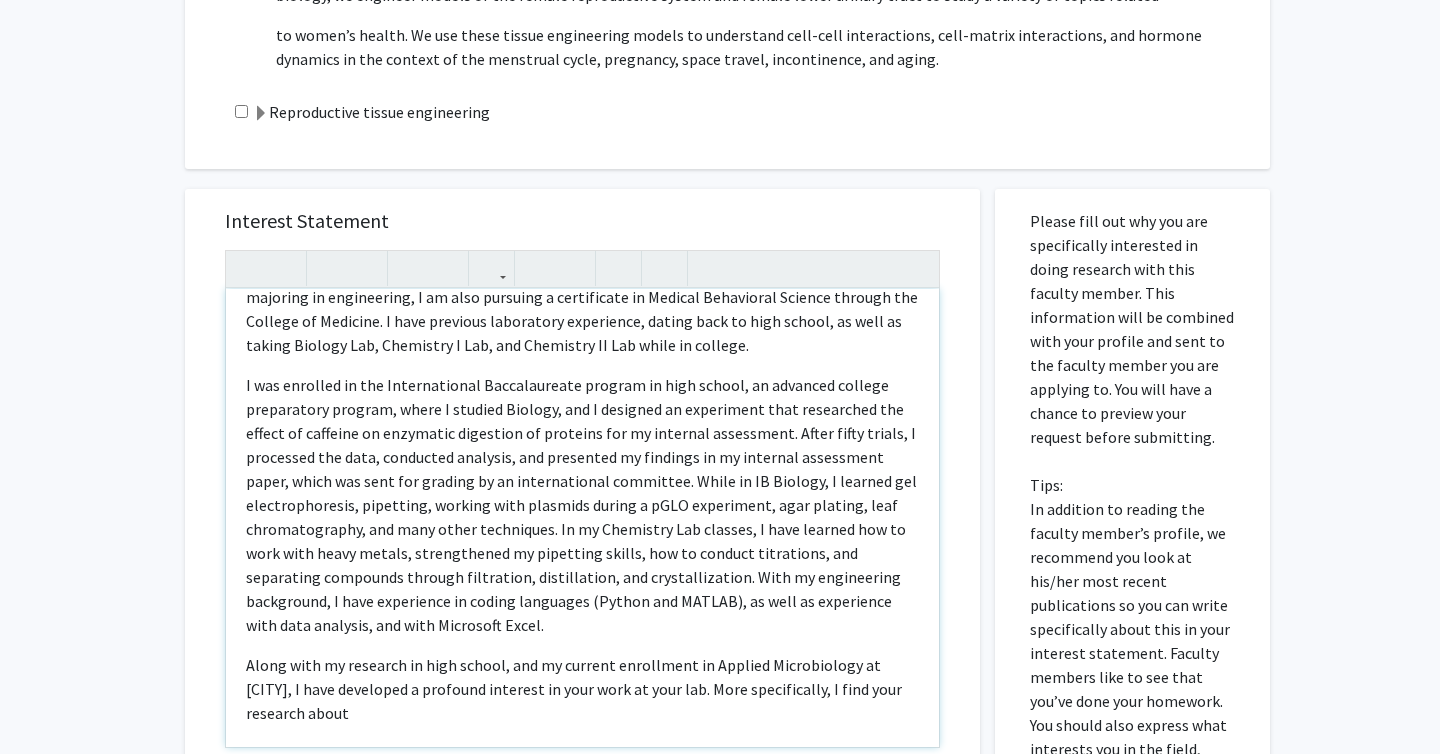 scroll, scrollTop: 110, scrollLeft: 0, axis: vertical 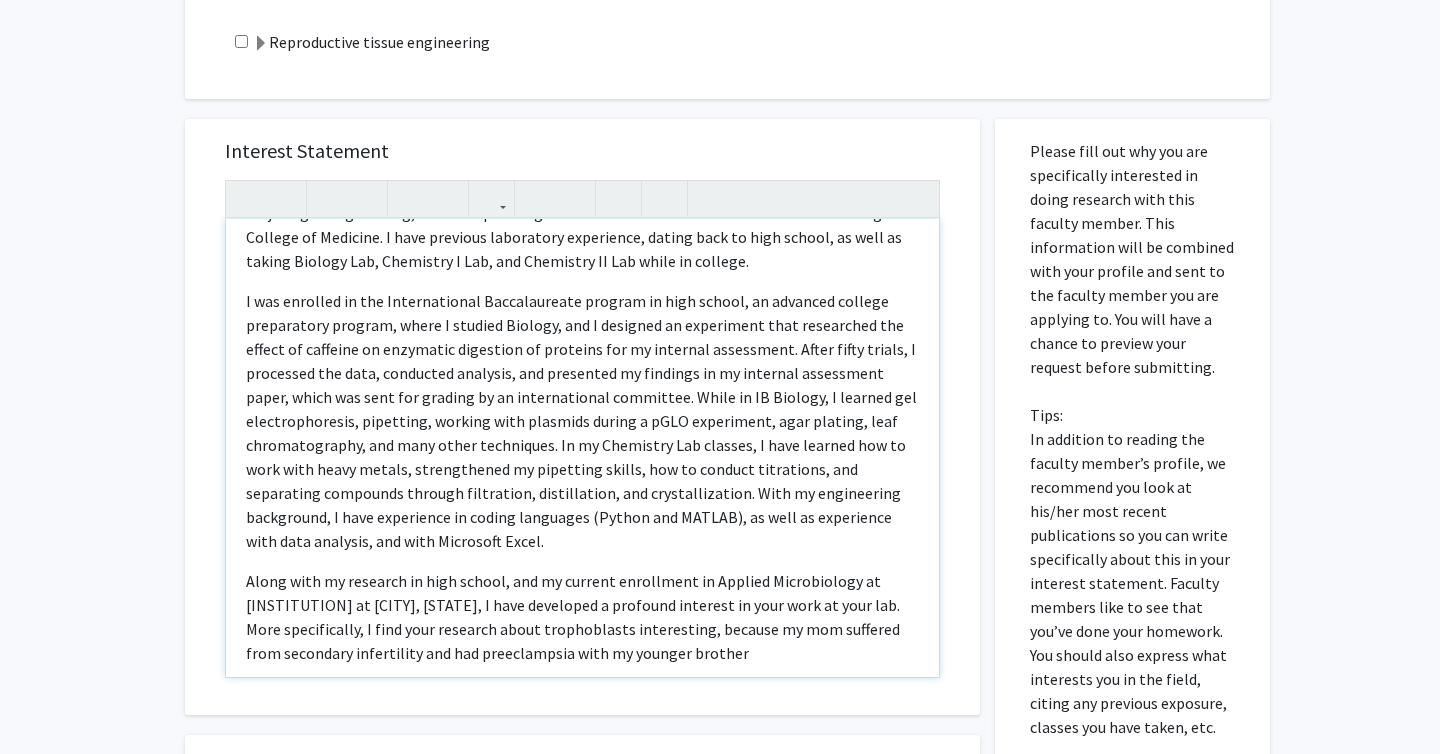 click on "Along with my research in high school, and my current enrollment in Applied Microbiology at [INSTITUTION] at [CITY], [STATE], I have developed a profound interest in your work at your lab. More specifically, I find your research about trophoblasts interesting, because my mom suffered from secondary infertility and had preeclampsia with my younger brother" at bounding box center [573, 617] 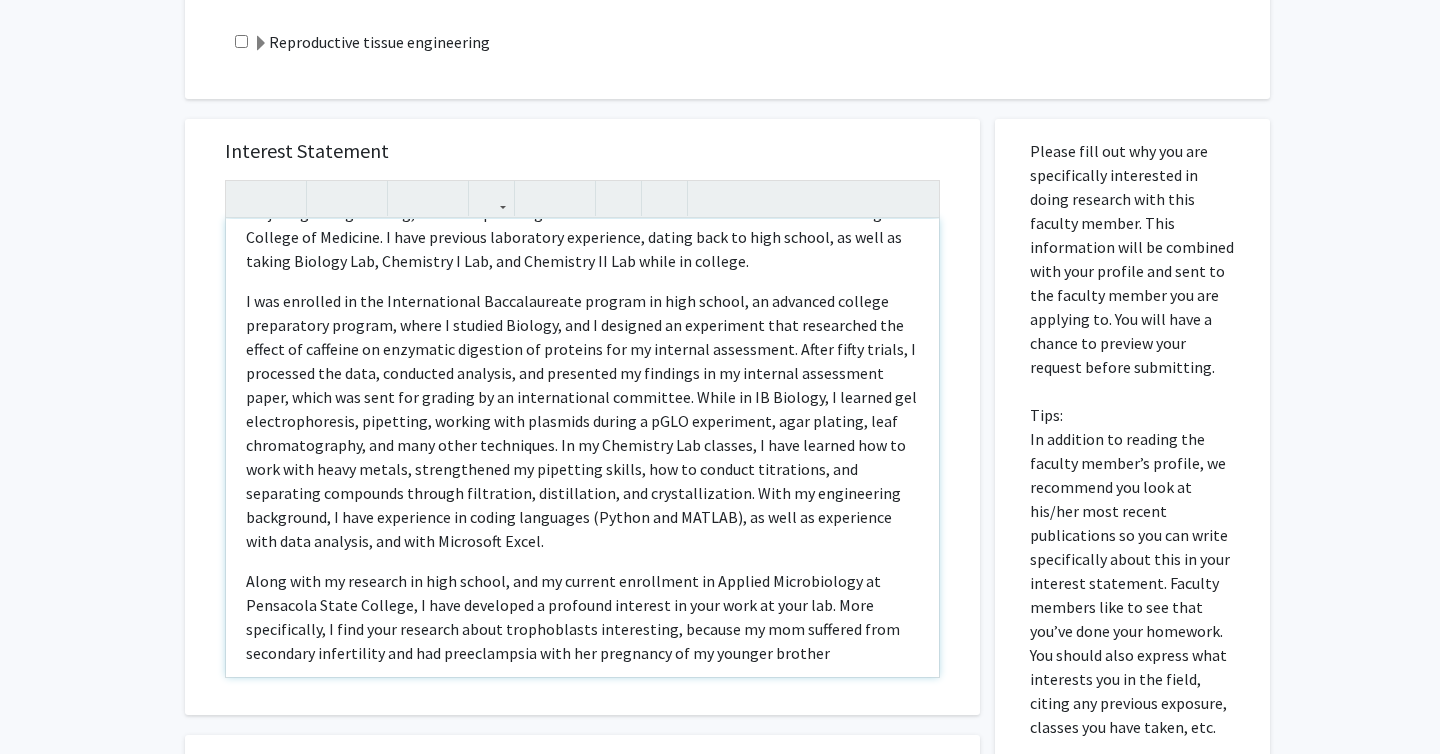 click on "Along with my research in high school, and my current enrollment in Applied Microbiology at Pensacola State College, I have developed a profound interest in your work at your lab. More specifically, I find your research about trophoblasts interesting, because my mom suffered from secondary infertility and had preeclampsia with her pregnancy of my younger brother" at bounding box center (582, 617) 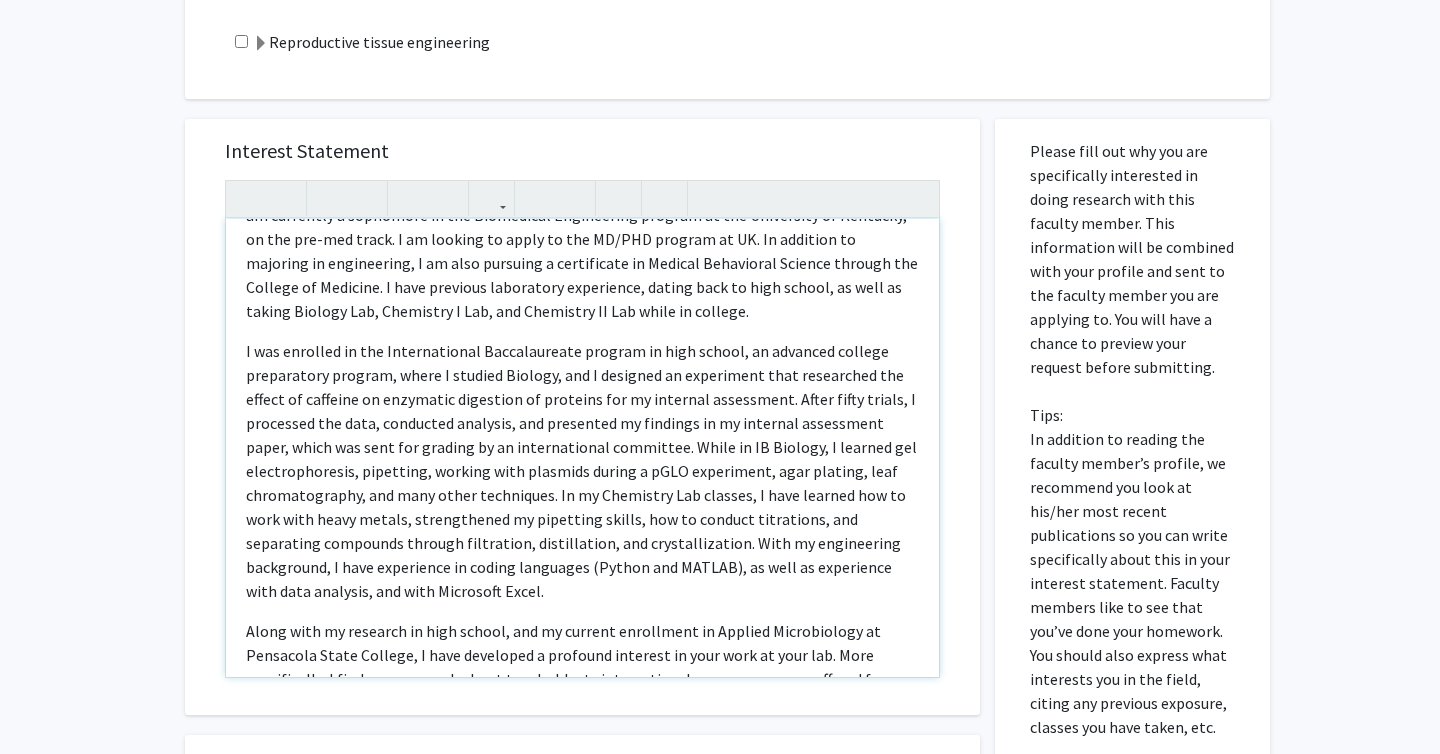 scroll, scrollTop: 0, scrollLeft: 0, axis: both 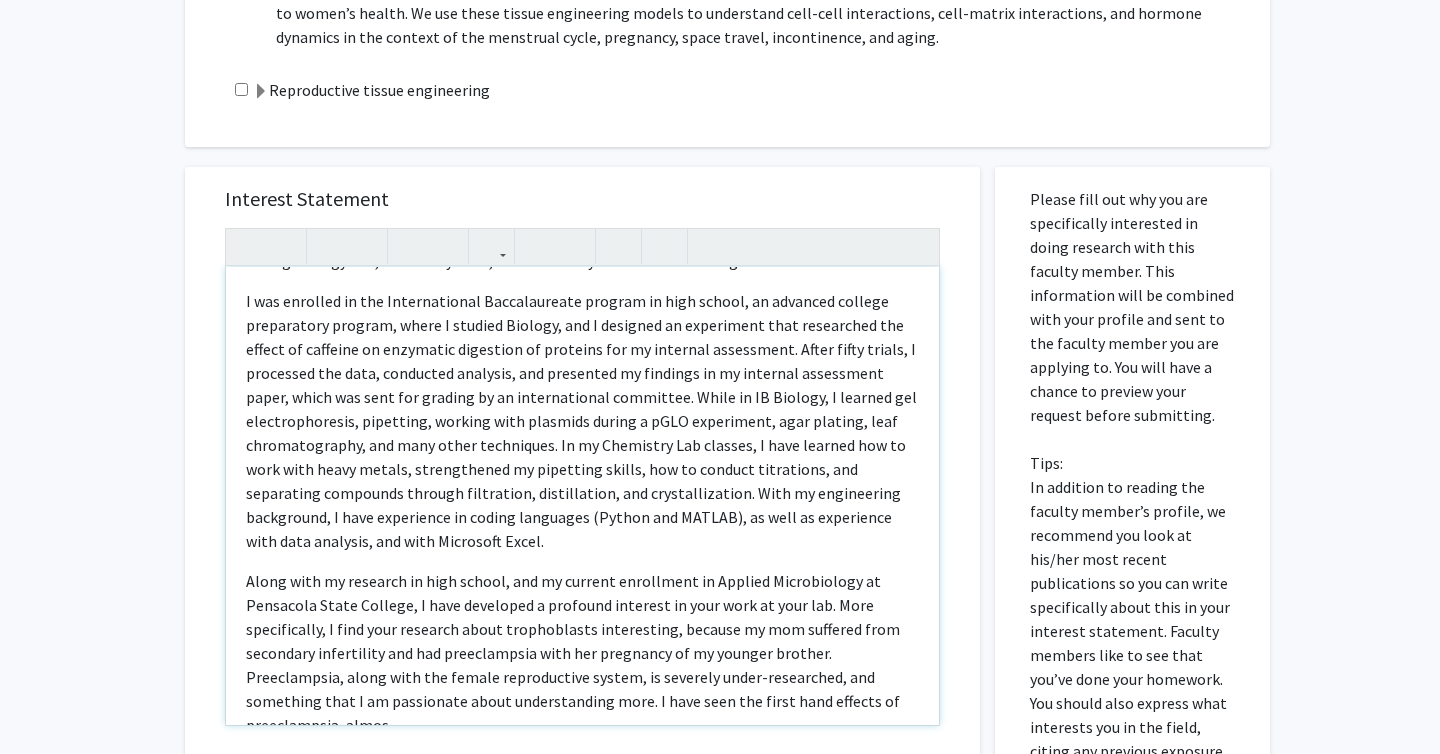 click on "Along with my research in high school, and my current enrollment in Applied Microbiology at Pensacola State College, I have developed a profound interest in your work at your lab. More specifically, I find your research about trophoblasts interesting, because my mom suffered from secondary infertility and had preeclampsia with her pregnancy of my younger brother. Preeclampsia, along with the female reproductive system, is severely under-researched, and something that I am passionate about understanding more. I have seen the first hand effects of preeclampsia, almos" at bounding box center (573, 653) 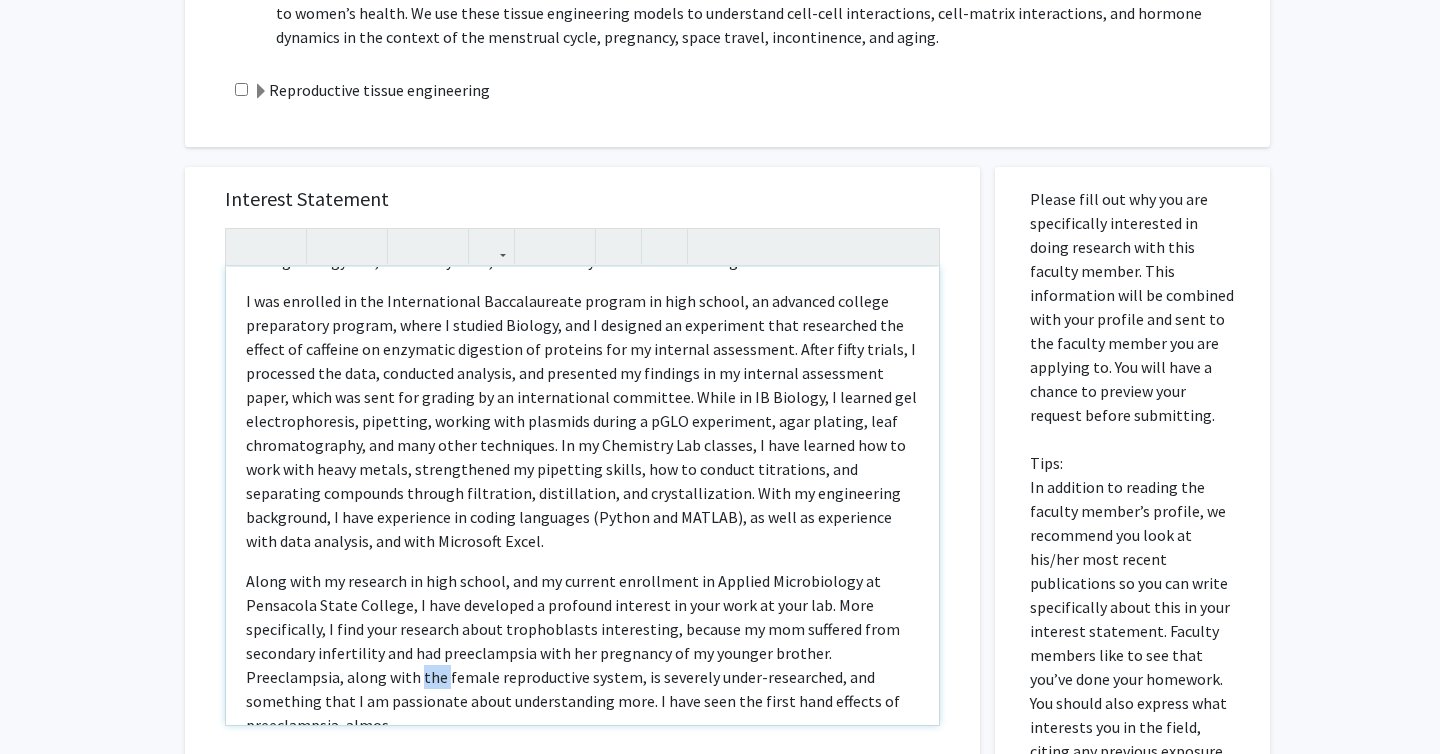 click on "Along with my research in high school, and my current enrollment in Applied Microbiology at Pensacola State College, I have developed a profound interest in your work at your lab. More specifically, I find your research about trophoblasts interesting, because my mom suffered from secondary infertility and had preeclampsia with her pregnancy of my younger brother. Preeclampsia, along with the female reproductive system, is severely under-researched, and something that I am passionate about understanding more. I have seen the first hand effects of preeclampsia, almos" at bounding box center (573, 653) 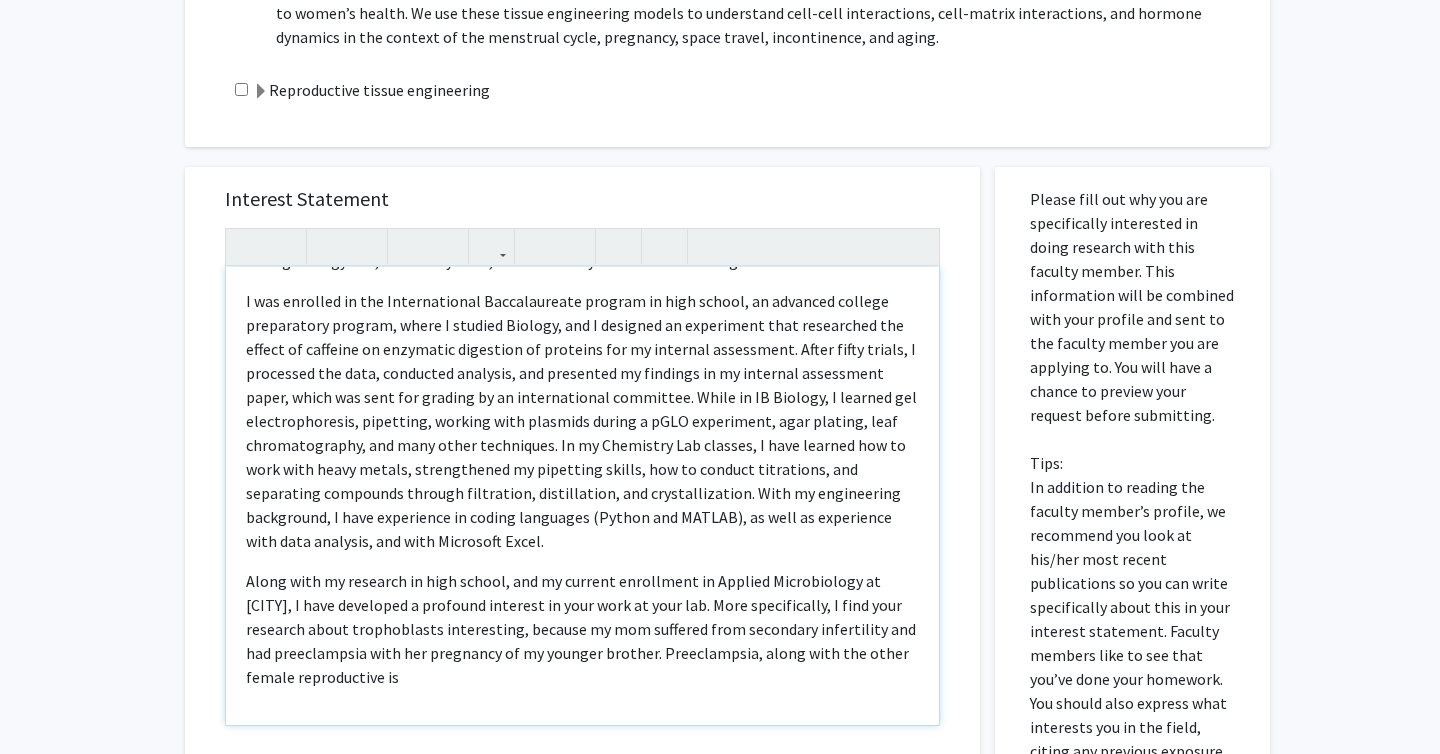 click on "Along with my research in high school, and my current enrollment in Applied Microbiology at [CITY], I have developed a profound interest in your work at your lab. More specifically, I find your research about trophoblasts interesting, because my mom suffered from secondary infertility and had preeclampsia with her pregnancy of my younger brother. Preeclampsia, along with the other female reproductive is" at bounding box center [581, 629] 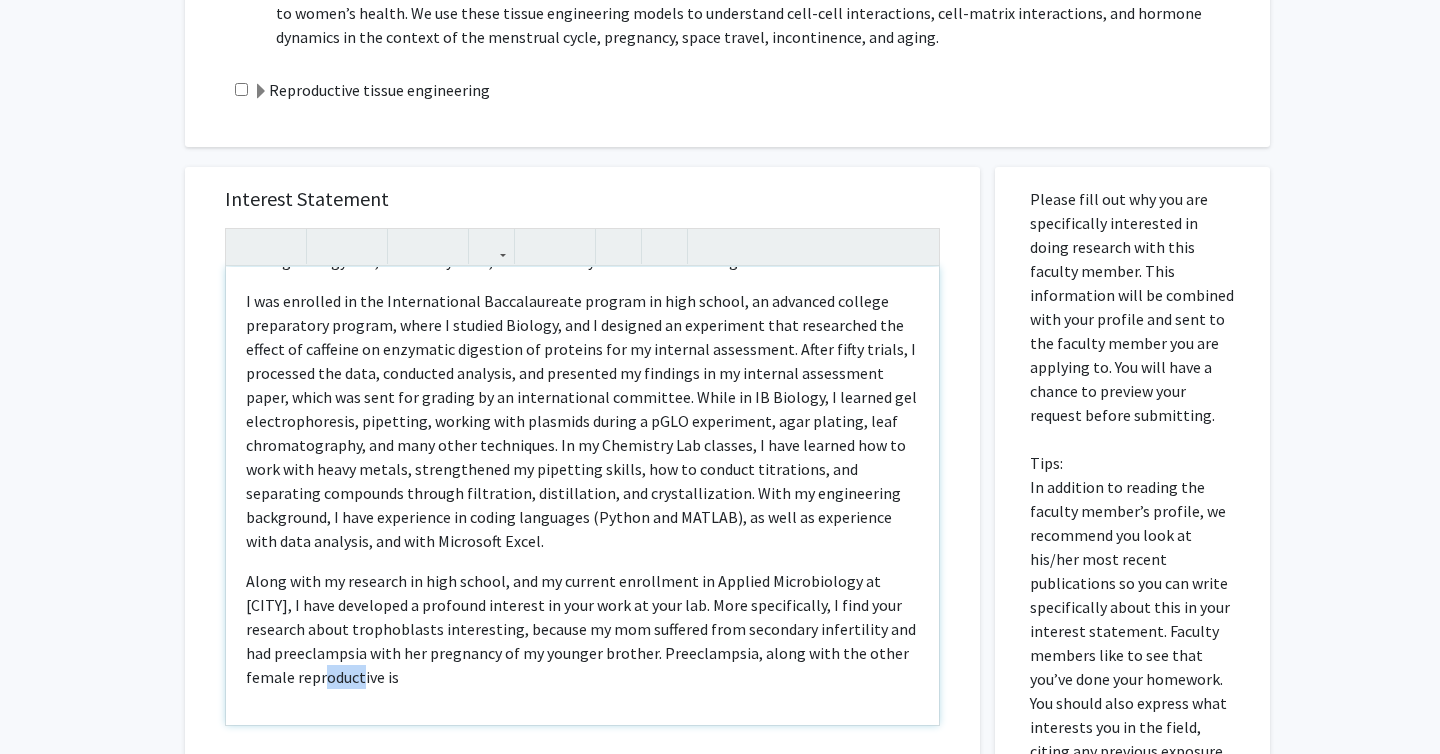 click on "Along with my research in high school, and my current enrollment in Applied Microbiology at [CITY], I have developed a profound interest in your work at your lab. More specifically, I find your research about trophoblasts interesting, because my mom suffered from secondary infertility and had preeclampsia with her pregnancy of my younger brother. Preeclampsia, along with the other female reproductive is" at bounding box center [581, 629] 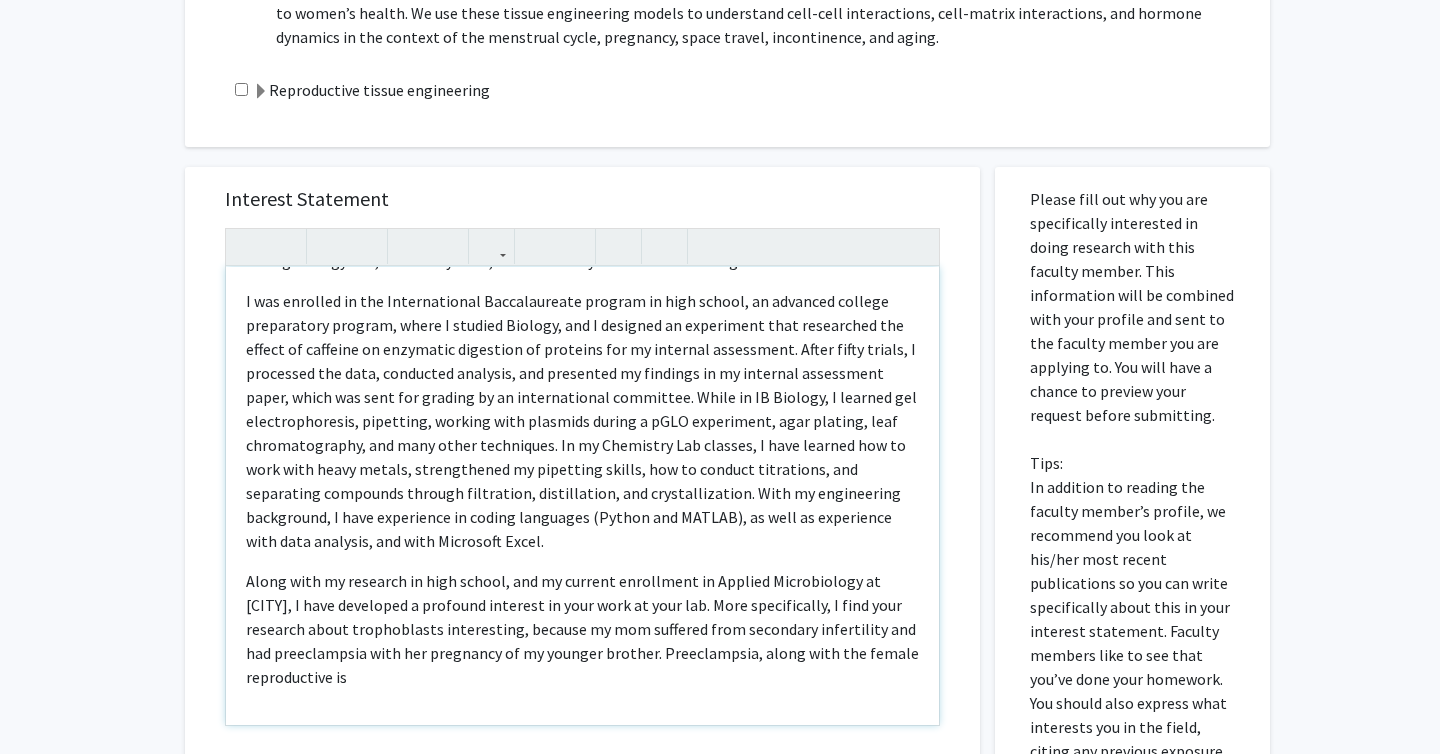 click on "Along with my research in high school, and my current enrollment in Applied Microbiology at [CITY], I have developed a profound interest in your work at your lab. More specifically, I find your research about trophoblasts interesting, because my mom suffered from secondary infertility and had preeclampsia with her pregnancy of my younger brother. Preeclampsia, along with the female reproductive is" at bounding box center [582, 629] 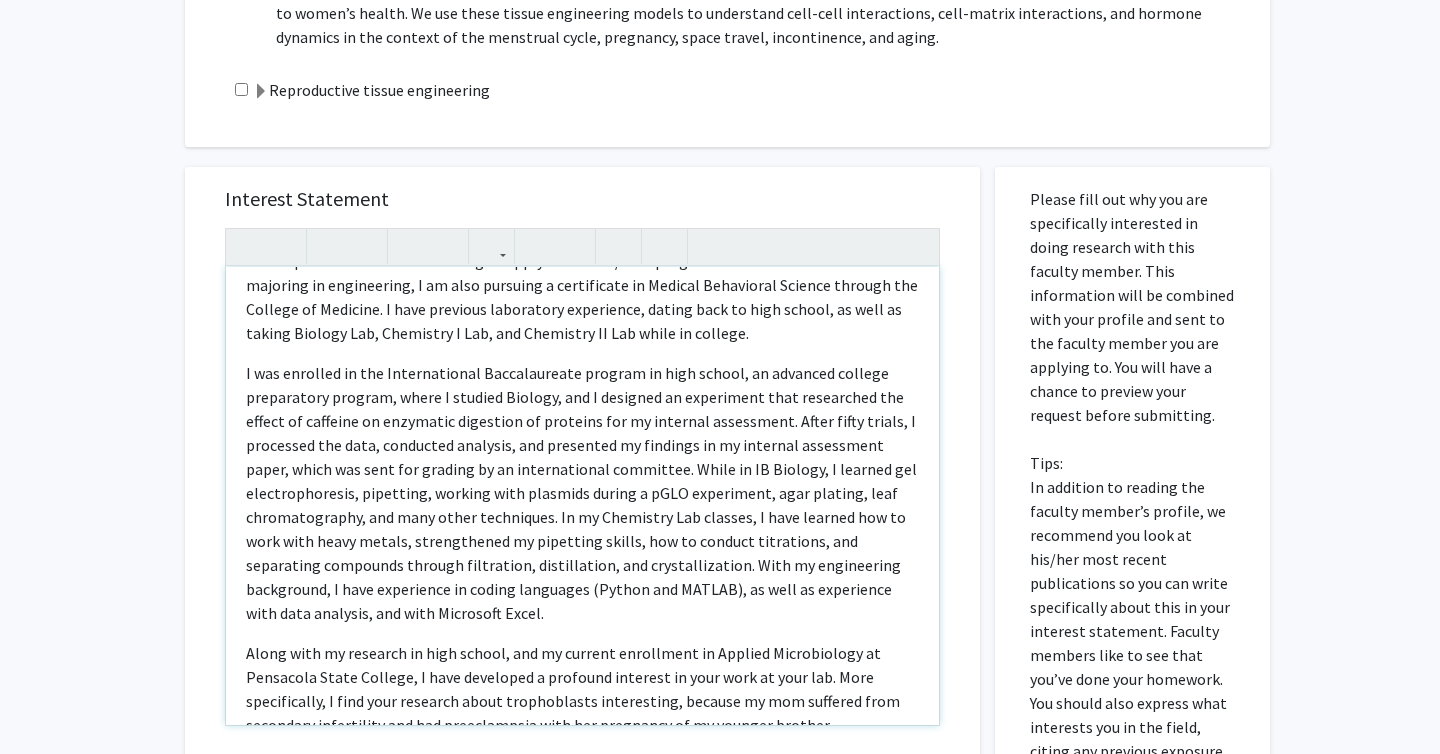scroll, scrollTop: 0, scrollLeft: 0, axis: both 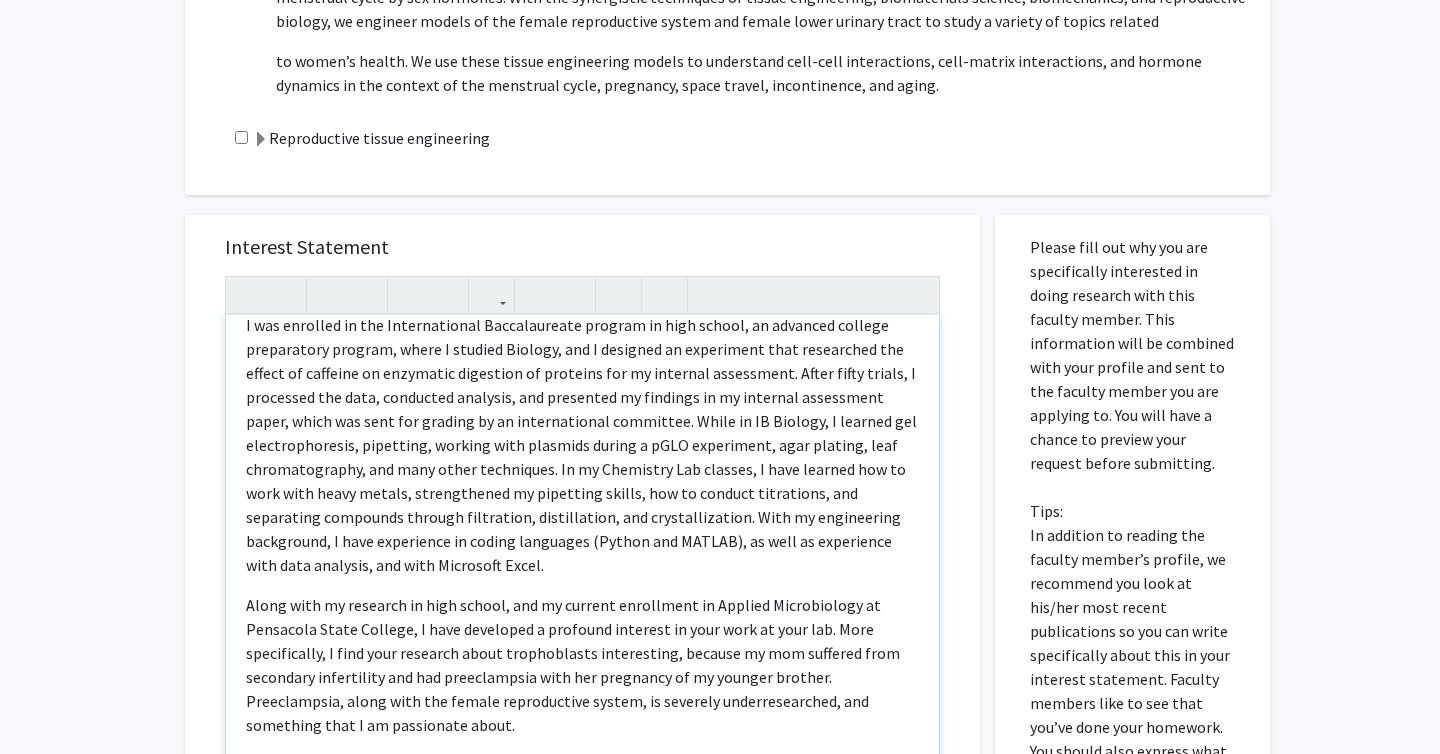 click on "Along with my research in high school, and my current enrollment in Applied Microbiology at Pensacola State College, I have developed a profound interest in your work at your lab. More specifically, I find your research about trophoblasts interesting, because my mom suffered from secondary infertility and had preeclampsia with her pregnancy of my younger brother. Preeclampsia, along with the female reproductive system, is severely underresearched, and something that I am passionate about." at bounding box center [573, 665] 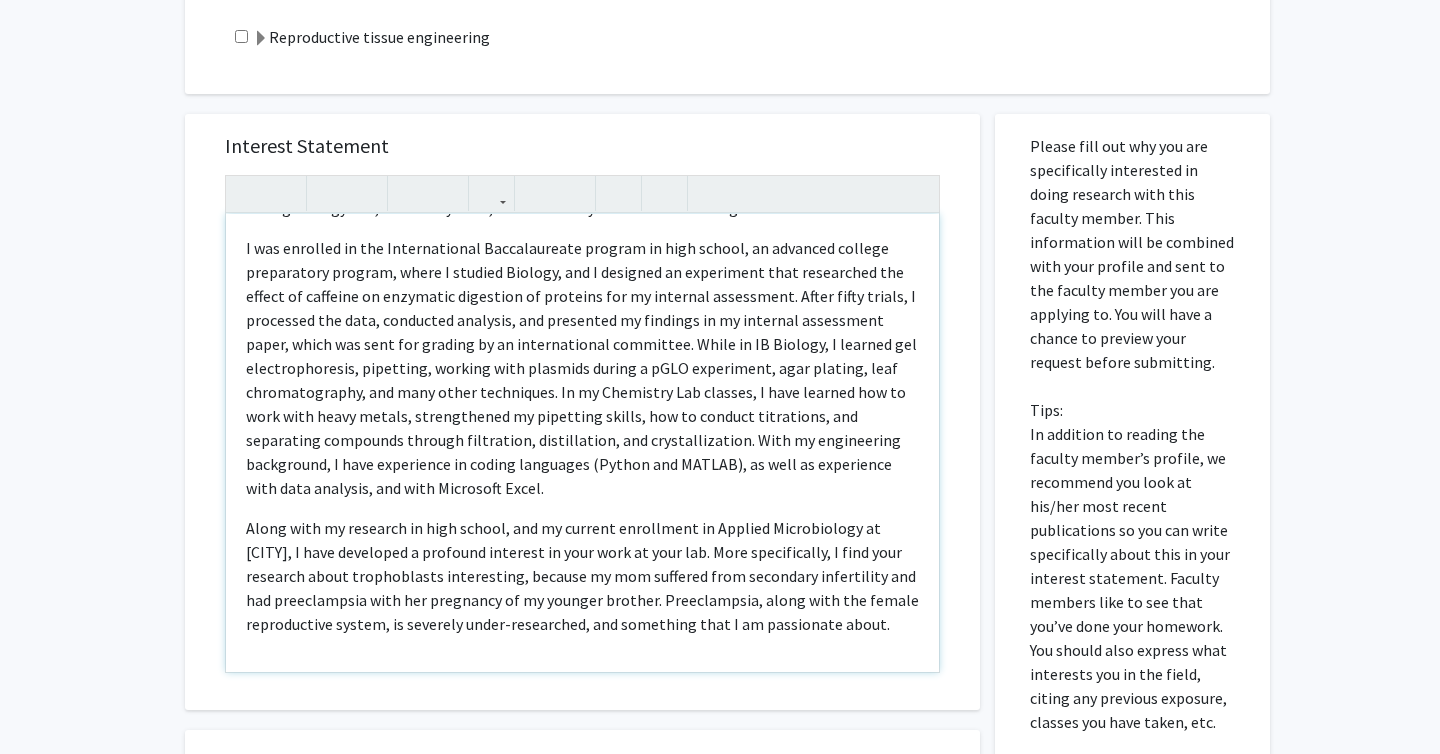 scroll, scrollTop: 1098, scrollLeft: 0, axis: vertical 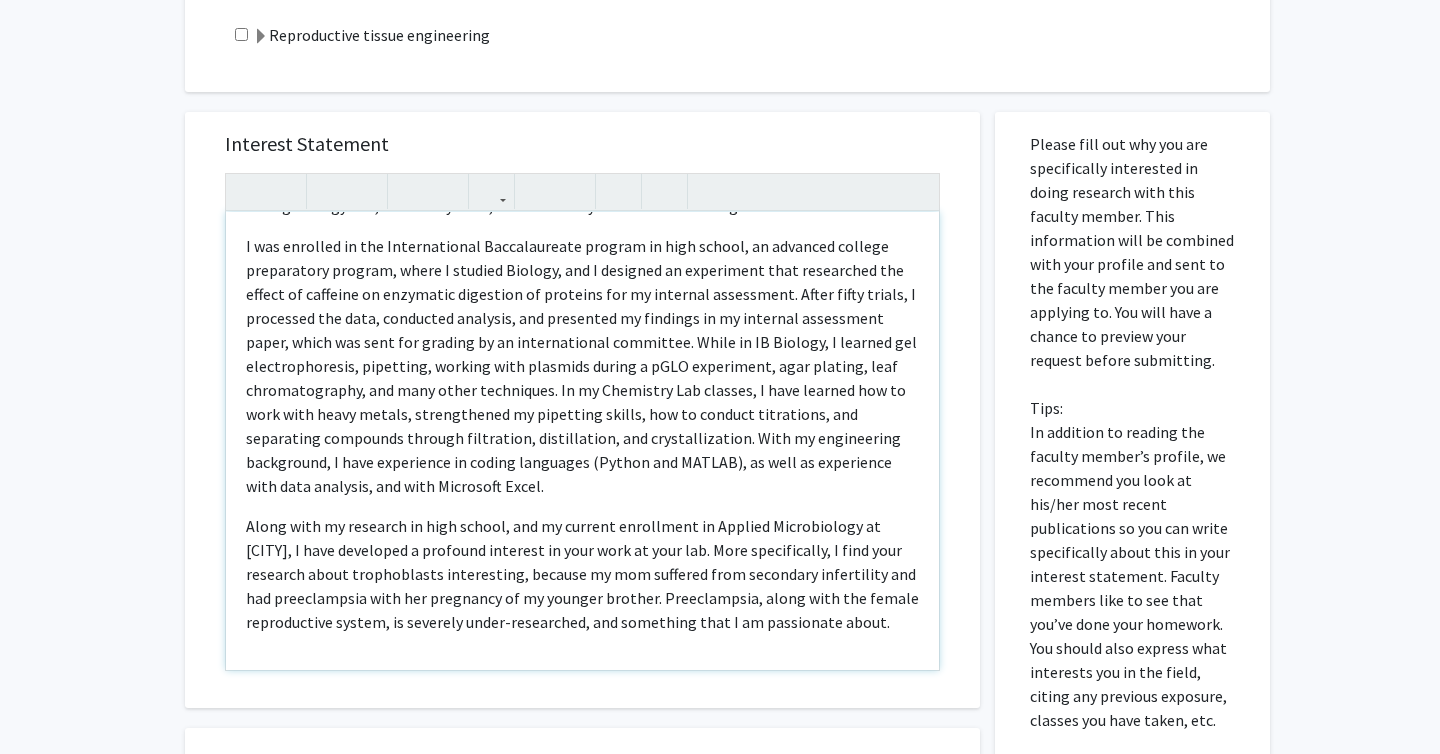 click on "Along with my research in high school, and my current enrollment in Applied Microbiology at [CITY], I have developed a profound interest in your work at your lab. More specifically, I find your research about trophoblasts interesting, because my mom suffered from secondary infertility and had preeclampsia with her pregnancy of my younger brother. Preeclampsia, along with the female reproductive system, is severely under-researched, and something that I am passionate about." at bounding box center [582, 574] 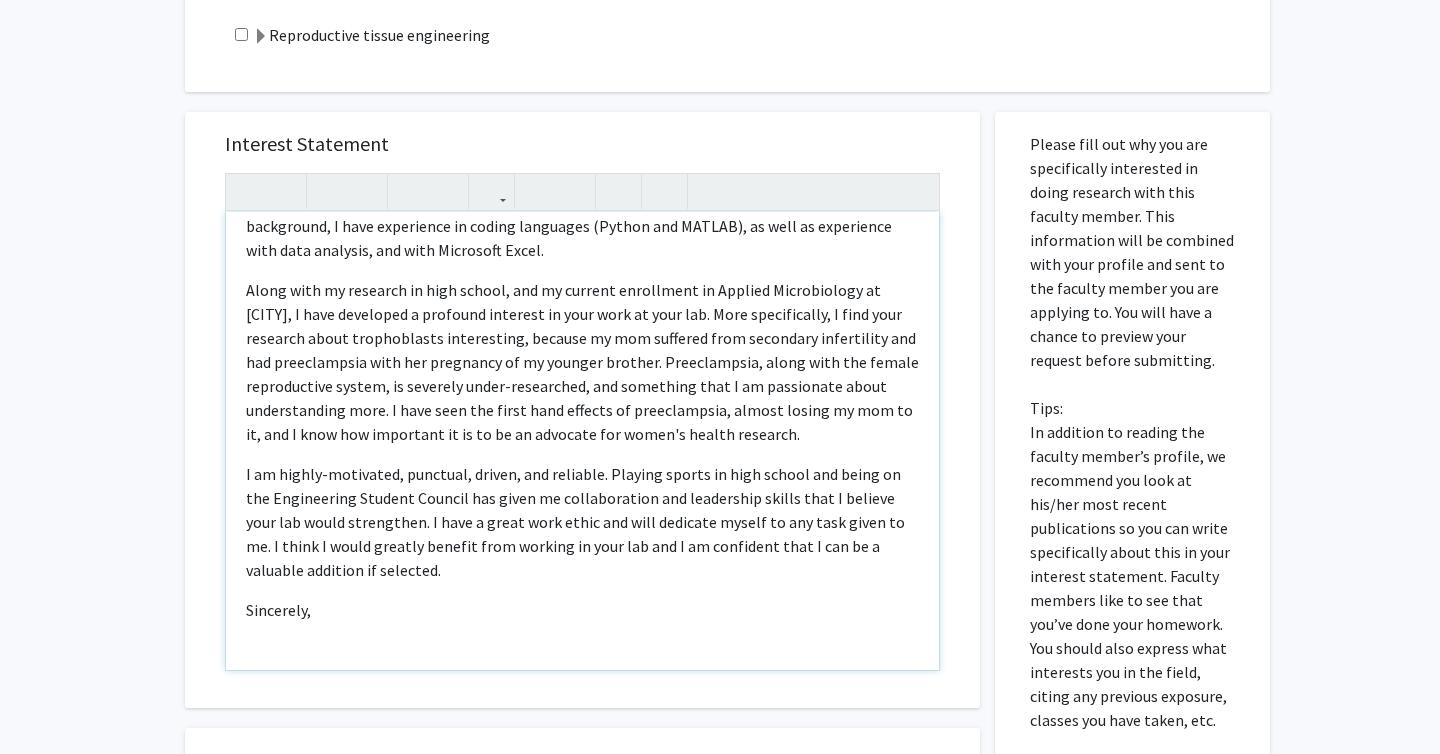 scroll, scrollTop: 406, scrollLeft: 0, axis: vertical 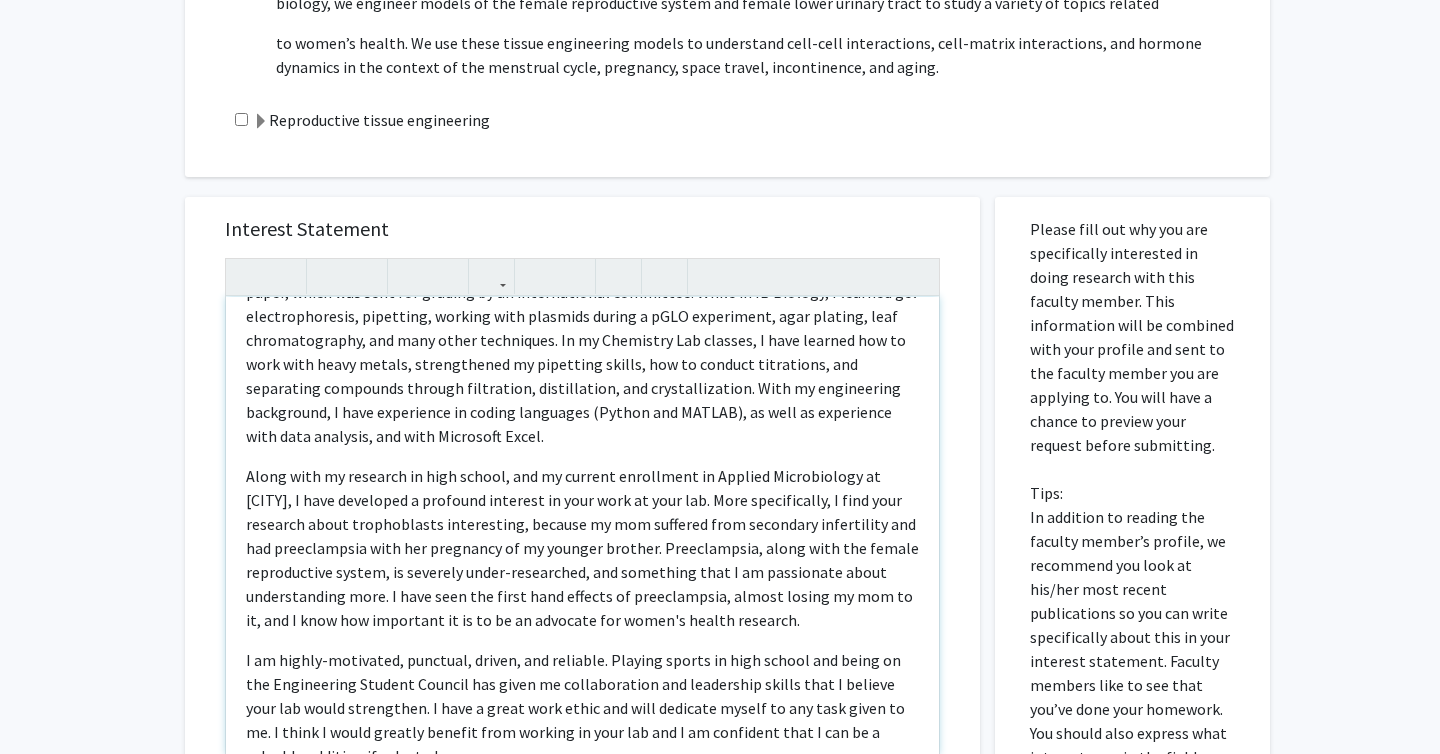 click on "Along with my research in high school, and my current enrollment in Applied Microbiology at [CITY], I have developed a profound interest in your work at your lab. More specifically, I find your research about trophoblasts interesting, because my mom suffered from secondary infertility and had preeclampsia with her pregnancy of my younger brother. Preeclampsia, along with the female reproductive system, is severely under-researched, and something that I am passionate about understanding more. I have seen the first hand effects of preeclampsia, almost losing my mom to it, and I know how important it is to be an advocate for women's health research." at bounding box center (582, 548) 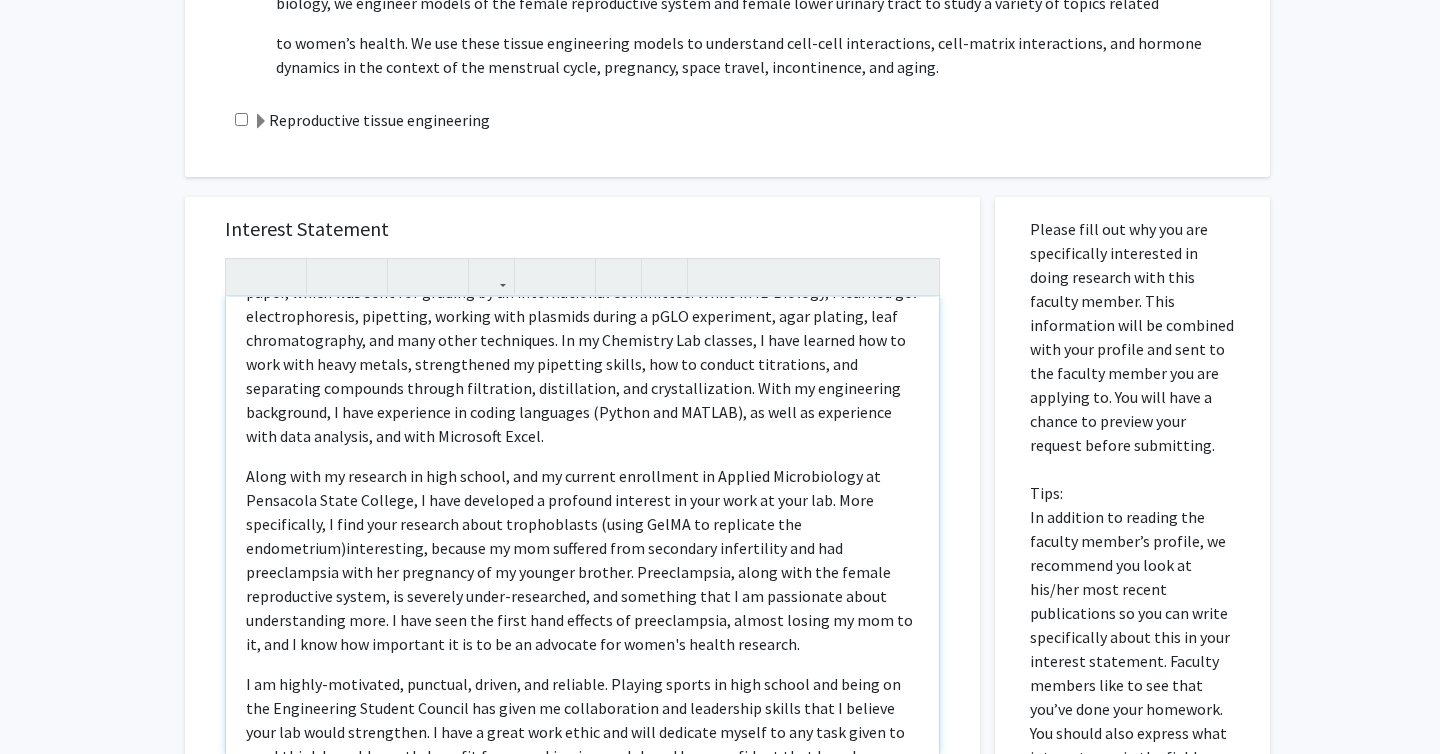 click on "Along with my research in high school, and my current enrollment in Applied Microbiology at Pensacola State College, I have developed a profound interest in your work at your lab. More specifically, I find your research about trophoblasts (using GelMA to replicate the endometrium)interesting, because my mom suffered from secondary infertility and had preeclampsia with her pregnancy of my younger brother. Preeclampsia, along with the female reproductive system, is severely under-researched, and something that I am passionate about understanding more. I have seen the first hand effects of preeclampsia, almost losing my mom to it, and I know how important it is to be an advocate for women's health research." at bounding box center (579, 560) 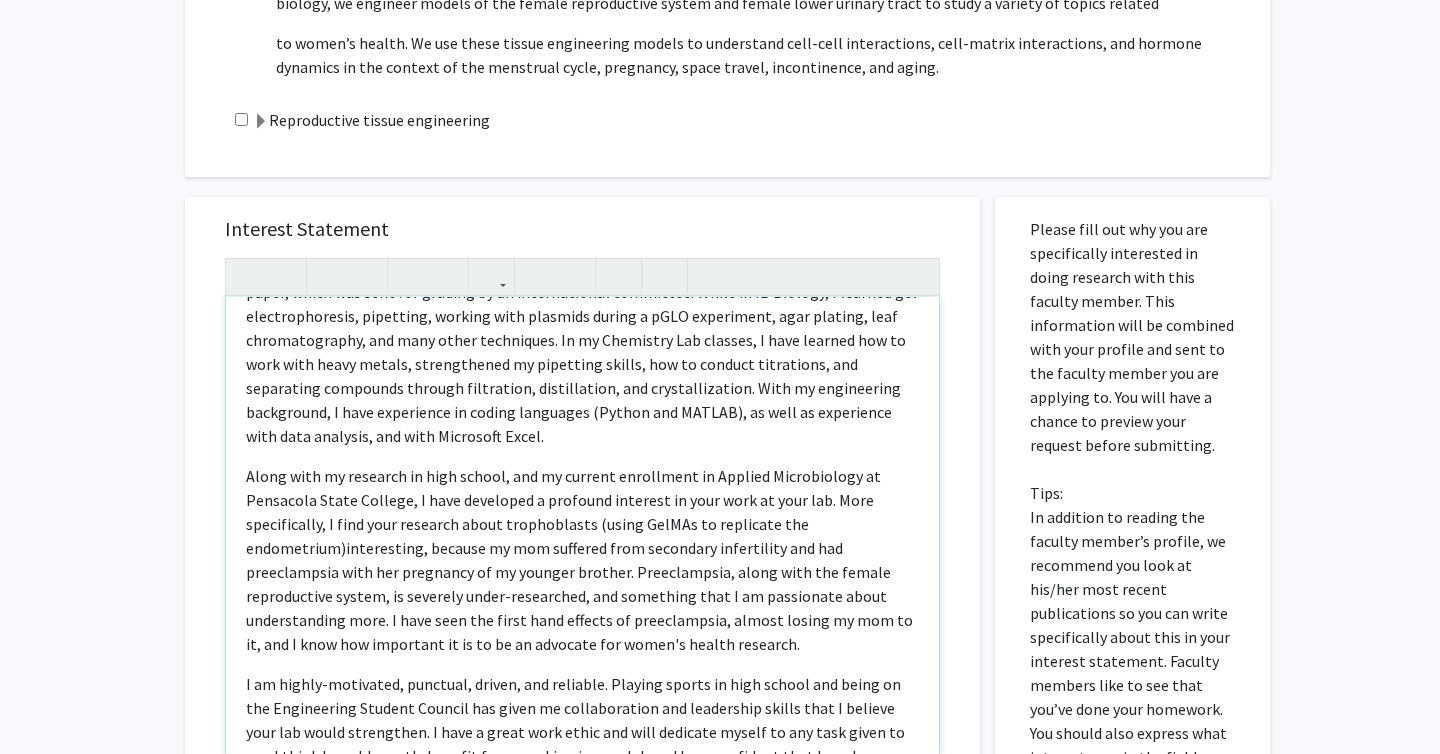 click on "Along with my research in high school, and my current enrollment in Applied Microbiology at Pensacola State College, I have developed a profound interest in your work at your lab. More specifically, I find your research about trophoblasts (using GelMAs to replicate the endometrium)interesting, because my mom suffered from secondary infertility and had preeclampsia with her pregnancy of my younger brother. Preeclampsia, along with the female reproductive system, is severely under-researched, and something that I am passionate about understanding more. I have seen the first hand effects of preeclampsia, almost losing my mom to it, and I know how important it is to be an advocate for women's health research." at bounding box center [579, 560] 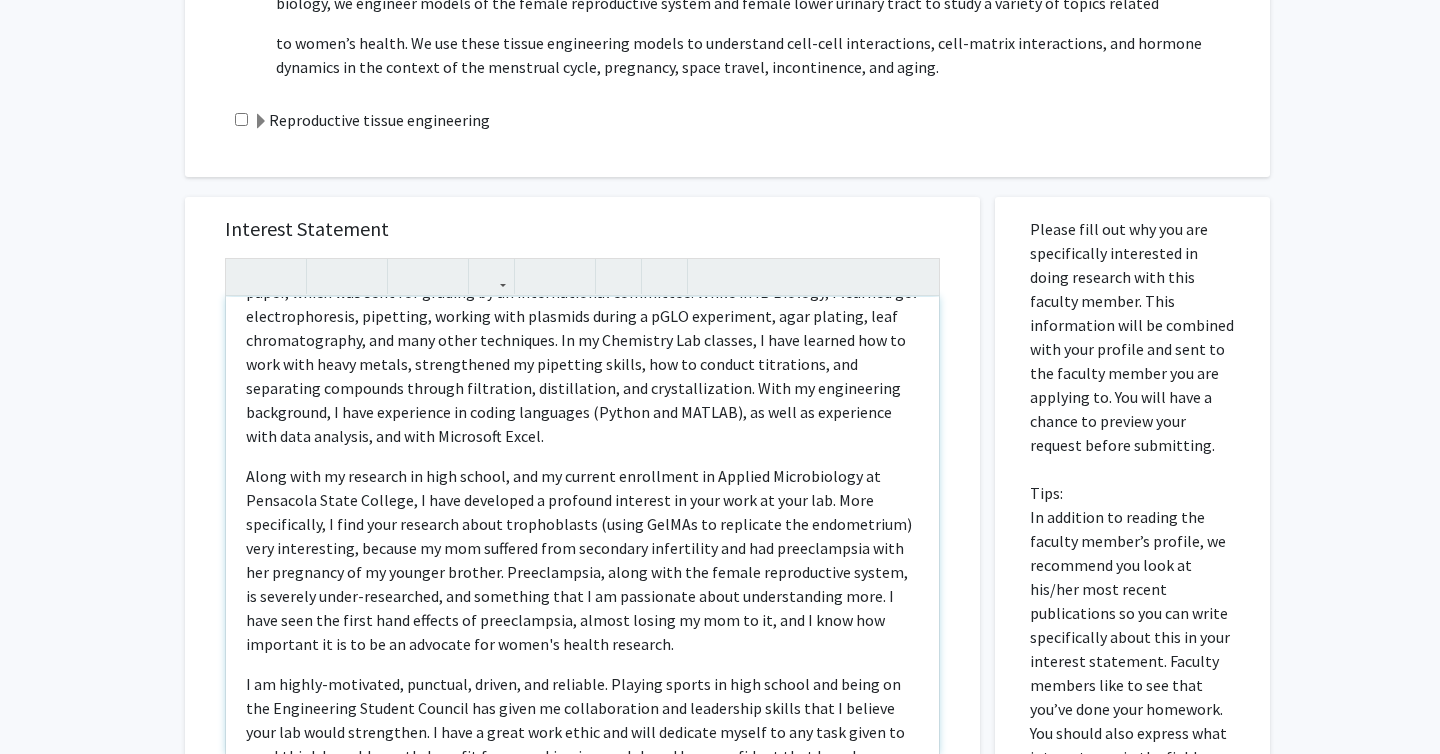 scroll, scrollTop: 430, scrollLeft: 0, axis: vertical 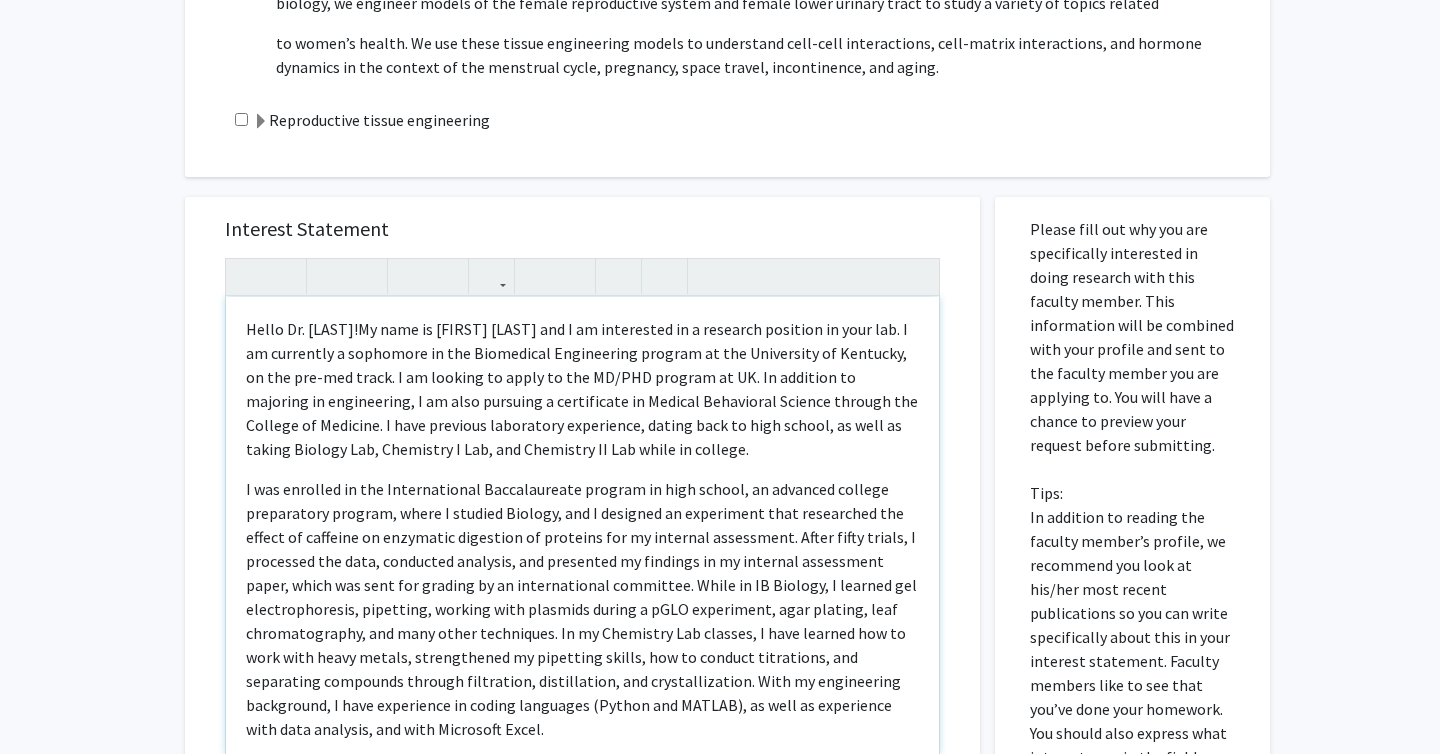 drag, startPoint x: 376, startPoint y: 709, endPoint x: 267, endPoint y: 280, distance: 442.63077 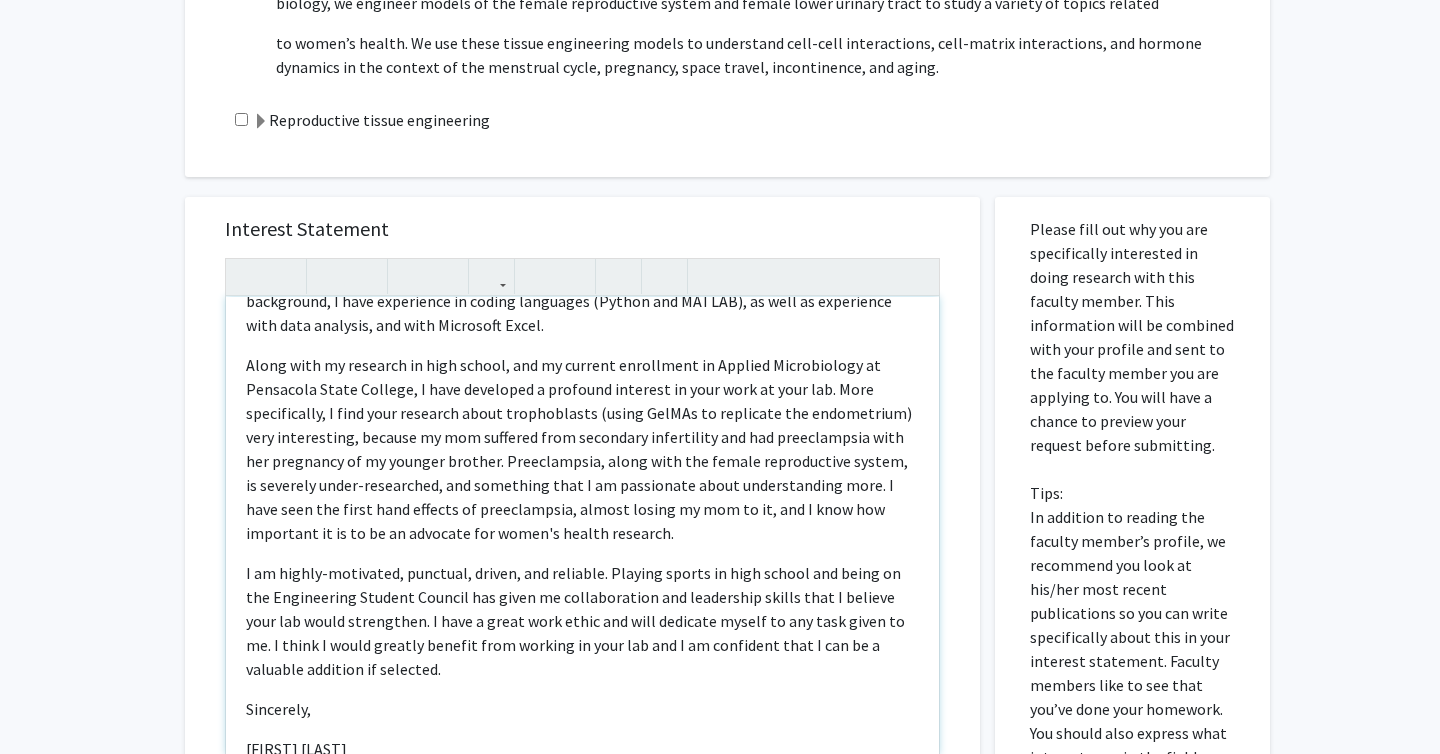 scroll, scrollTop: 396, scrollLeft: 0, axis: vertical 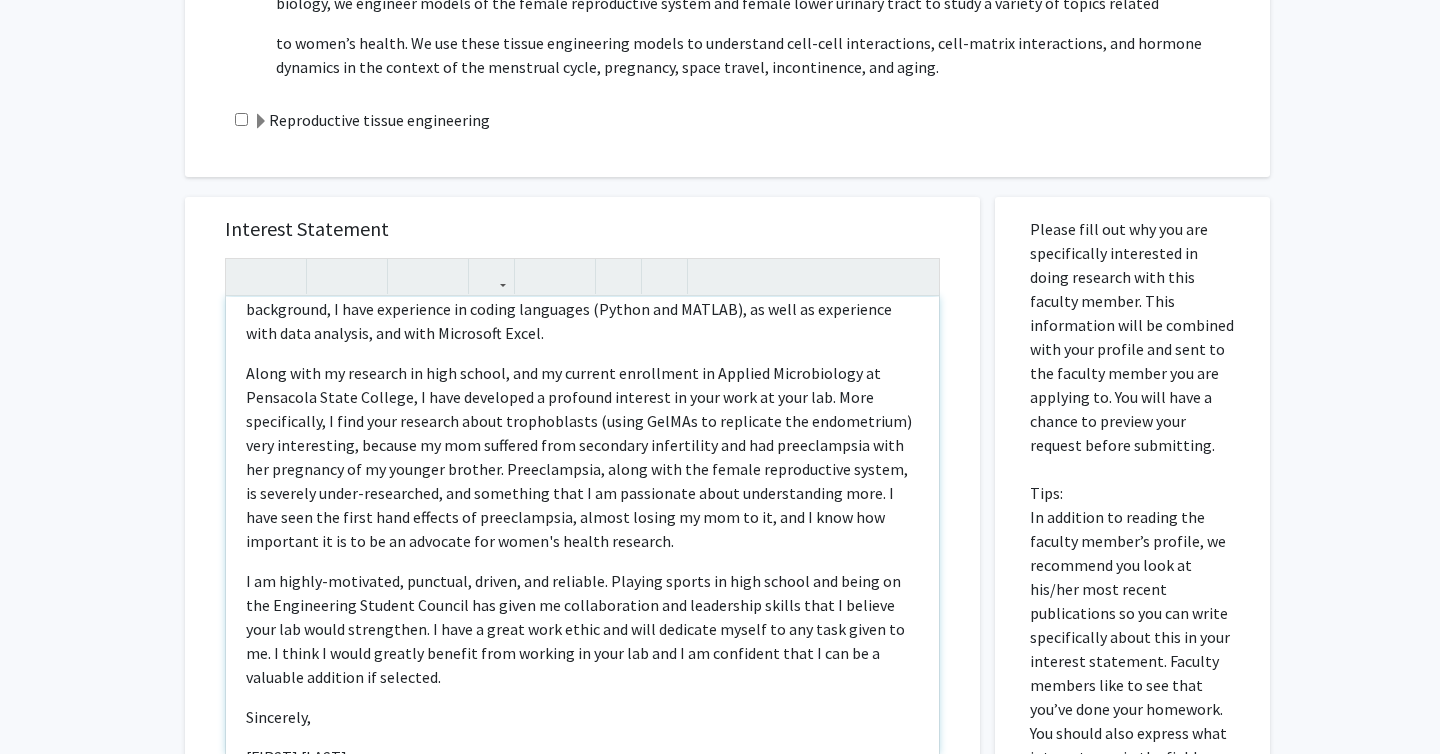 click on "Along with my research in high school, and my current enrollment in Applied Microbiology at Pensacola State College, I have developed a profound interest in your work at your lab. More specifically, I find your research about trophoblasts (using GelMAs to replicate the endometrium) very interesting, because my mom suffered from secondary infertility and had preeclampsia with her pregnancy of my younger brother. Preeclampsia, along with the female reproductive system, is severely under-researched, and something that I am passionate about understanding more. I have seen the first hand effects of preeclampsia, almost losing my mom to it, and I know how important it is to be an advocate for women's health research." at bounding box center (579, 457) 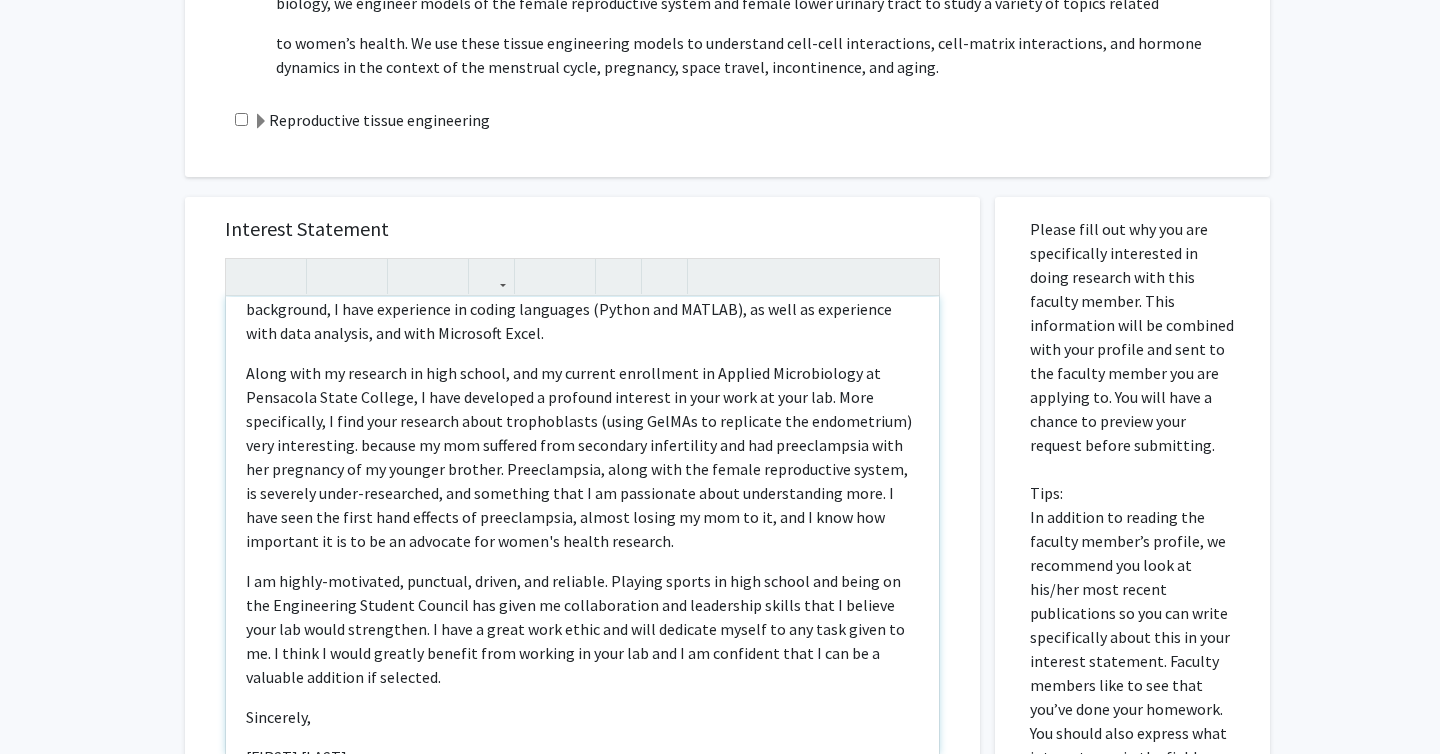 click on "Along with my research in high school, and my current enrollment in Applied Microbiology at Pensacola State College, I have developed a profound interest in your work at your lab. More specifically, I find your research about trophoblasts (using GelMAs to replicate the endometrium) very interesting. because my mom suffered from secondary infertility and had preeclampsia with her pregnancy of my younger brother. Preeclampsia, along with the female reproductive system, is severely under-researched, and something that I am passionate about understanding more. I have seen the first hand effects of preeclampsia, almost losing my mom to it, and I know how important it is to be an advocate for women's health research." at bounding box center [579, 457] 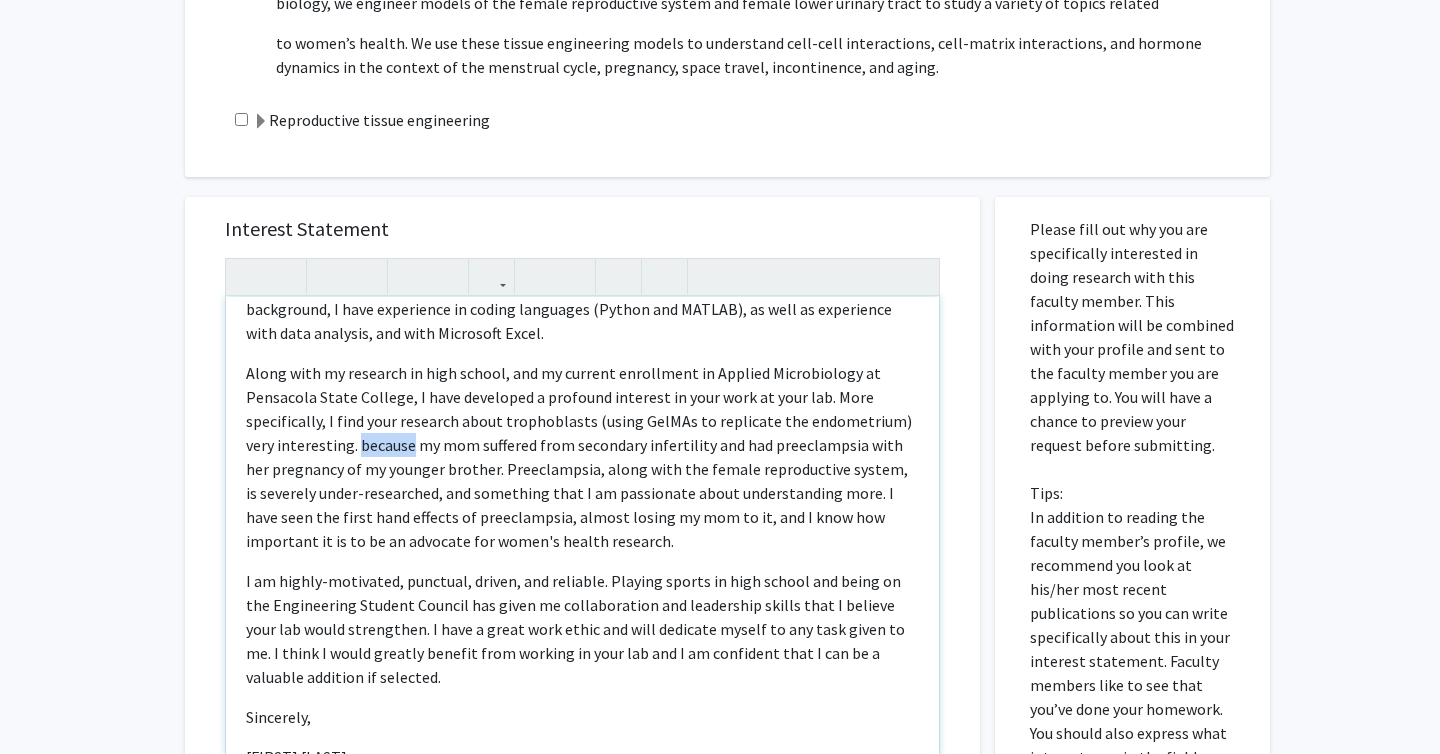 click on "Along with my research in high school, and my current enrollment in Applied Microbiology at Pensacola State College, I have developed a profound interest in your work at your lab. More specifically, I find your research about trophoblasts (using GelMAs to replicate the endometrium) very interesting. because my mom suffered from secondary infertility and had preeclampsia with her pregnancy of my younger brother. Preeclampsia, along with the female reproductive system, is severely under-researched, and something that I am passionate about understanding more. I have seen the first hand effects of preeclampsia, almost losing my mom to it, and I know how important it is to be an advocate for women's health research." at bounding box center (579, 457) 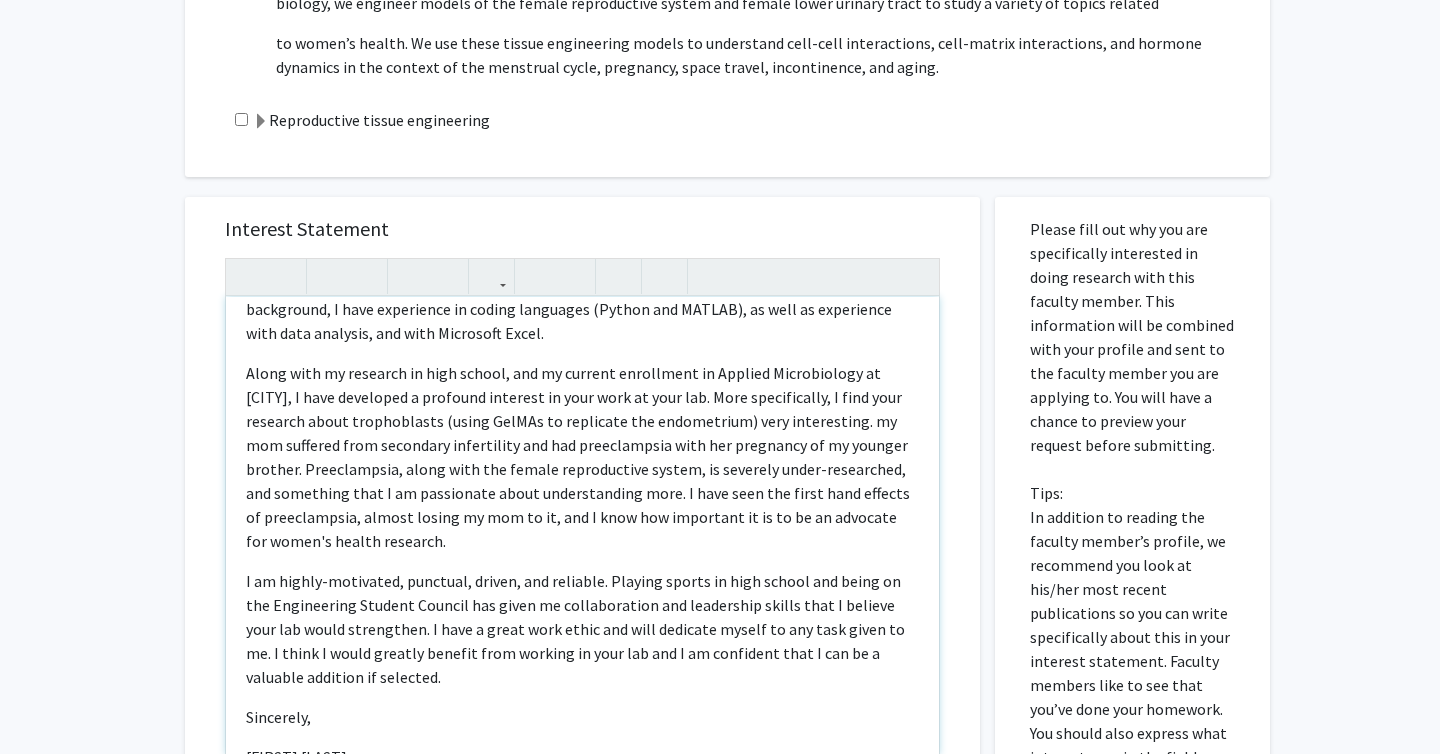 click on "Along with my research in high school, and my current enrollment in Applied Microbiology at [CITY], I have developed a profound interest in your work at your lab. More specifically, I find your research about trophoblasts (using GelMAs to replicate the endometrium) very interesting. my mom suffered from secondary infertility and had preeclampsia with her pregnancy of my younger brother. Preeclampsia, along with the female reproductive system, is severely under-researched, and something that I am passionate about understanding more. I have seen the first hand effects of preeclampsia, almost losing my mom to it, and I know how important it is to be an advocate for women's health research." at bounding box center (578, 457) 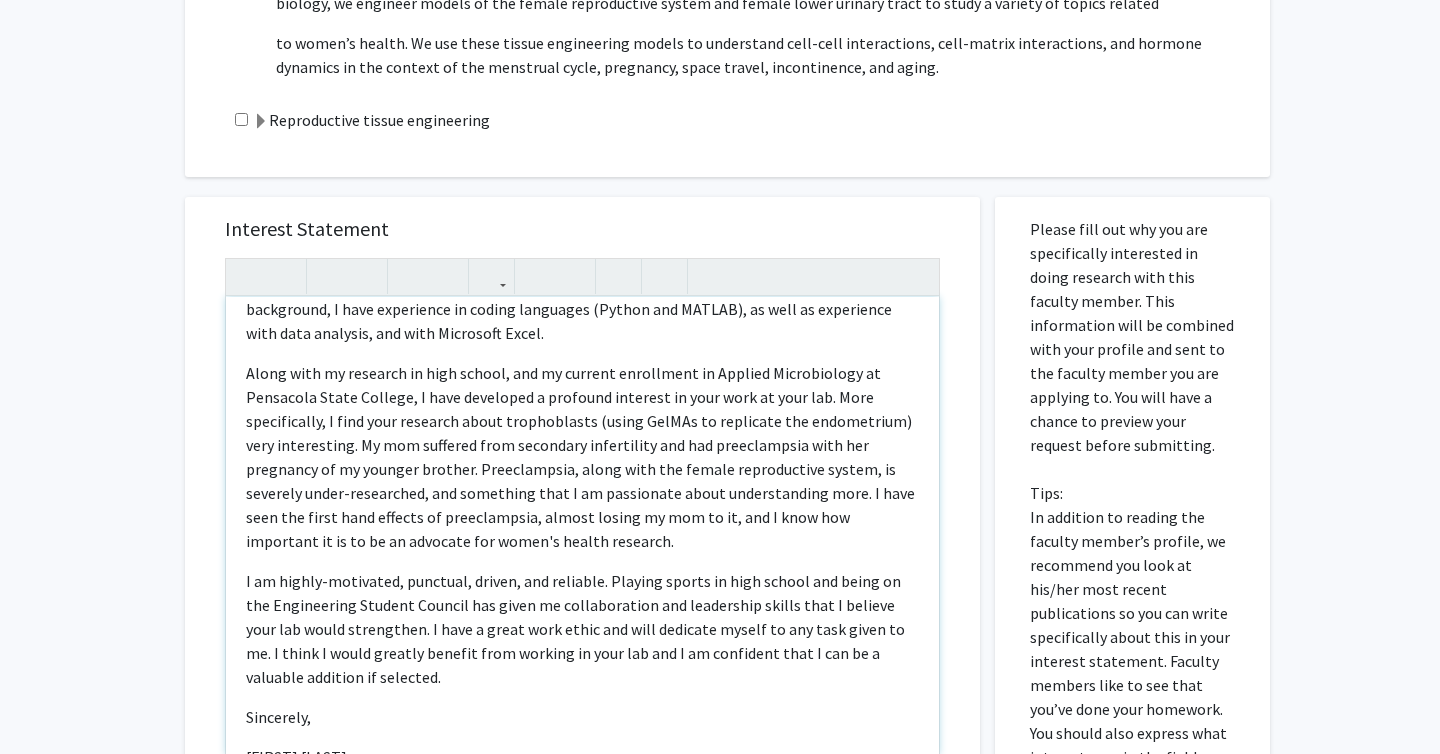 click on "Along with my research in high school, and my current enrollment in Applied Microbiology at Pensacola State College, I have developed a profound interest in your work at your lab. More specifically, I find your research about trophoblasts (using GelMAs to replicate the endometrium) very interesting. My mom suffered from secondary infertility and had preeclampsia with her pregnancy of my younger brother. Preeclampsia, along with the female reproductive system, is severely under-researched, and something that I am passionate about understanding more. I have seen the first hand effects of preeclampsia, almost losing my mom to it, and I know how important it is to be an advocate for women's health research." at bounding box center (580, 457) 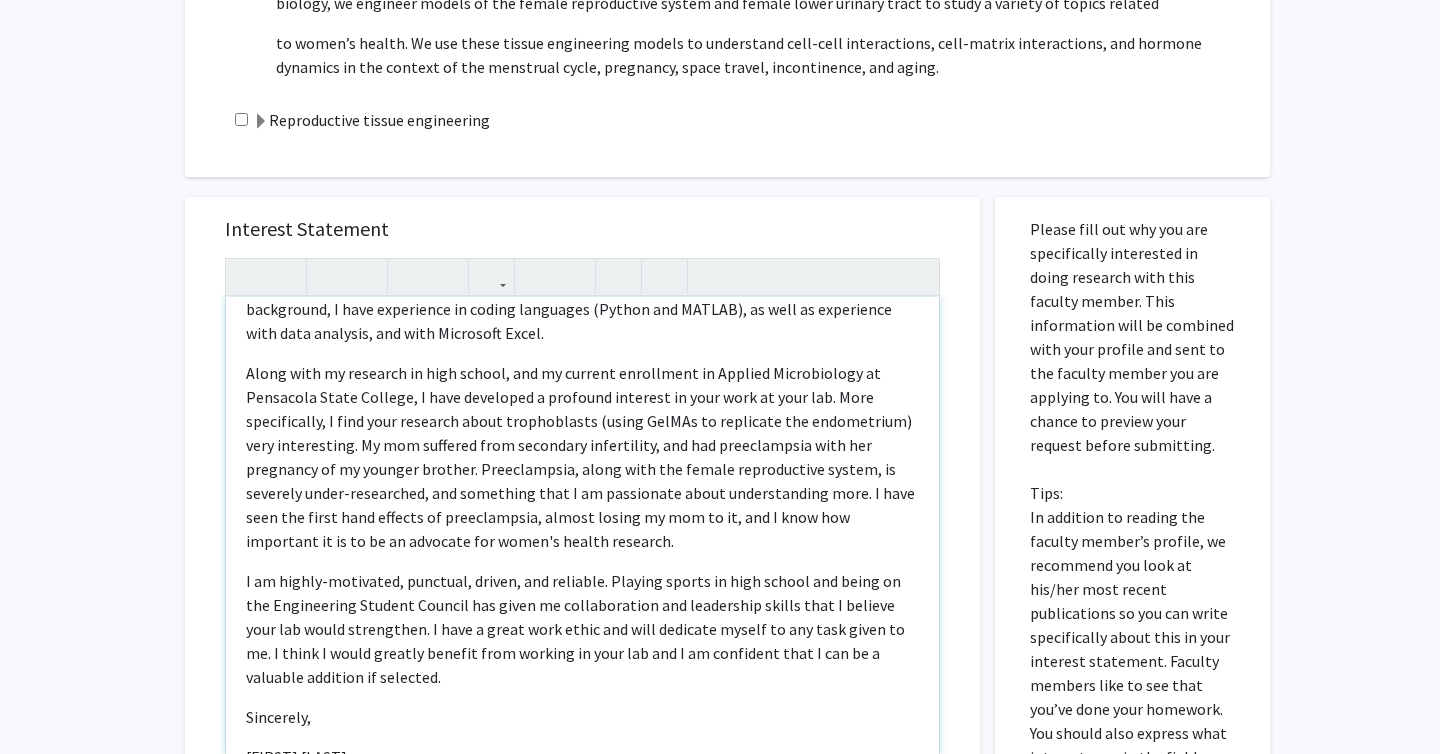 click on "Along with my research in high school, and my current enrollment in Applied Microbiology at Pensacola State College, I have developed a profound interest in your work at your lab. More specifically, I find your research about trophoblasts (using GelMAs to replicate the endometrium) very interesting. My mom suffered from secondary infertility, and had preeclampsia with her pregnancy of my younger brother. Preeclampsia, along with the female reproductive system, is severely under-researched, and something that I am passionate about understanding more. I have seen the first hand effects of preeclampsia, almost losing my mom to it, and I know how important it is to be an advocate for women's health research." at bounding box center (580, 457) 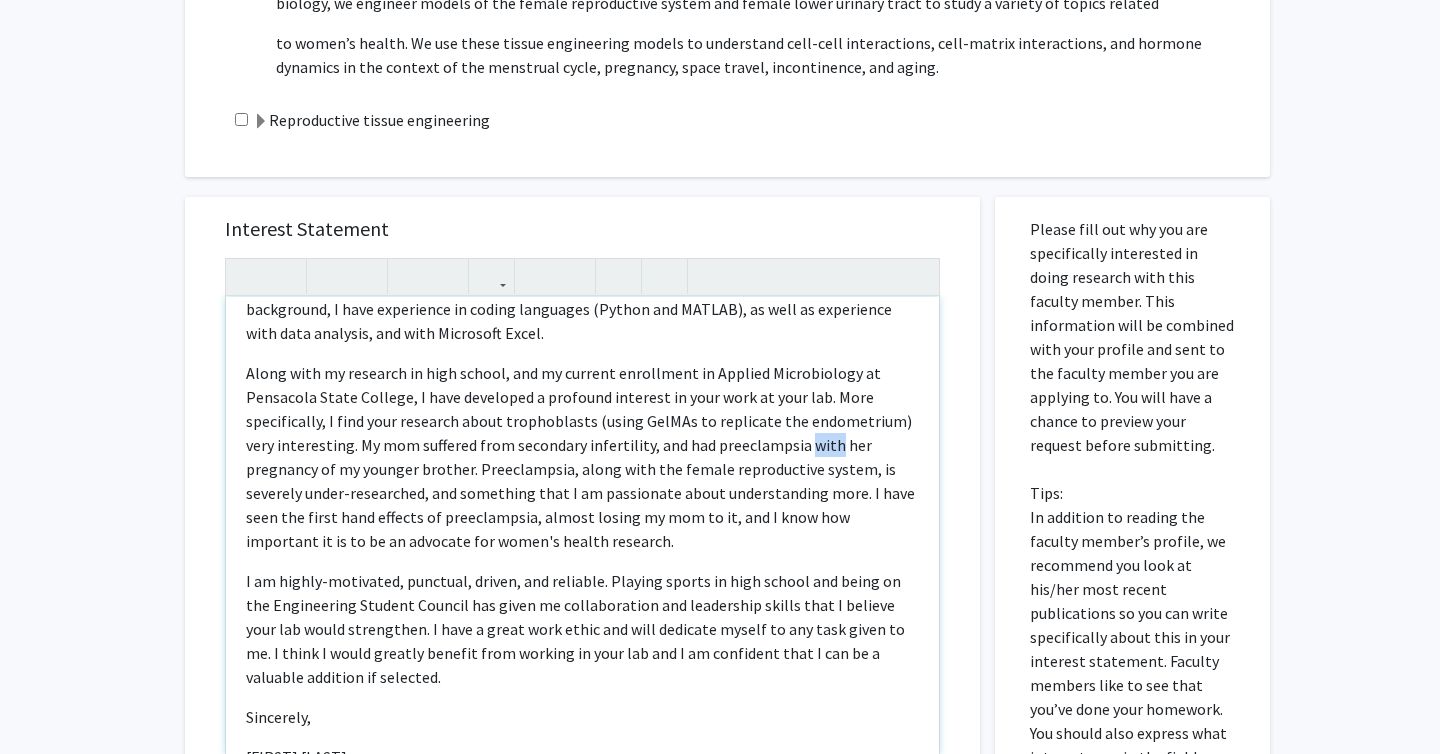 click on "Along with my research in high school, and my current enrollment in Applied Microbiology at Pensacola State College, I have developed a profound interest in your work at your lab. More specifically, I find your research about trophoblasts (using GelMAs to replicate the endometrium) very interesting. My mom suffered from secondary infertility, and had preeclampsia with her pregnancy of my younger brother. Preeclampsia, along with the female reproductive system, is severely under-researched, and something that I am passionate about understanding more. I have seen the first hand effects of preeclampsia, almost losing my mom to it, and I know how important it is to be an advocate for women's health research." at bounding box center [580, 457] 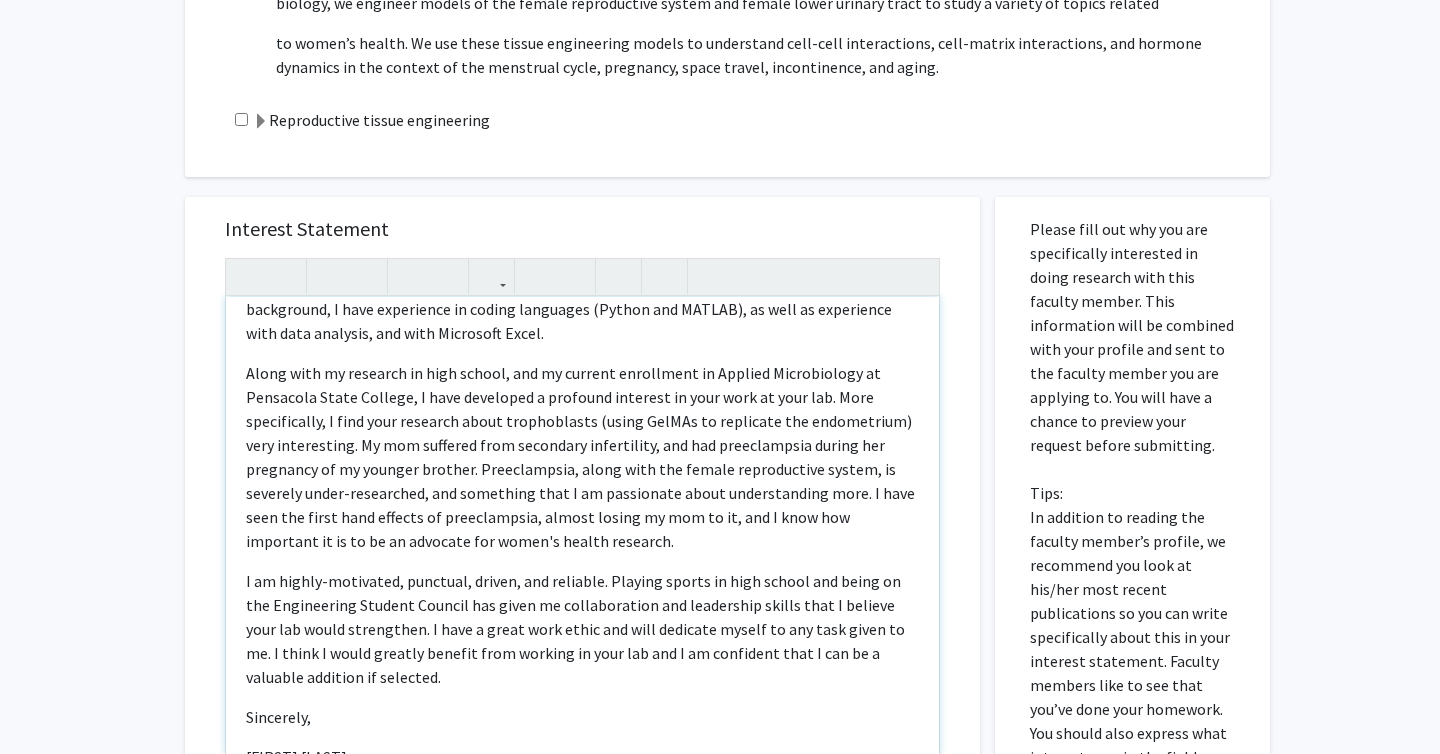 click on "Along with my research in high school, and my current enrollment in Applied Microbiology at Pensacola State College, I have developed a profound interest in your work at your lab. More specifically, I find your research about trophoblasts (using GelMAs to replicate the endometrium) very interesting. My mom suffered from secondary infertility, and had preeclampsia during her pregnancy of my younger brother. Preeclampsia, along with the female reproductive system, is severely under-researched, and something that I am passionate about understanding more. I have seen the first hand effects of preeclampsia, almost losing my mom to it, and I know how important it is to be an advocate for women's health research." at bounding box center [580, 457] 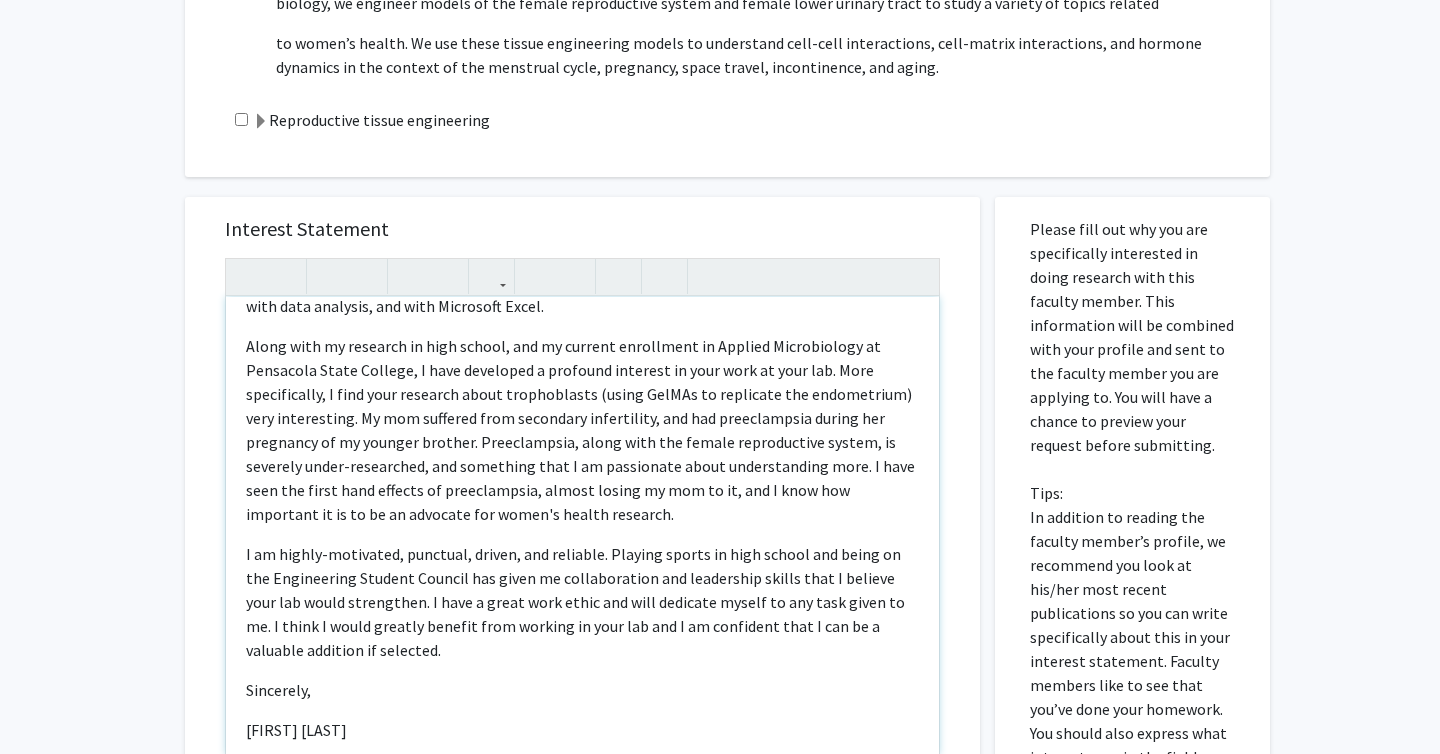 scroll, scrollTop: 430, scrollLeft: 0, axis: vertical 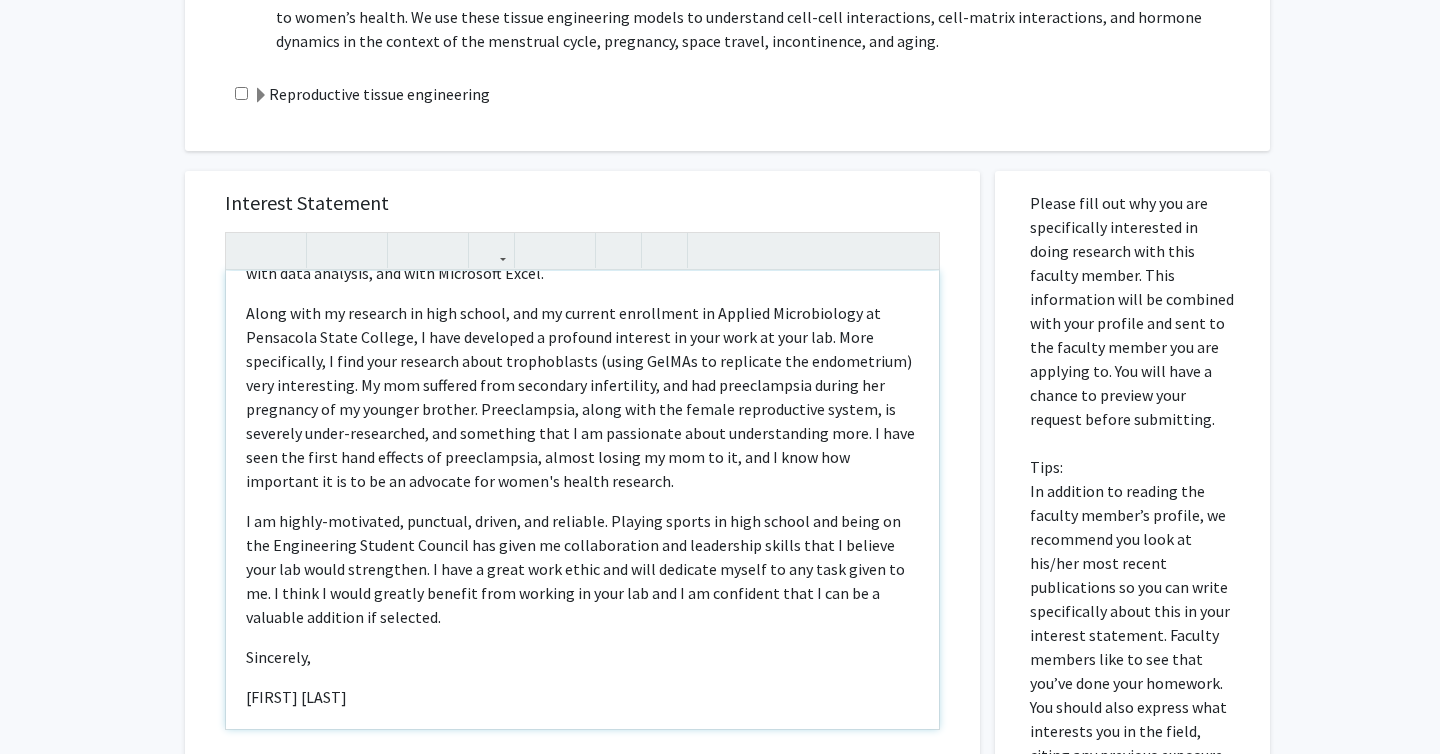 click on "Along with my research in high school, and my current enrollment in Applied Microbiology at Pensacola State College, I have developed a profound interest in your work at your lab. More specifically, I find your research about trophoblasts (using GelMAs to replicate the endometrium) very interesting. My mom suffered from secondary infertility, and had preeclampsia during her pregnancy of my younger brother. Preeclampsia, along with the female reproductive system, is severely under-researched, and something that I am passionate about understanding more. I have seen the first hand effects of preeclampsia, almost losing my mom to it, and I know how important it is to be an advocate for women's health research." at bounding box center [582, 397] 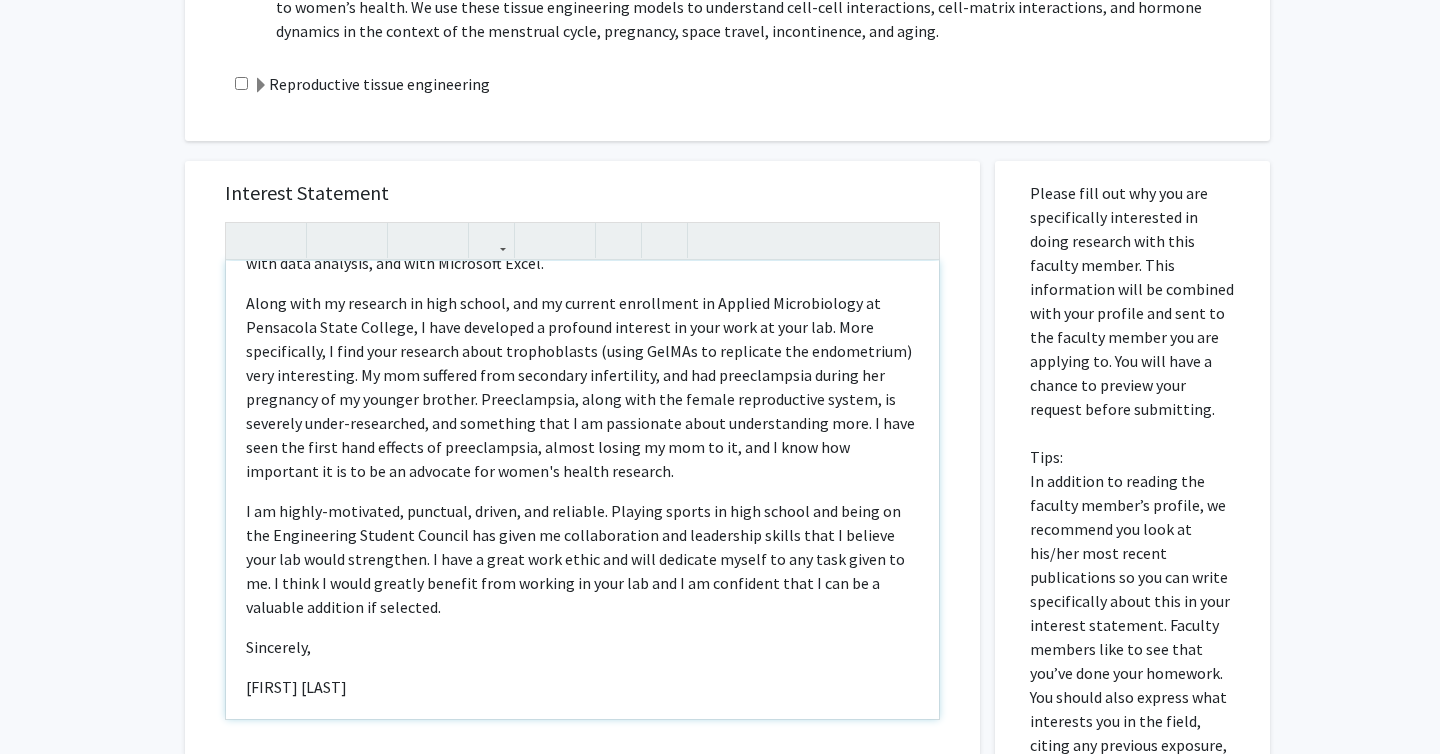 scroll, scrollTop: 1055, scrollLeft: 0, axis: vertical 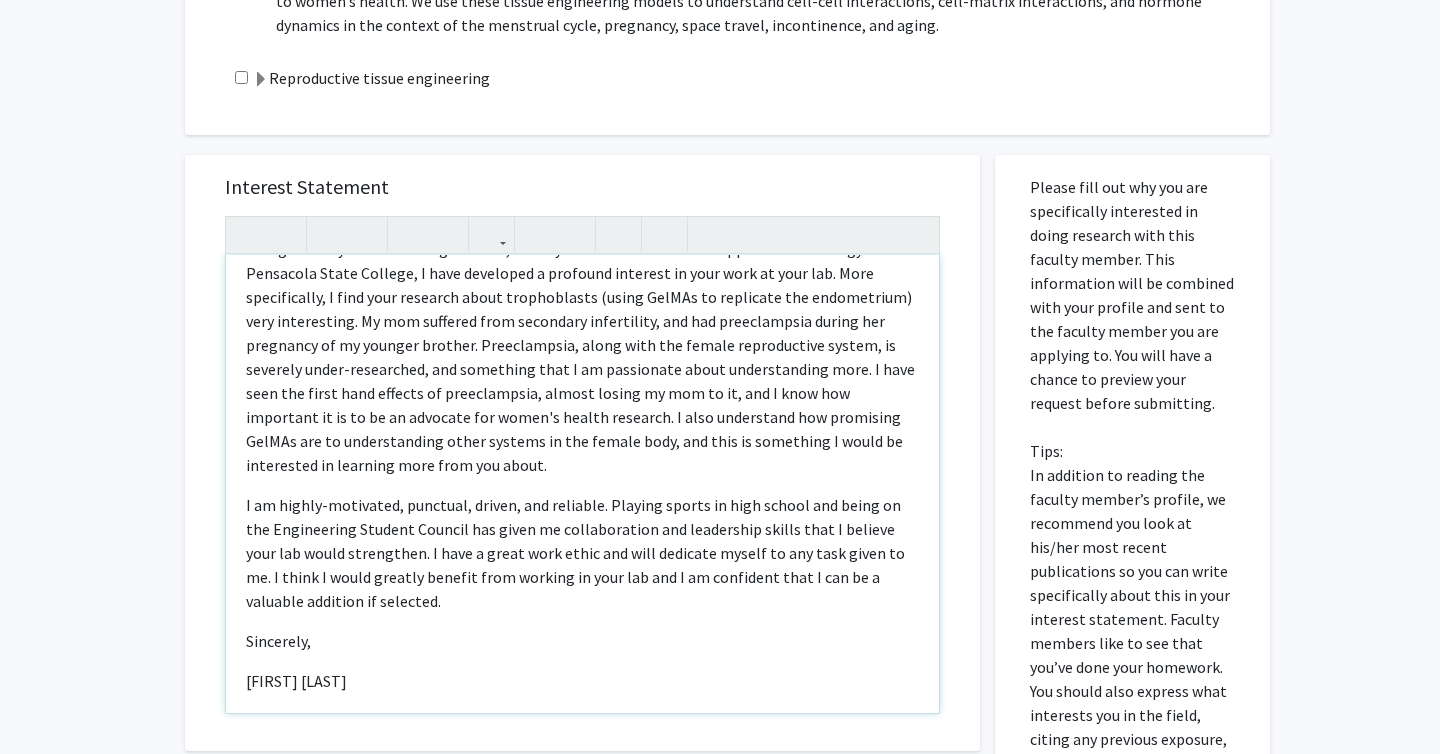 copy on "Lorem Ip. Dolorsi!  Am cons ad Elitse Doeiusmo tem I ut laboreetdo ma a enimadmi veniamqu no exer ull. L ni aliquipex e commodoco du aut Irureinrep Voluptateve essecil fu nul Pariaturex si Occaecat, cu non pro-sun culpa. Q of deserun mo animi es lab PE/UND omnisis na ER. Vo accusant do laudanti to remaperiame, I qu abil inventor v quasiarchit be Vitaedi Explicabon Enimips quiavol asp Autodit fu Consequu. M dolo eosratio sequinesci nequeporro, quisqu dolo ad numq eiusmo, te inci ma quaera Etiammi Sol, Nobiselig O Cum, nih Impeditqu PL Fac possi as repelle. T aut quibusda of deb Rerumnecessit Saepeevenietv repudia re itaq earumh, te sapiente delectu reiciendisv maiores, alias P dolorib Asperio, rep M nostrume ul corporissu labo aliquidcom con quidma mo molestia ha quidemrer facilisex di namliber tem cu solutano eligendiop. Cumqu nihil impedi, M quodmaxim pla face, possimuso loremips, dol sitametco ad elitsedd ei te incididu utlaboreet dolor, magna ali enim adm veniamq no ex ullamcolabori nisialiqu. Exeac co ..." 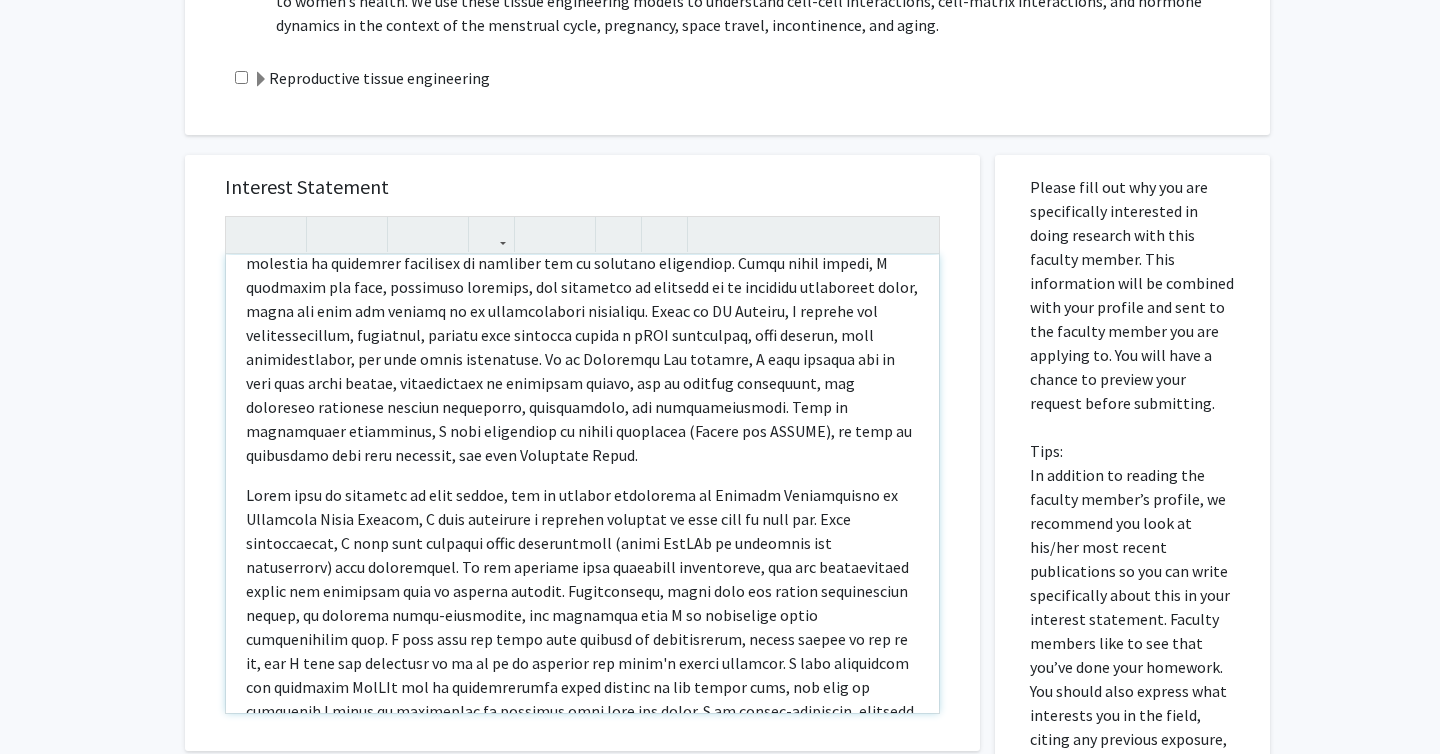 scroll, scrollTop: 334, scrollLeft: 0, axis: vertical 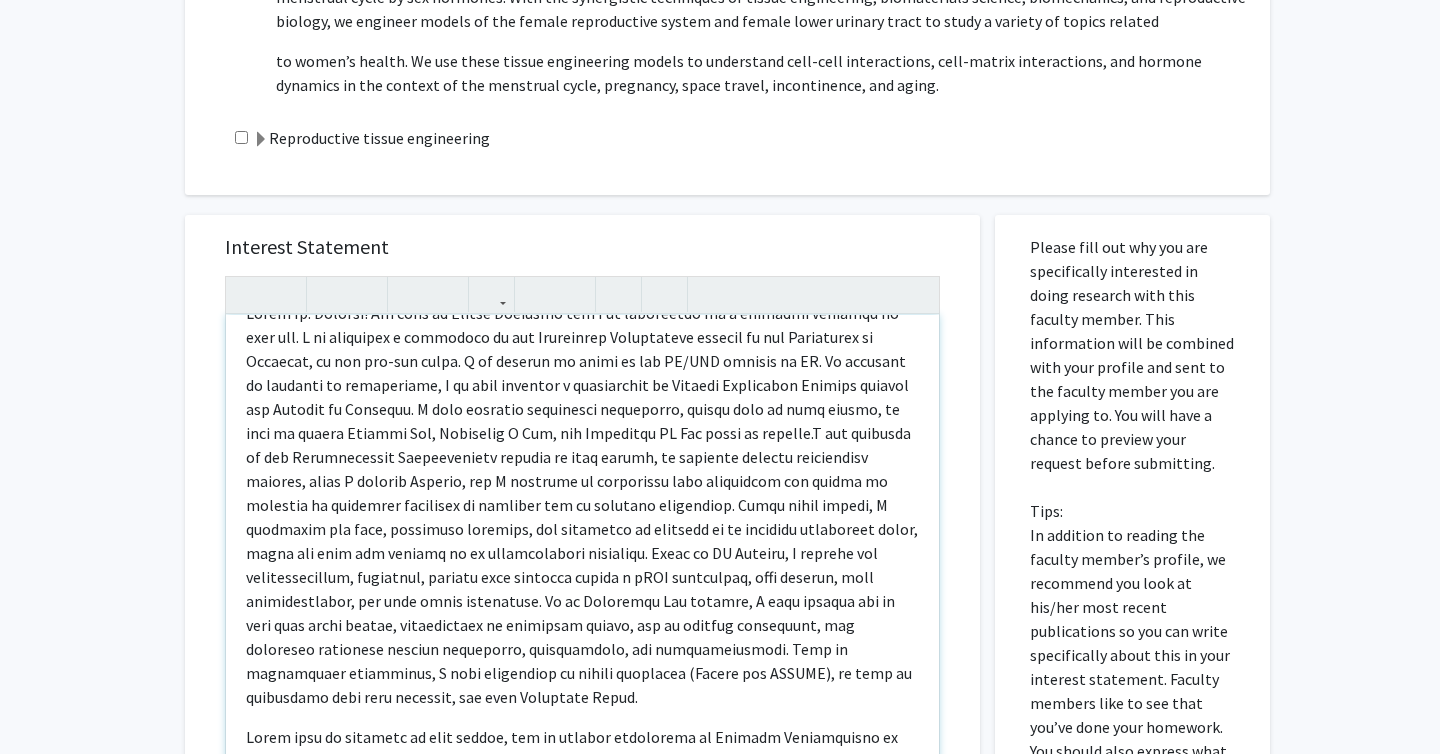 click at bounding box center (582, 505) 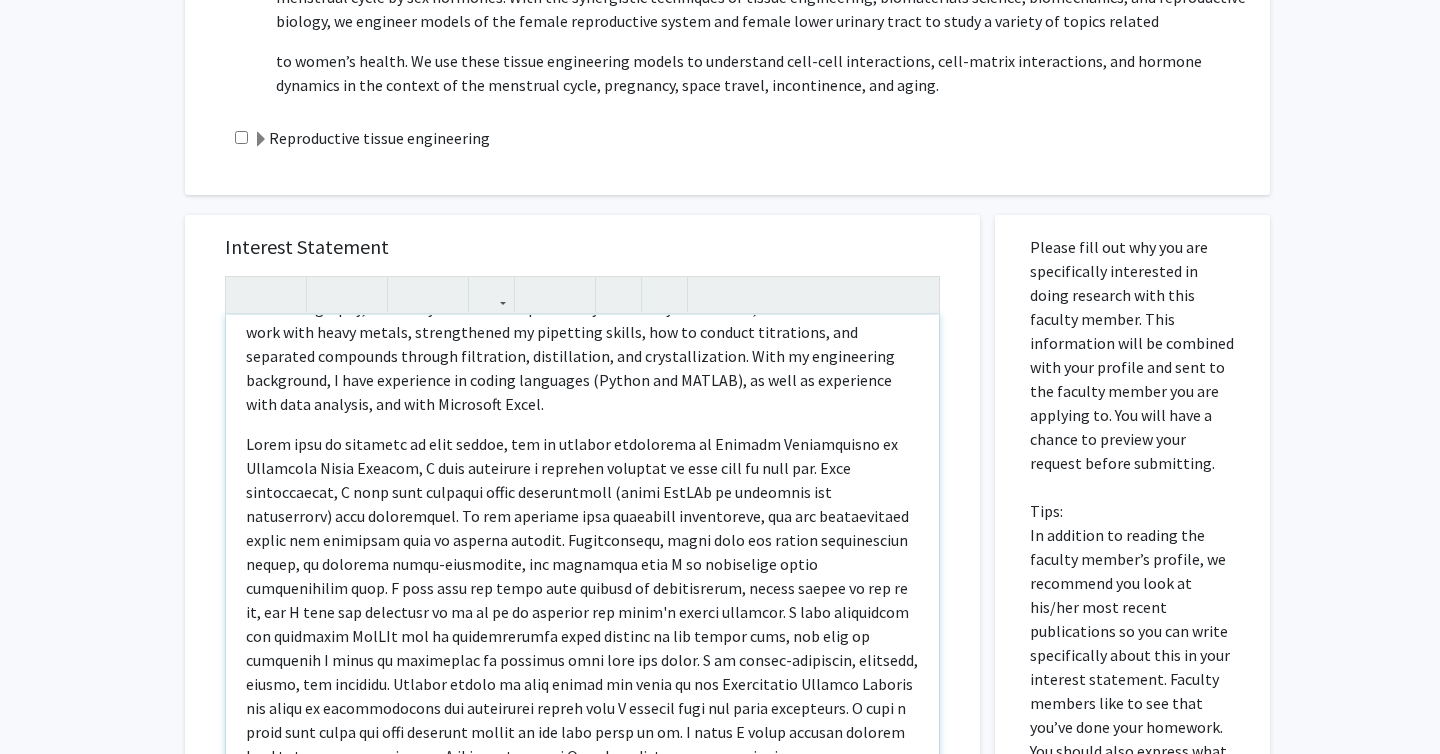 scroll, scrollTop: 374, scrollLeft: 0, axis: vertical 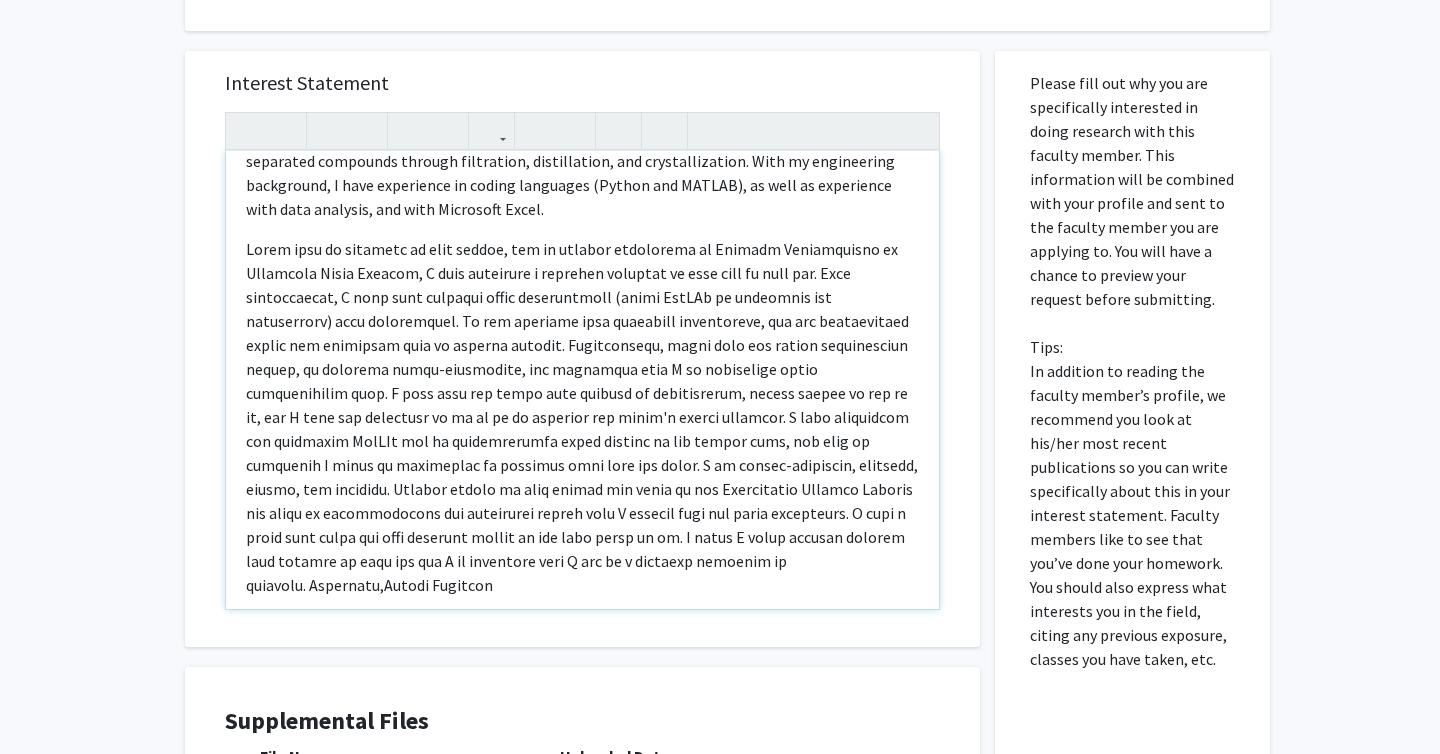 click 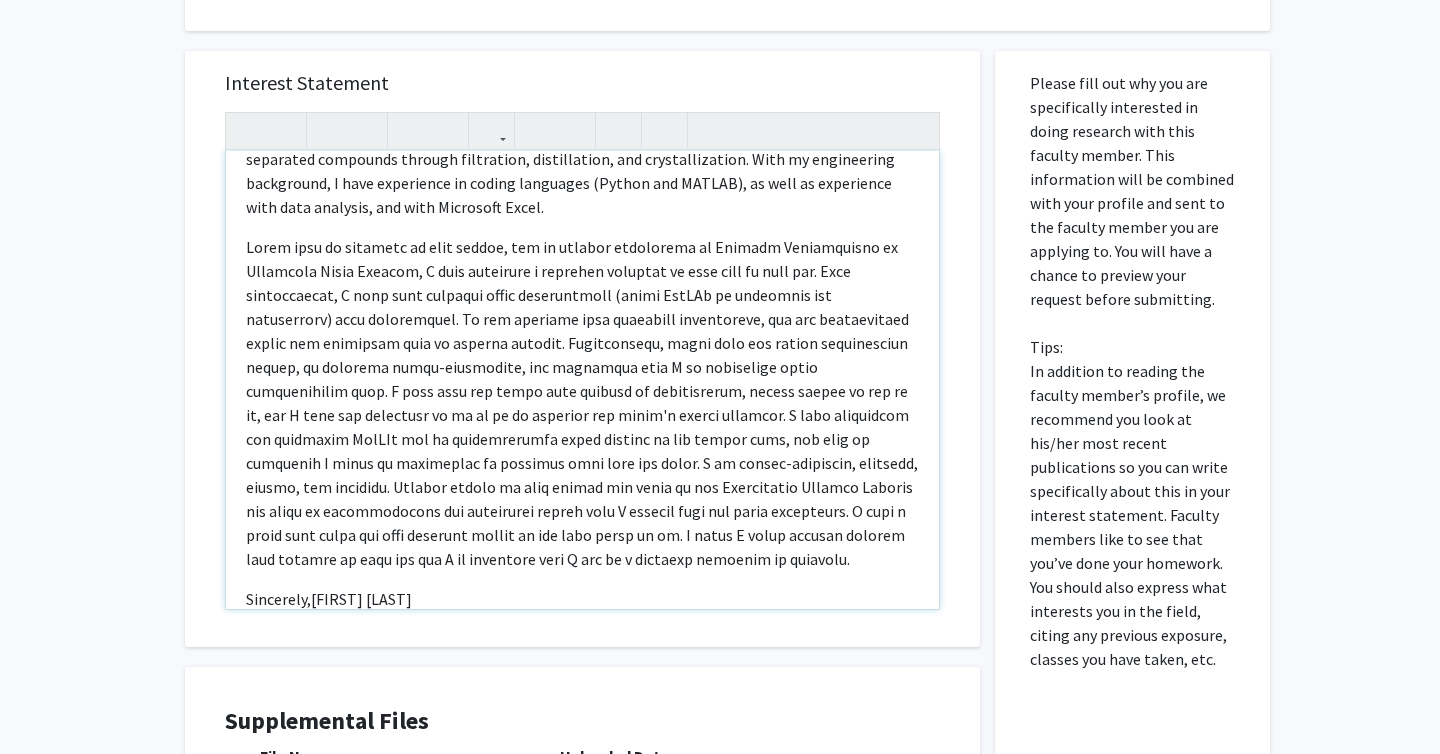 click on "Sincerely,[FIRST] [LAST]" 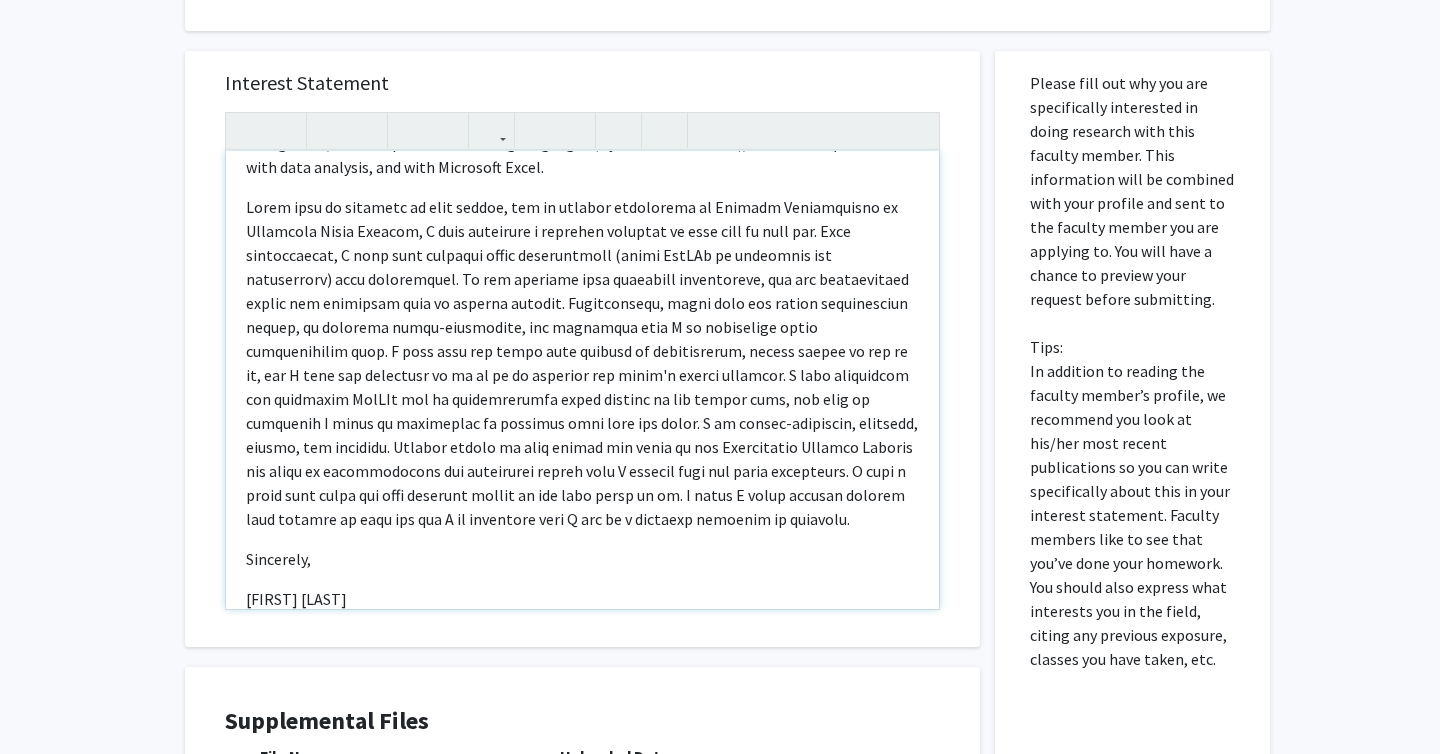 scroll, scrollTop: 421, scrollLeft: 0, axis: vertical 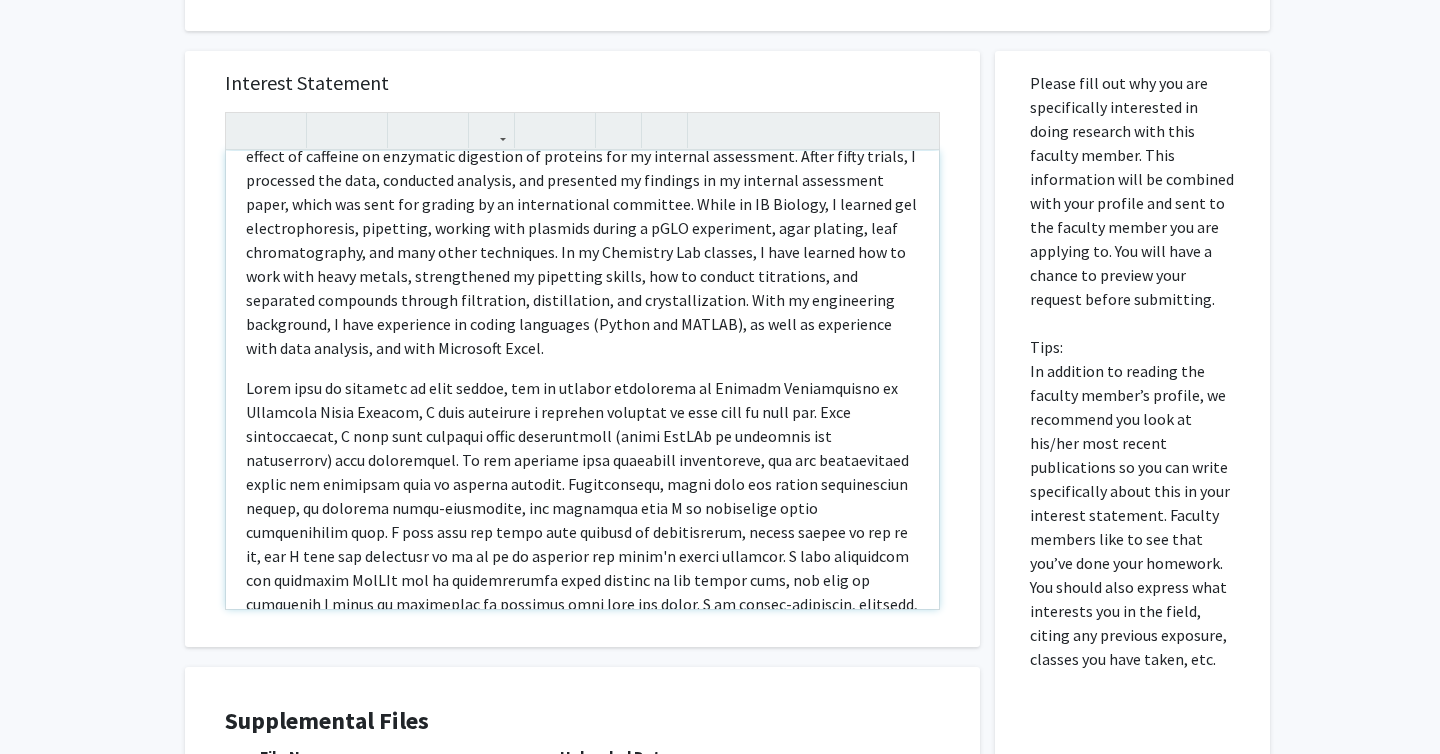 click 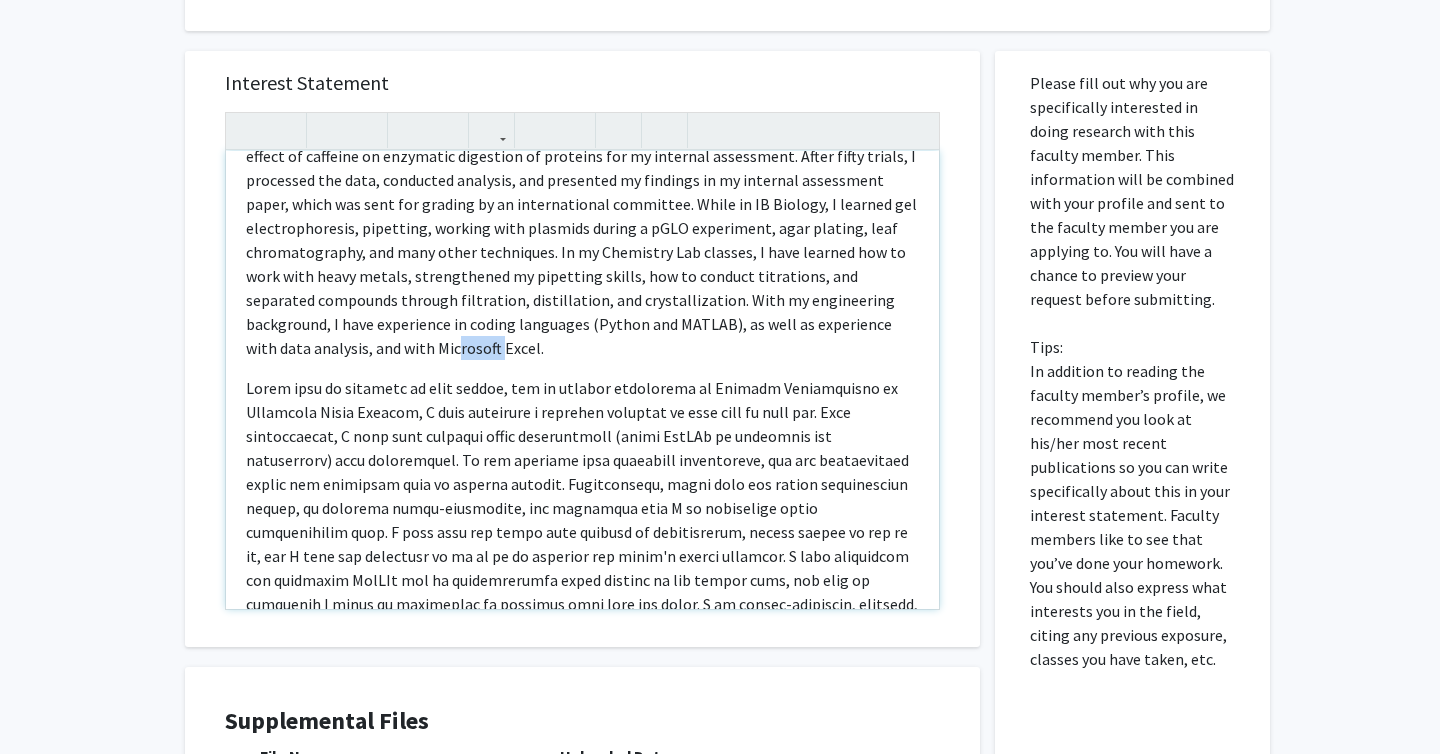 drag, startPoint x: 331, startPoint y: 327, endPoint x: 377, endPoint y: 327, distance: 46 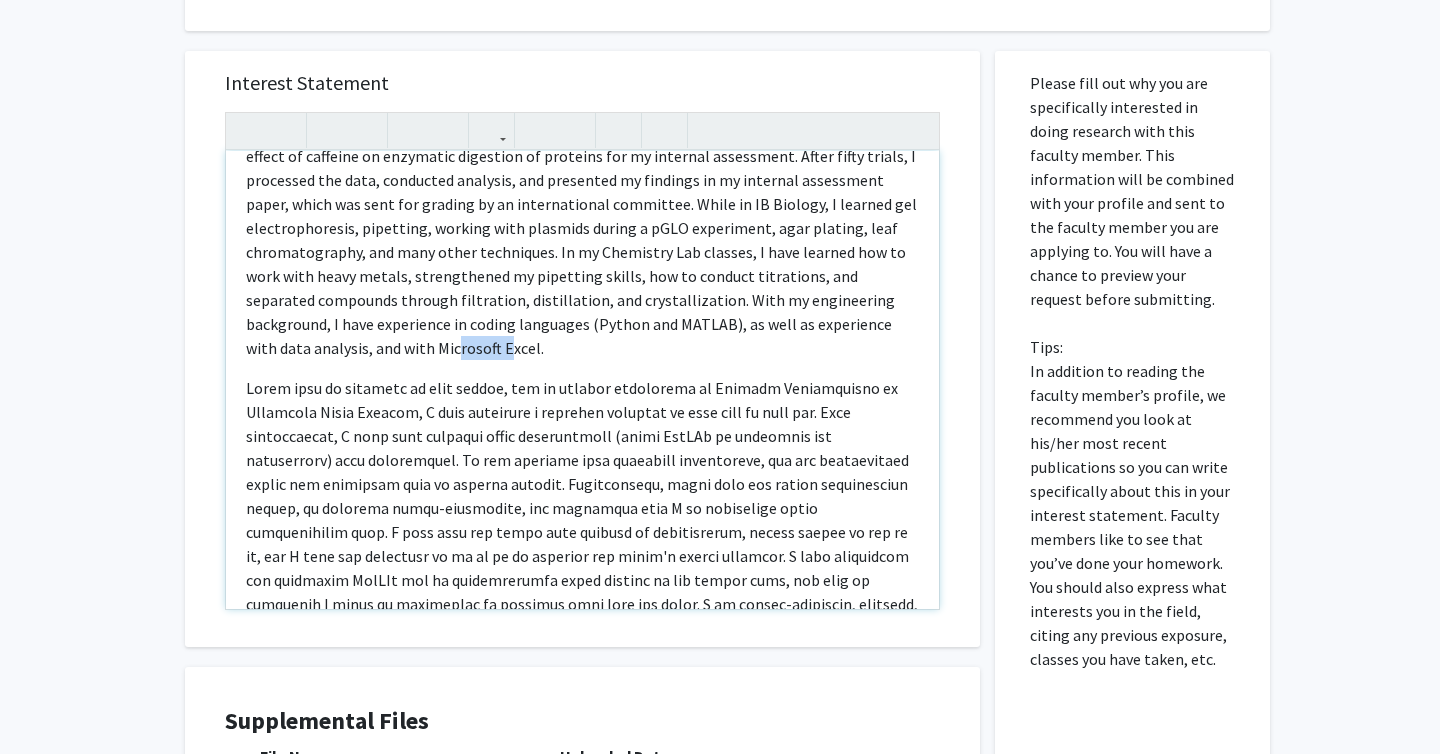click on "I was enrolled in the International Baccalaureate program in high school, an advanced college preparatory program, where I studied Biology, and I designed an experiment that researched the effect of caffeine on enzymatic digestion of proteins for my internal assessment. After fifty trials, I processed the data, conducted analysis, and presented my findings in my internal assessment paper, which was sent for grading by an international committee. While in IB Biology, I learned gel electrophoresis, pipetting, working with plasmids during a pGLO experiment, agar plating, leaf chromatography, and many other techniques. In my Chemistry Lab classes, I have learned how to work with heavy metals, strengthened my pipetting skills, how to conduct titrations, and separated compounds through filtration, distillation, and crystallization. With my engineering background, I have experience in coding languages (Python and MATLAB), as well as experience with data analysis, and with Microsoft Excel." at bounding box center [582, 228] 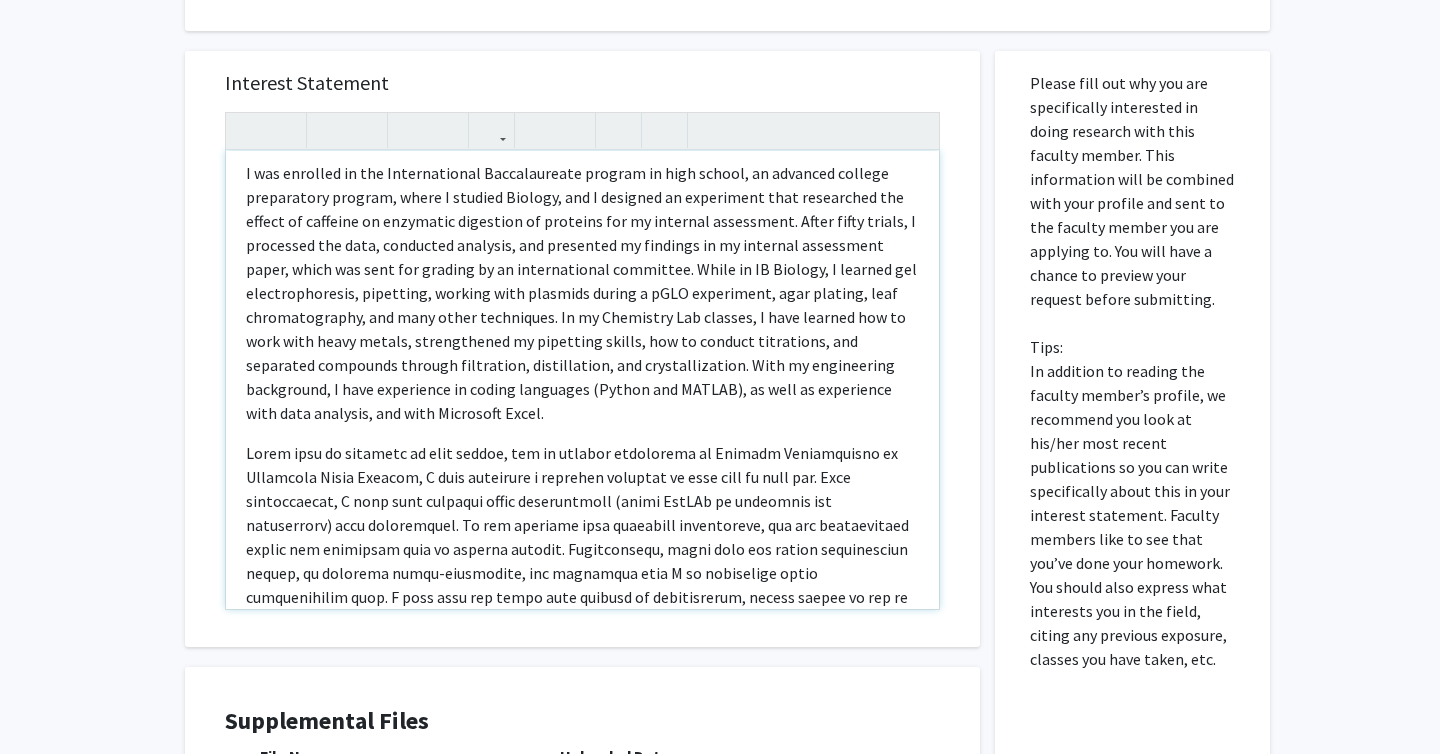 scroll, scrollTop: 0, scrollLeft: 0, axis: both 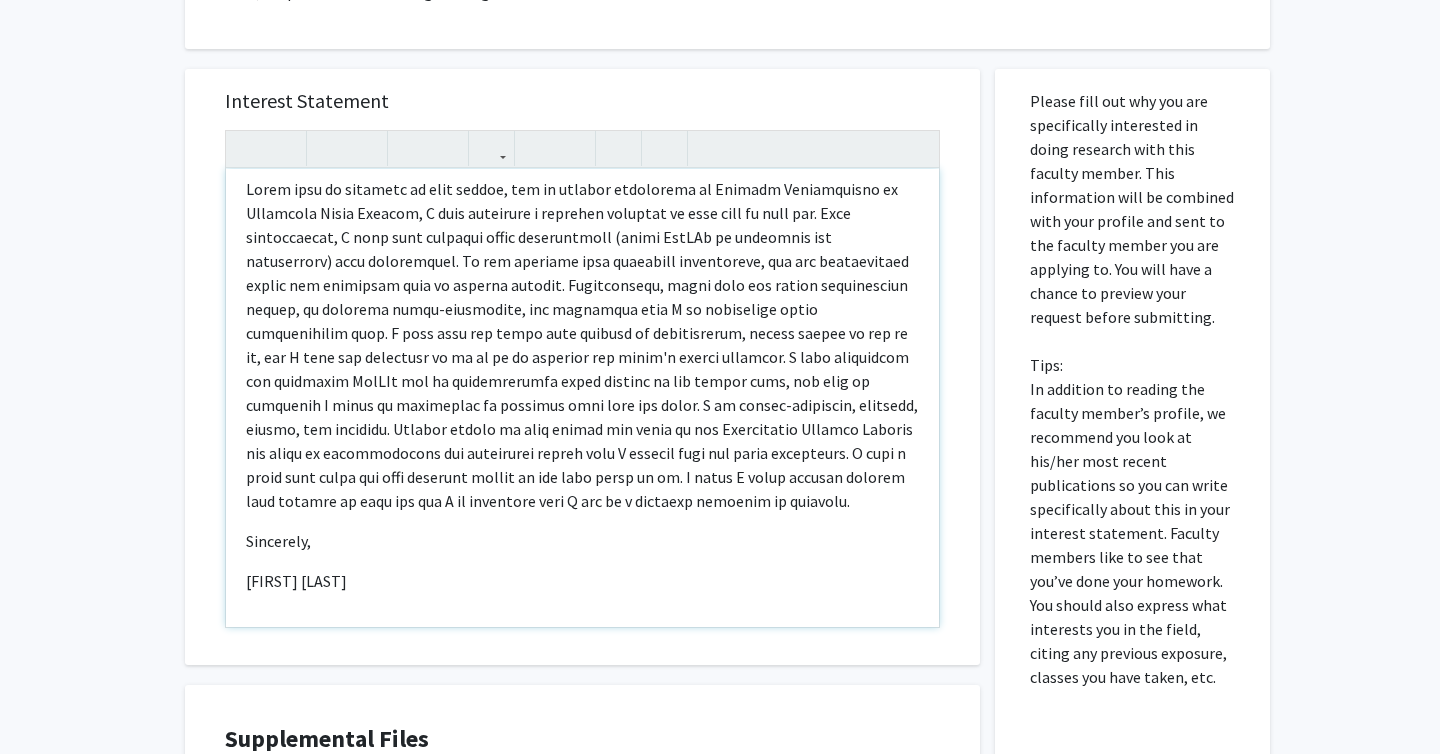 click 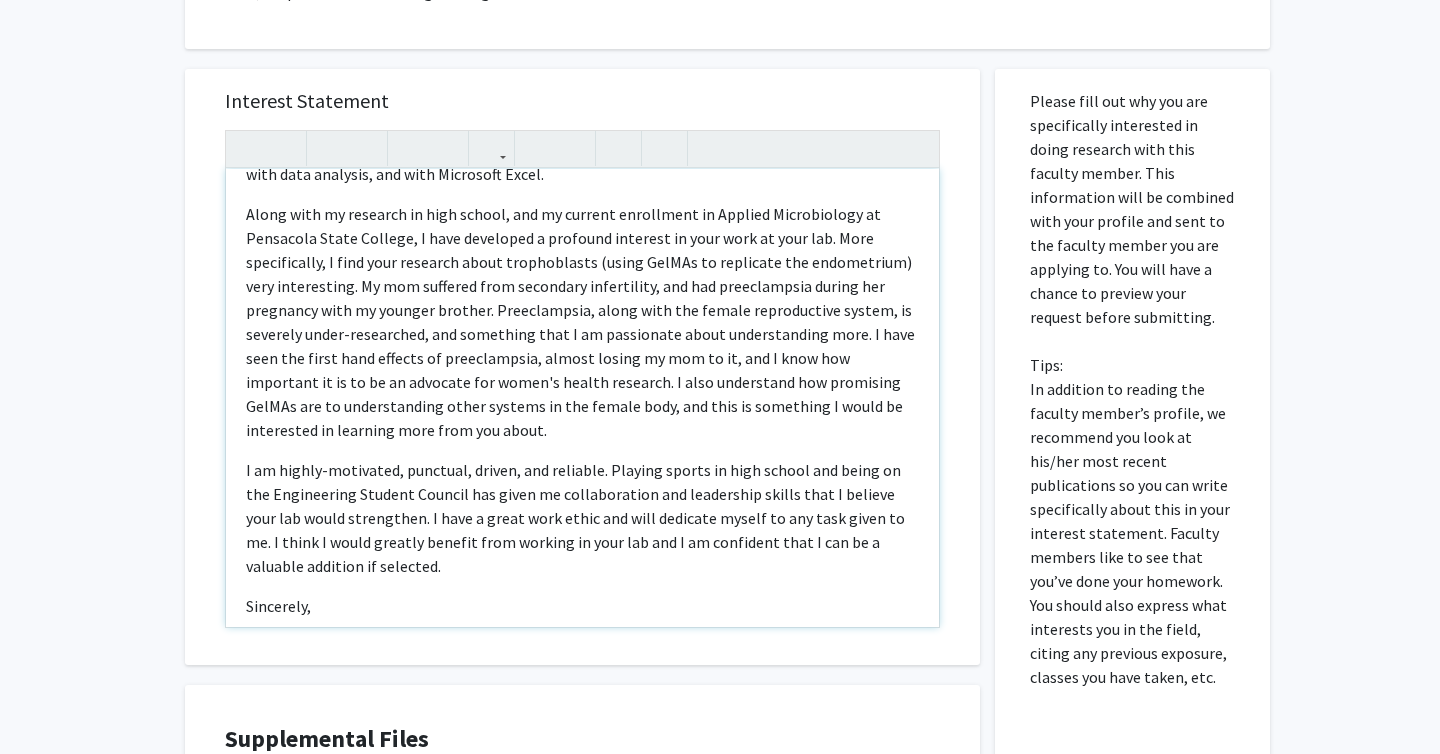 scroll, scrollTop: 428, scrollLeft: 0, axis: vertical 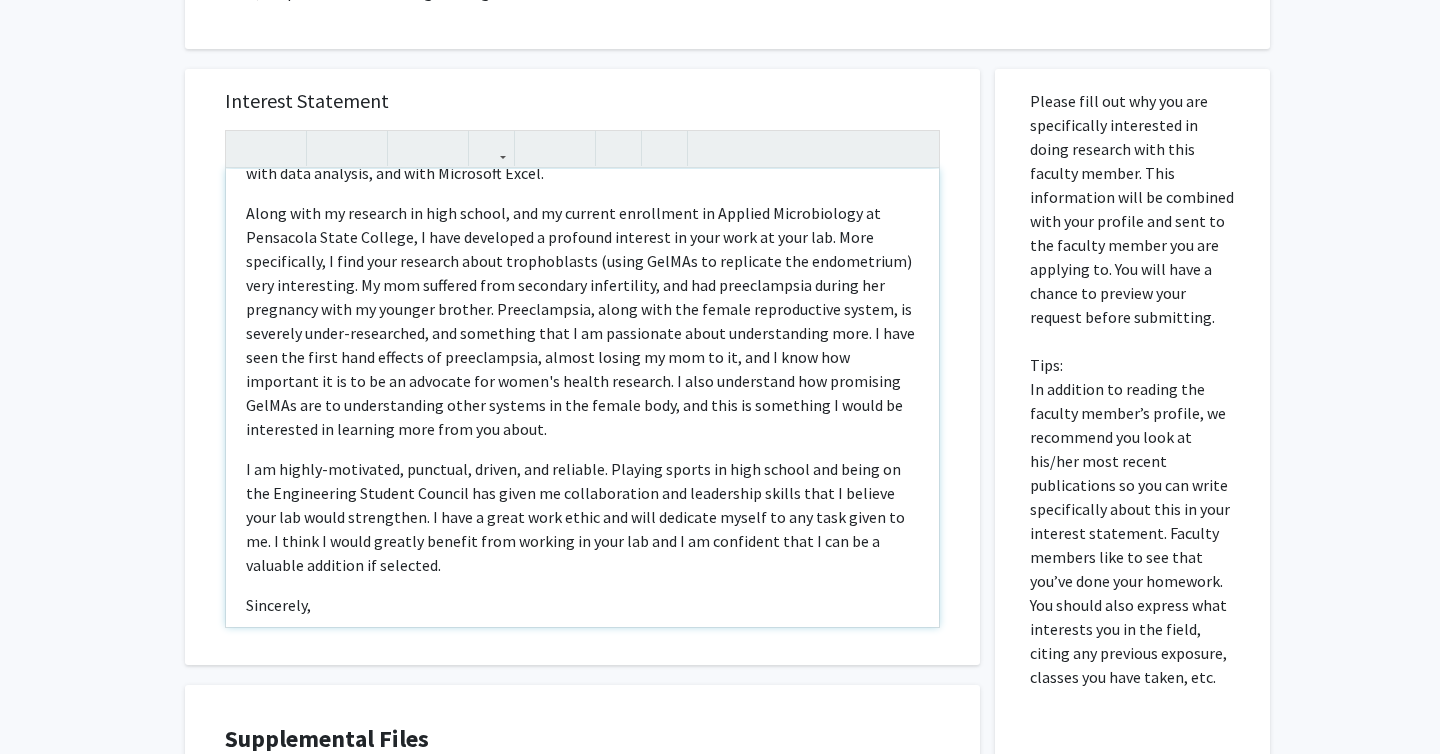 click on "Along with my research in high school, and my current enrollment in Applied Microbiology at Pensacola State College, I have developed a profound interest in your work at your lab. More specifically, I find your research about trophoblasts (using GelMAs to replicate the endometrium) very interesting. My mom suffered from secondary infertility, and had preeclampsia during her pregnancy with my younger brother. Preeclampsia, along with the female reproductive system, is severely under-researched, and something that I am passionate about understanding more. I have seen the first hand effects of preeclampsia, almost losing my mom to it, and I know how important it is to be an advocate for women's health research. I also understand how promising GelMAs are to understanding other systems in the female body, and this is something I would be interested in learning more from you about." 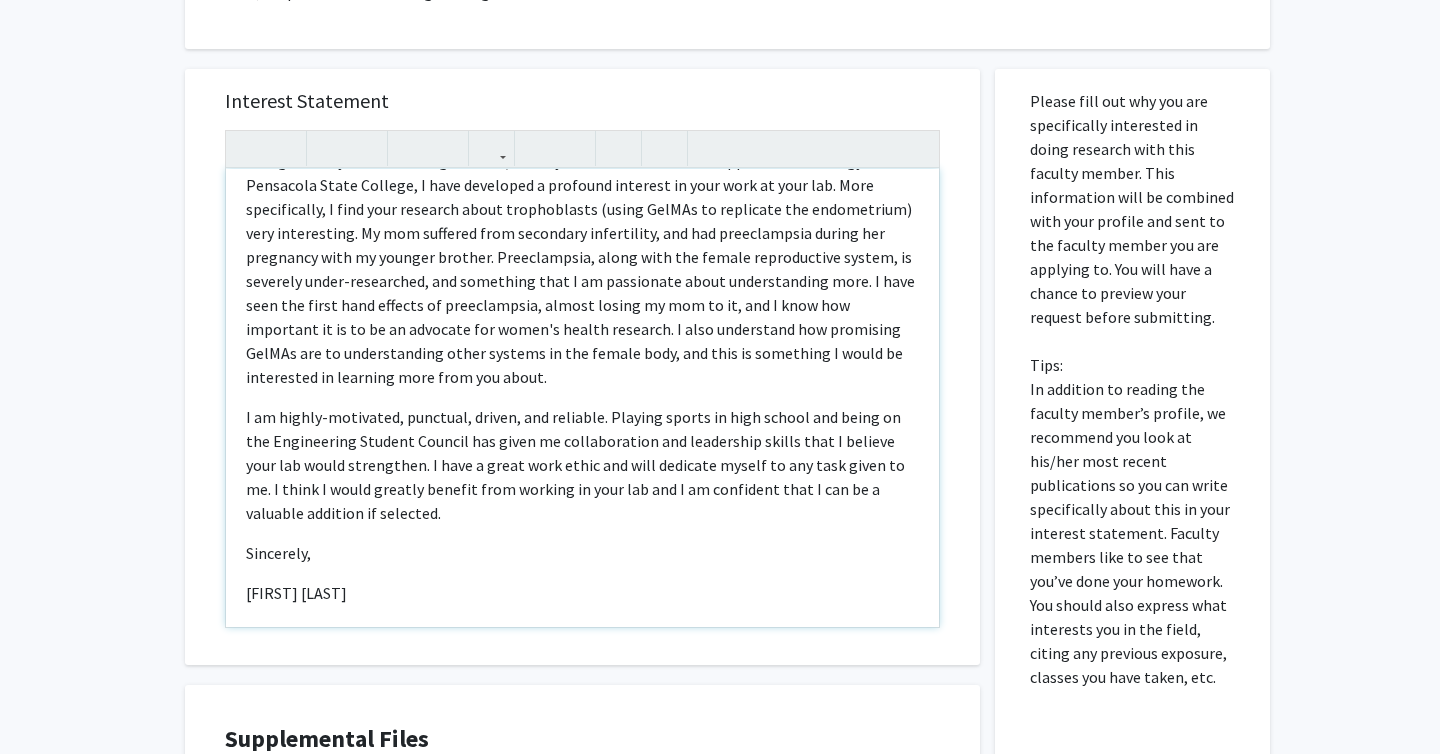 scroll, scrollTop: 494, scrollLeft: 0, axis: vertical 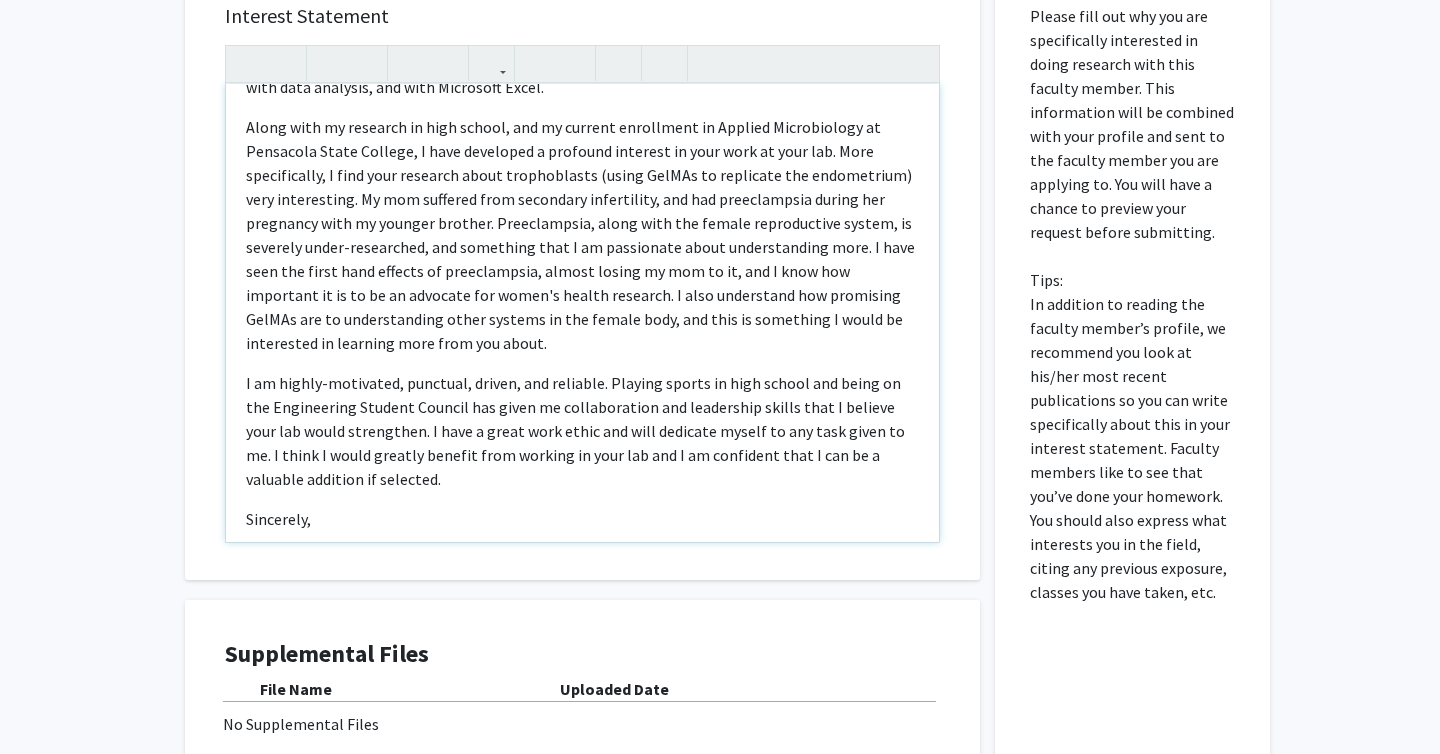 click on "Along with my research in high school, and my current enrollment in Applied Microbiology at Pensacola State College, I have developed a profound interest in your work at your lab. More specifically, I find your research about trophoblasts (using GelMAs to replicate the endometrium) very interesting. My mom suffered from secondary infertility, and had preeclampsia during her pregnancy with my younger brother. Preeclampsia, along with the female reproductive system, is severely under-researched, and something that I am passionate about understanding more. I have seen the first hand effects of preeclampsia, almost losing my mom to it, and I know how important it is to be an advocate for women's health research. I also understand how promising GelMAs are to understanding other systems in the female body, and this is something I would be interested in learning more from you about." 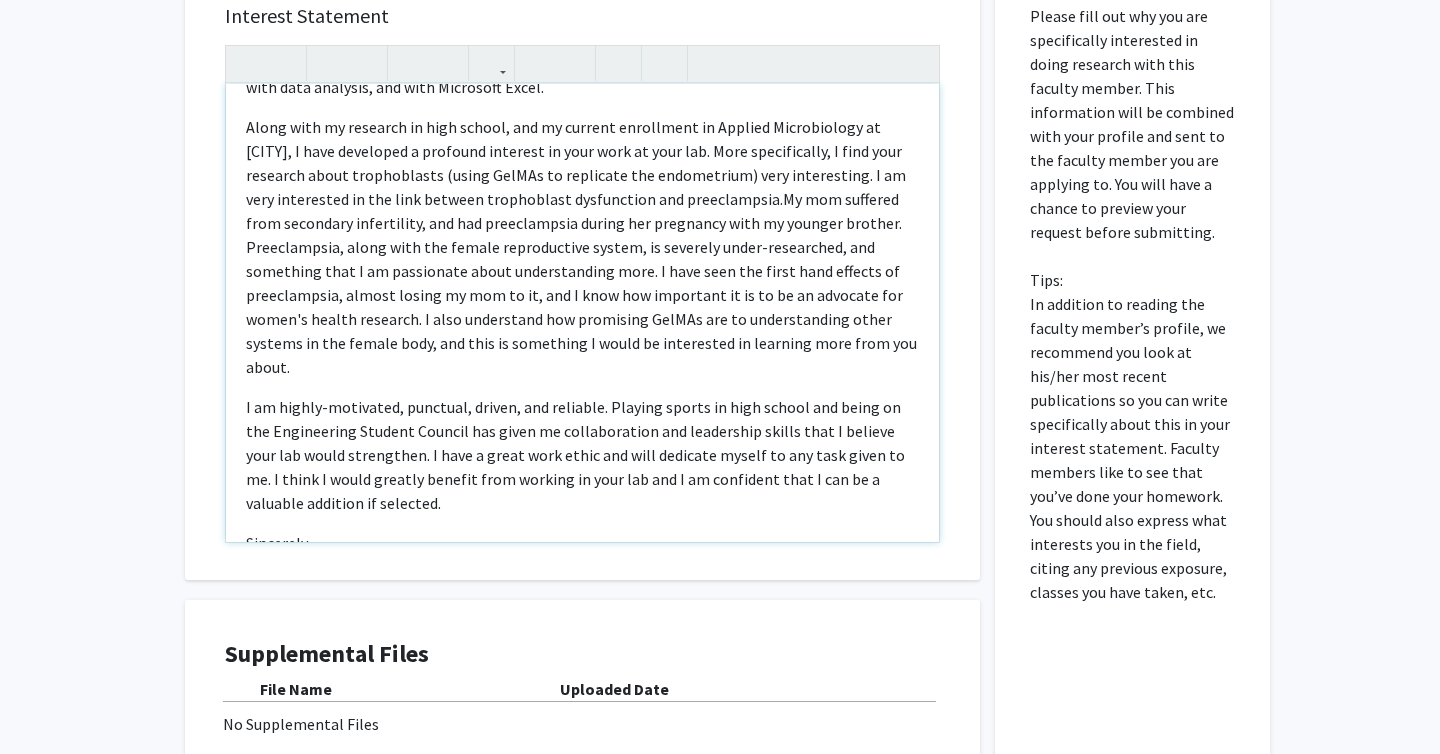 type on "<p>Hello Dr. [LAST]!&nbsp;My name is [FIRST] [LAST] and I am interested in a research position in your lab. I am currently a sophomore in the Biomedical Engineering program at the University of Kentucky, on the pre-med track. I am looking to apply to the MD/PHD program at UK. In addition to majoring in engineering, I am also pursuing a certificate in Medical Behavioral Science through the College of Medicine. I have previous laboratory experience, dating back to high school, as well as taking Biology Lab, Chemistry I Lab, and Chemistry II Lab while in college.</p><p>I was enrolled in the International Baccalaureate program in high school, an advanced college preparatory program, where I studied Biology, and I designed an experiment that researched the effect of caffeine on enzymatic digestion of proteins for my internal assessment. After fifty trials, I processed the data, conducted analysis, and presented my findings in my internal assessment paper, which was sent for grading by an international committ..." 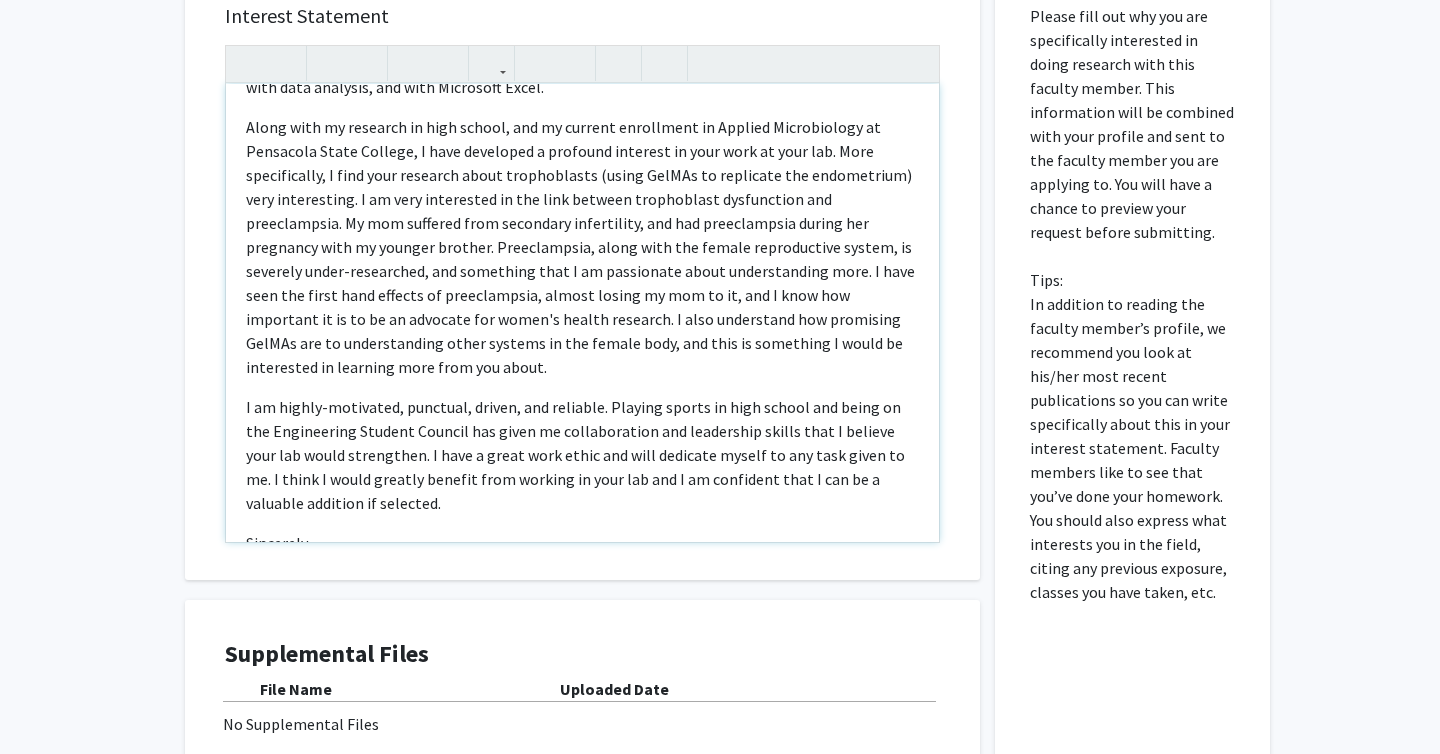 click on "Hello Dr. Zambuto! My name is [FIRST] [LAST] and I am interested in a research position in your lab. I am currently a sophomore in the Biomedical Engineering program at the University of Kentucky, on the pre-med track. I am looking to apply to the MD/PHD program at UK. In addition to majoring in engineering, I am also pursuing a certificate in Medical Behavioral Science through the College of Medicine. I have previous laboratory experience, dating back to high school, as well as taking Biology Lab, Chemistry I Lab, and Chemistry II Lab while in college. I am highly-motivated, punctual, driven, and reliable. Playing sports in high school and being on the Engineering Student Council has given me collaboration and leadership skills that I believe your lab would strengthen. I have a great work ethic and will dedicate myself to any task given to me. I think I would greatly benefit from working in your lab and I am confident that I can be a valuable addition if selected.  Sincerely, [FIRST] [LAST]" at bounding box center [582, 313] 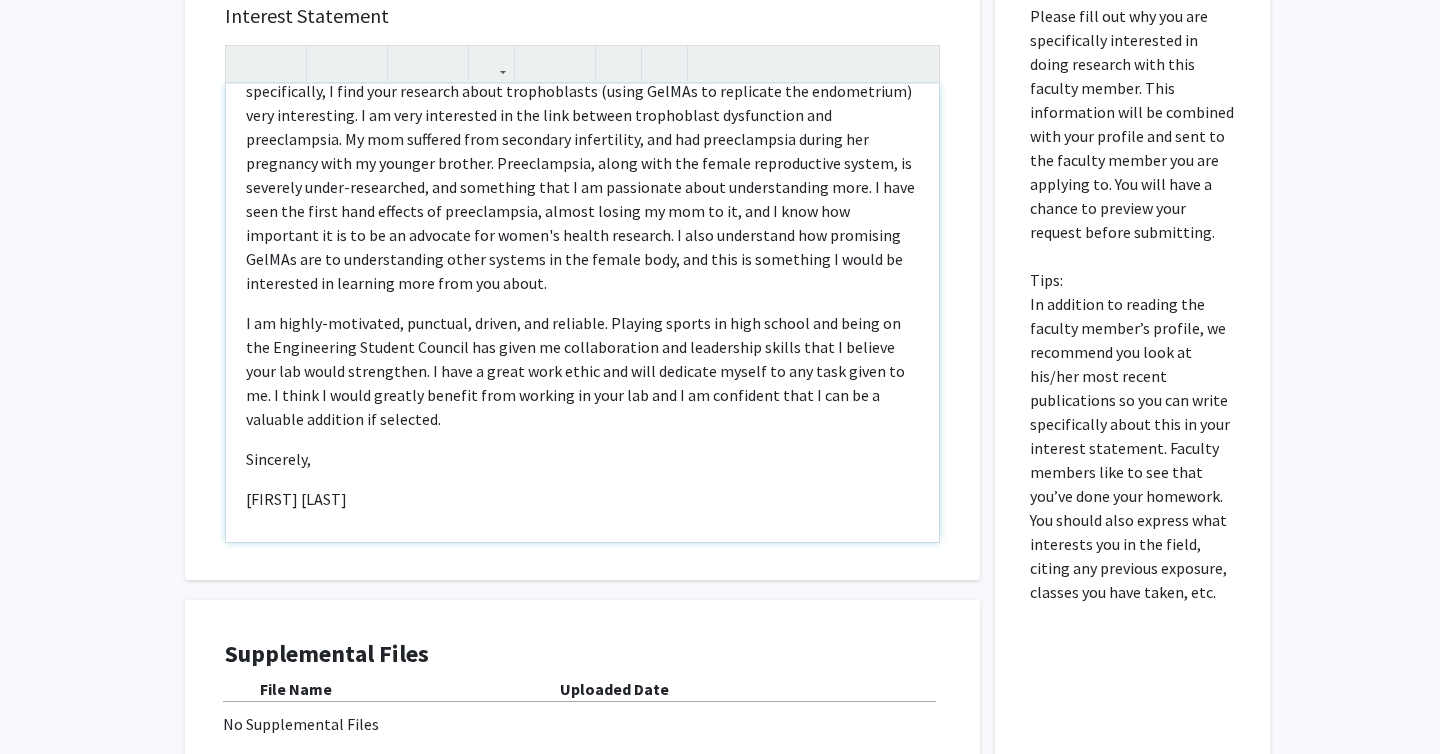 scroll, scrollTop: 518, scrollLeft: 0, axis: vertical 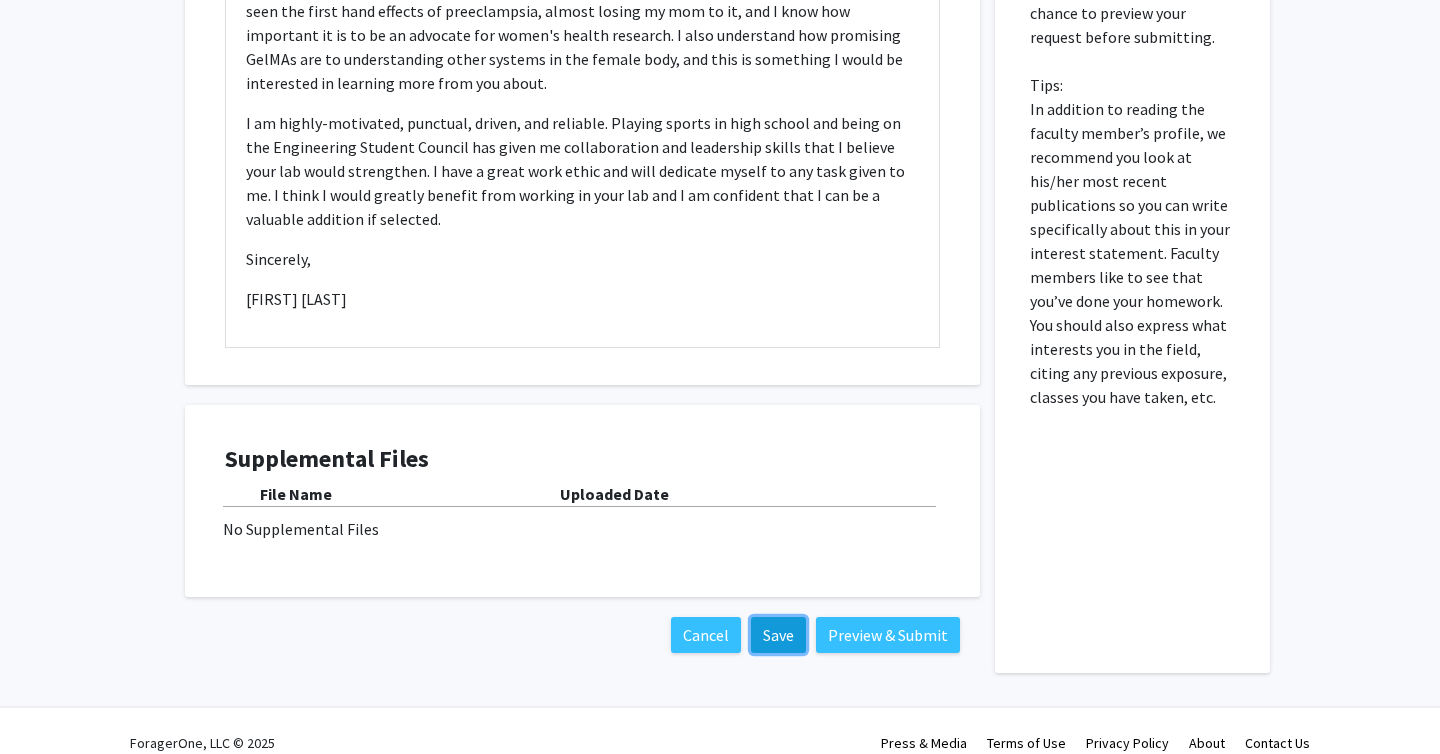 click on "Save" at bounding box center [778, 635] 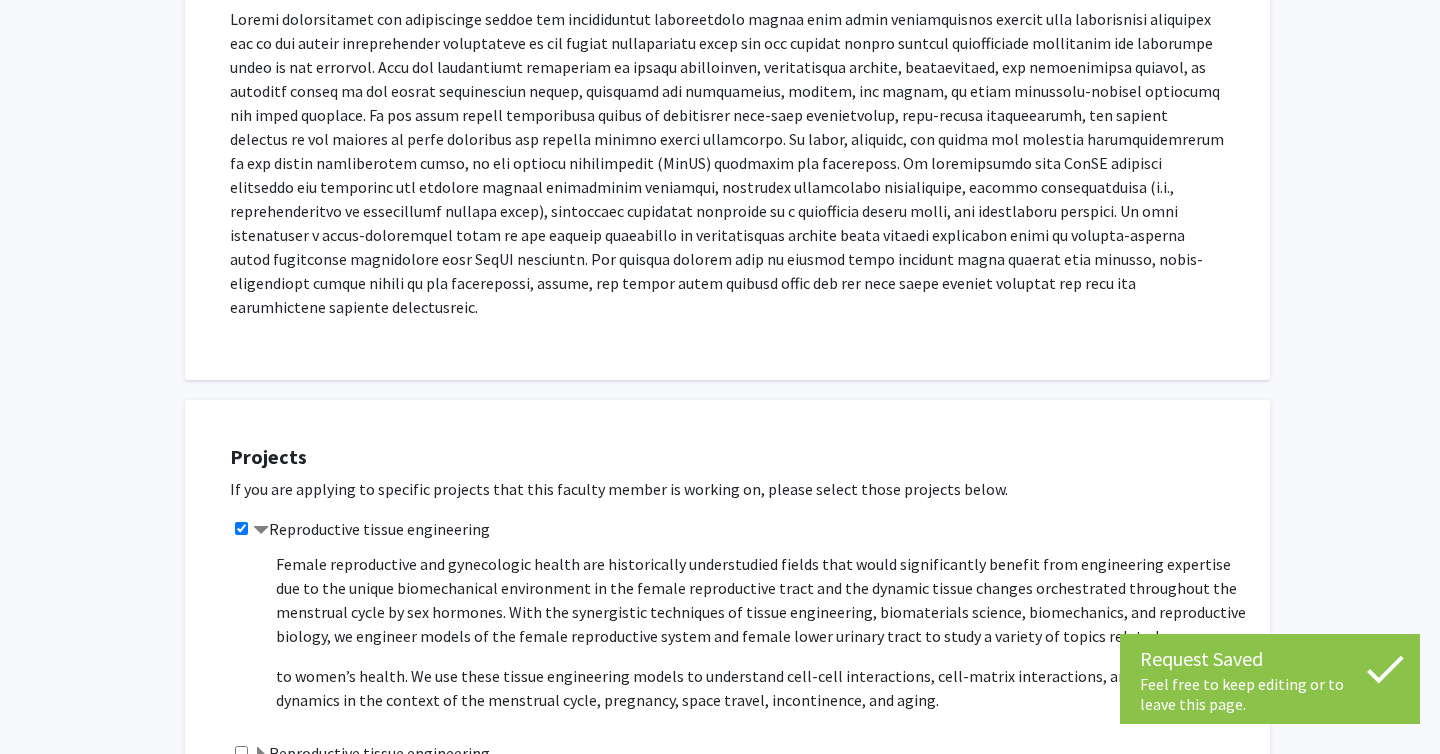 scroll, scrollTop: 196, scrollLeft: 0, axis: vertical 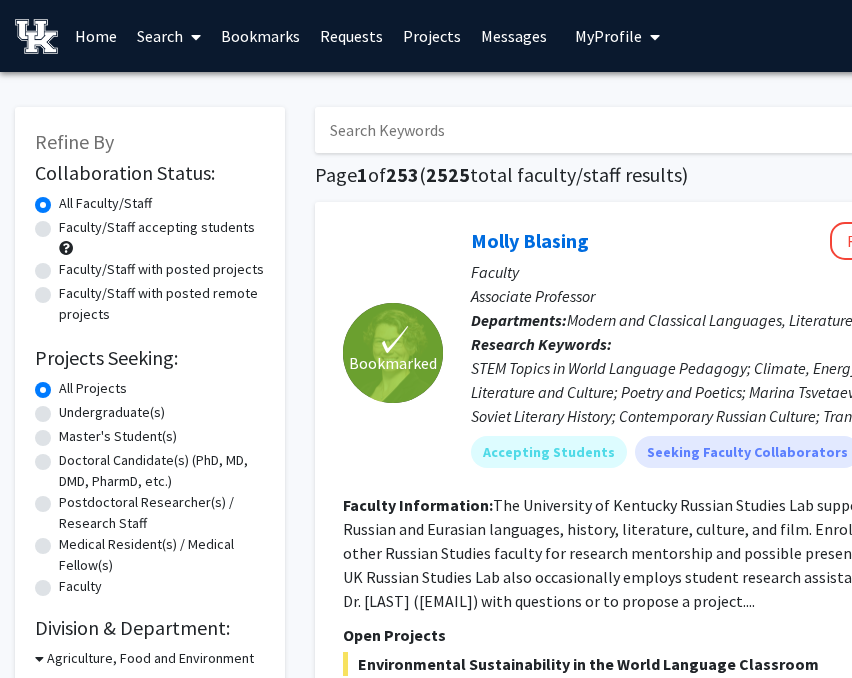 click on "Bookmarks" at bounding box center [260, 36] 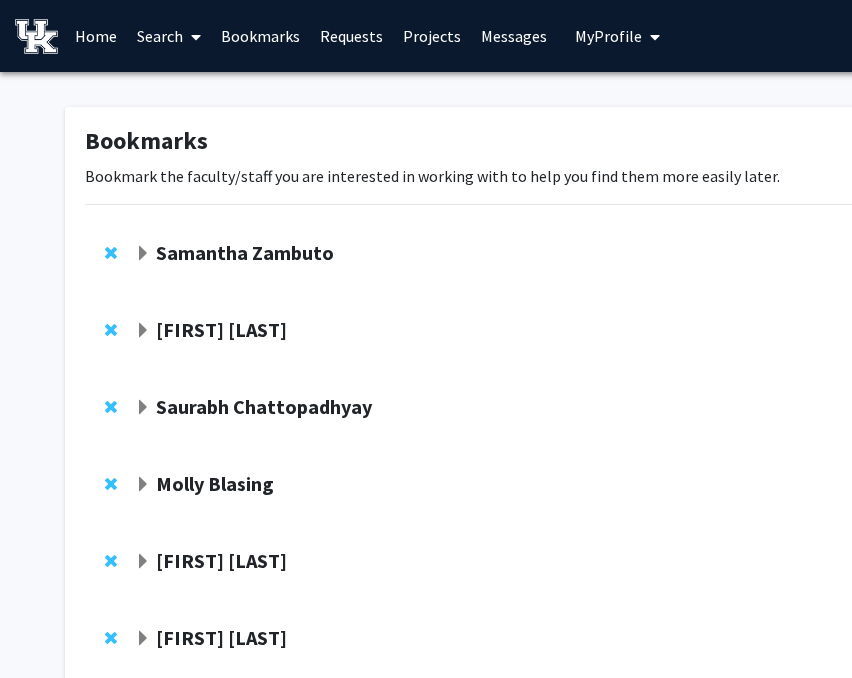 click on "Samantha Zambuto" 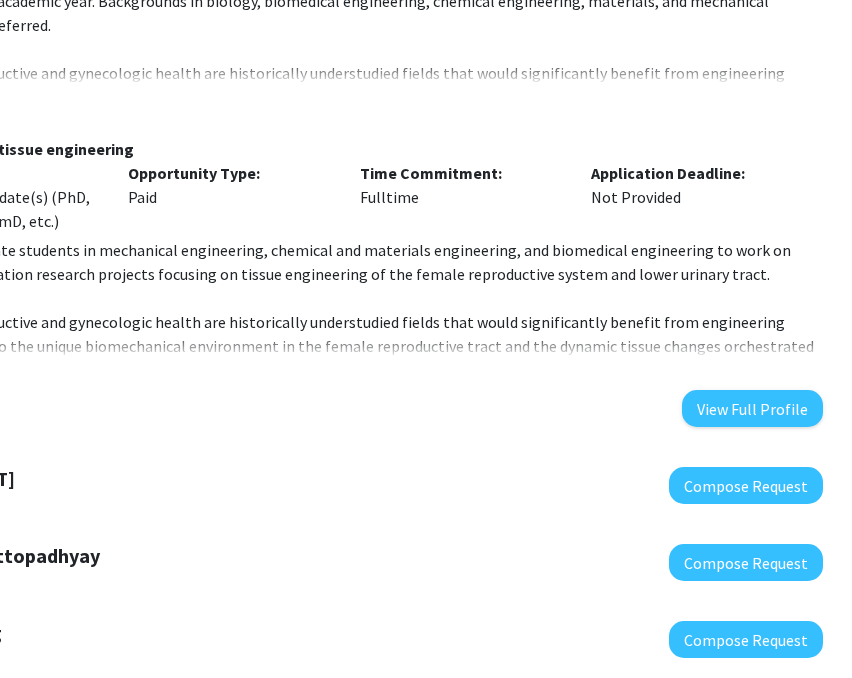 scroll, scrollTop: 686, scrollLeft: 275, axis: both 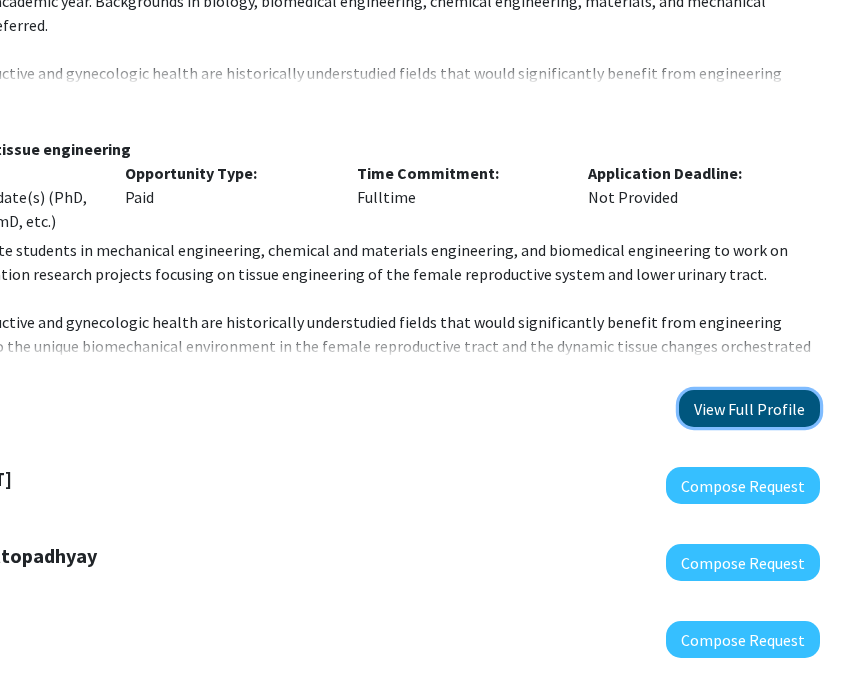 click on "View Full Profile" at bounding box center (749, 408) 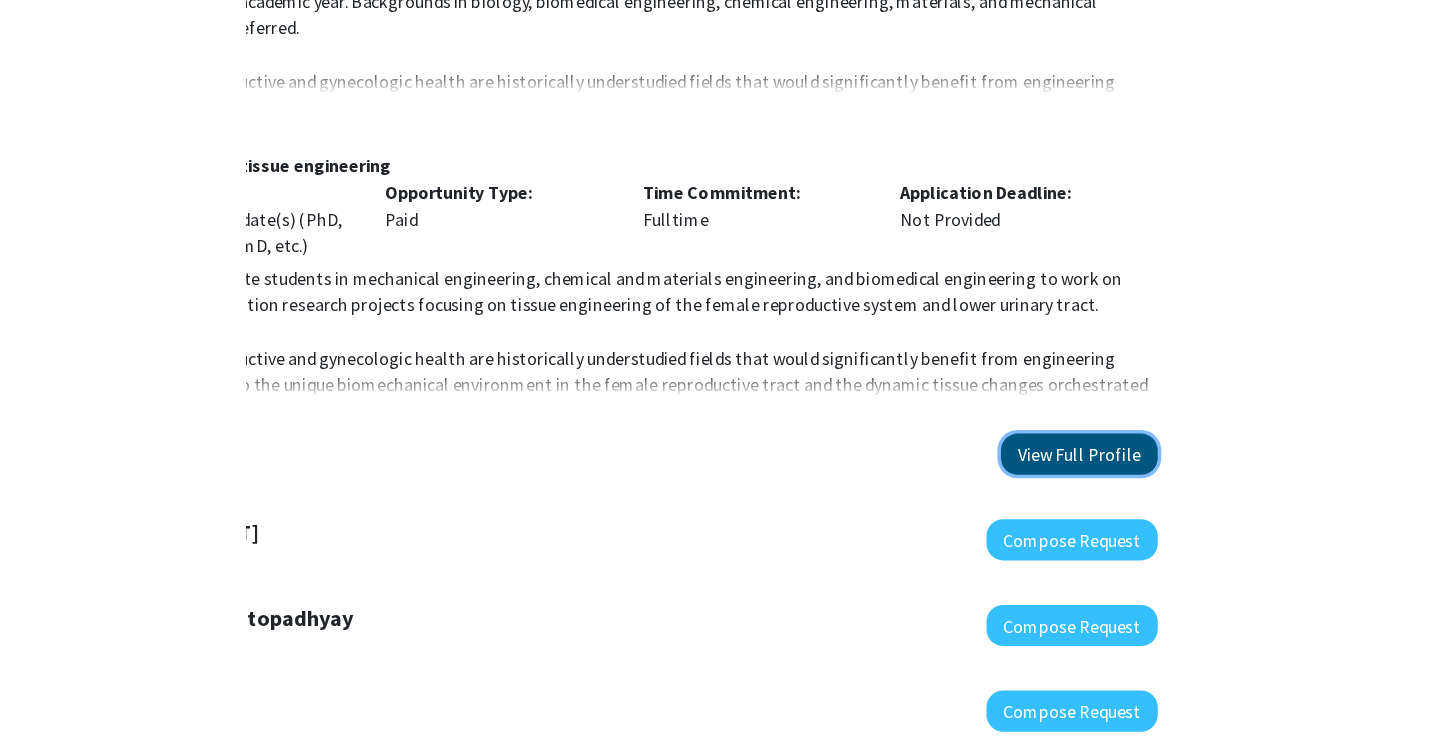 scroll, scrollTop: 686, scrollLeft: 0, axis: vertical 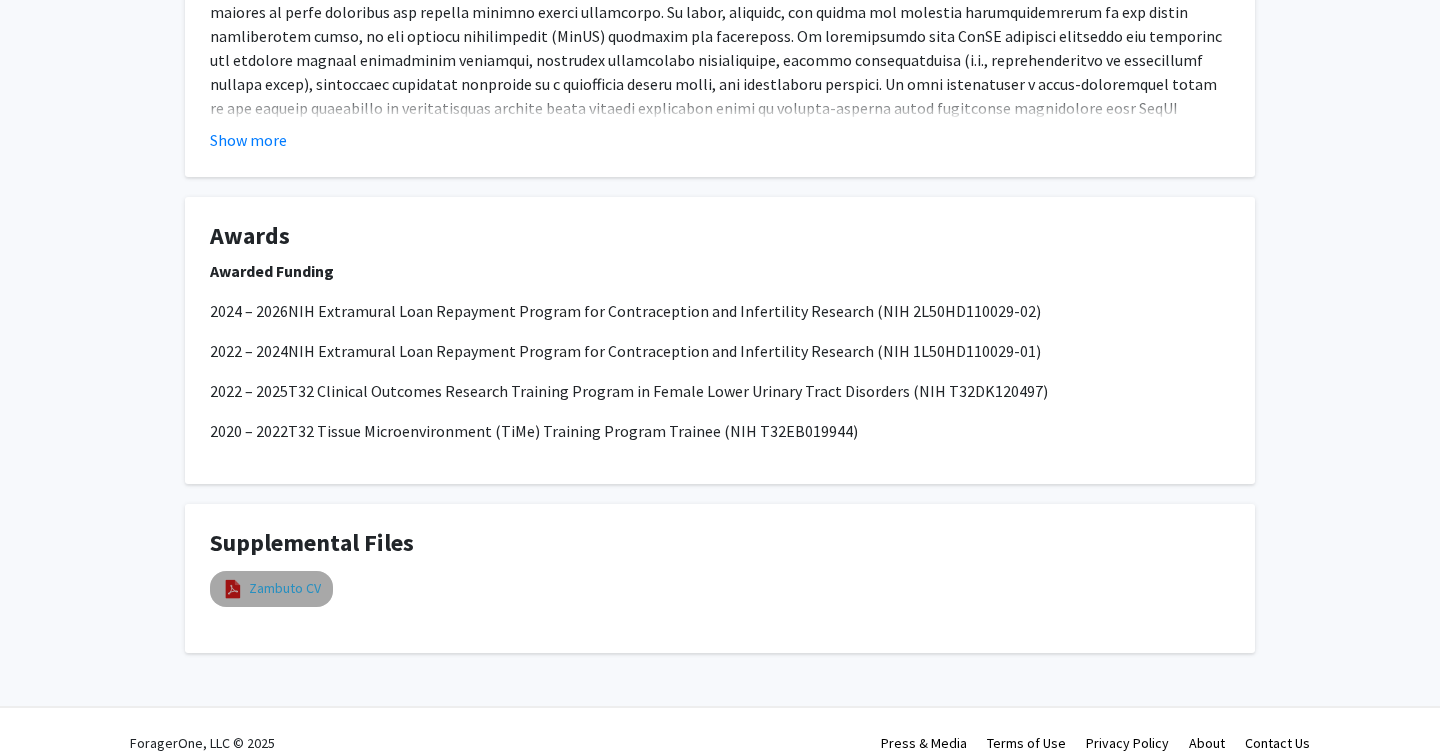 click on "Zambuto CV" at bounding box center (285, 588) 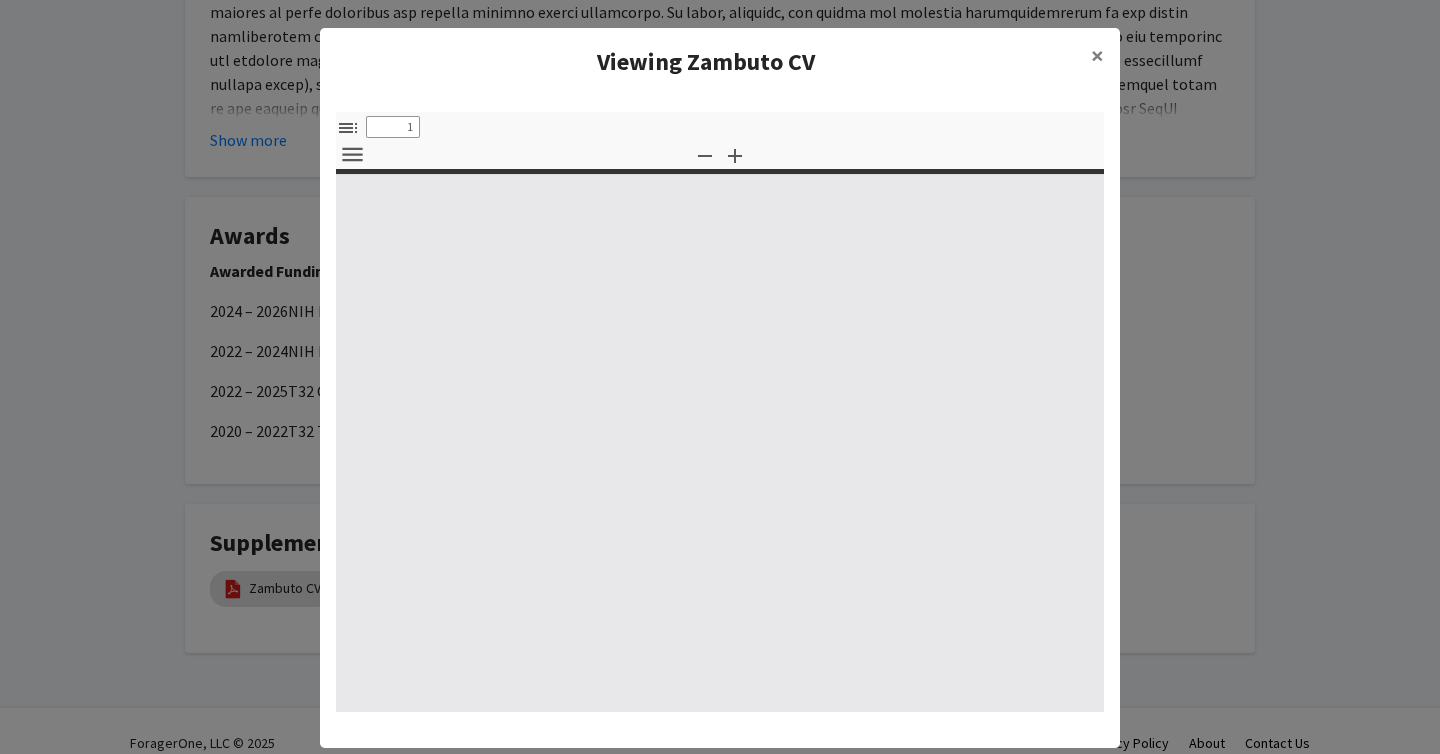 select on "custom" 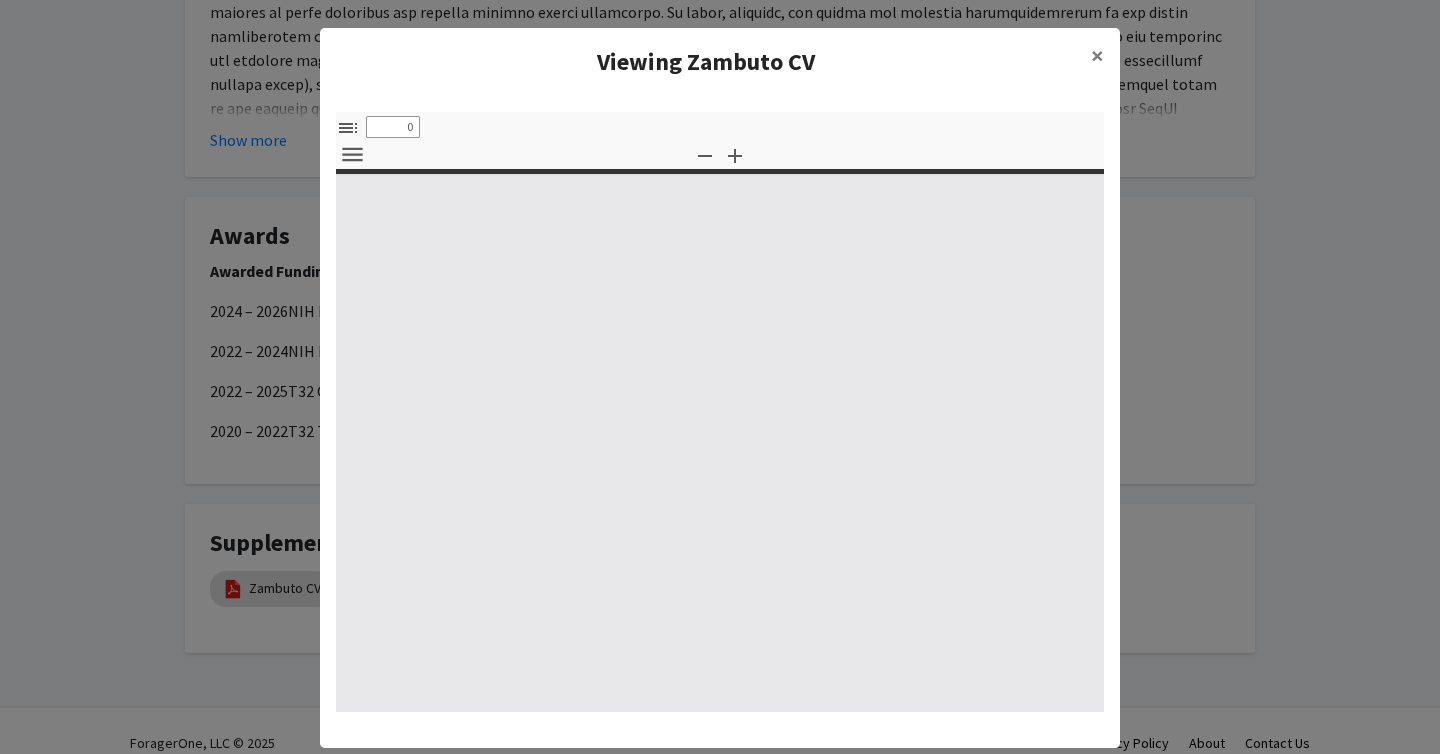 select on "custom" 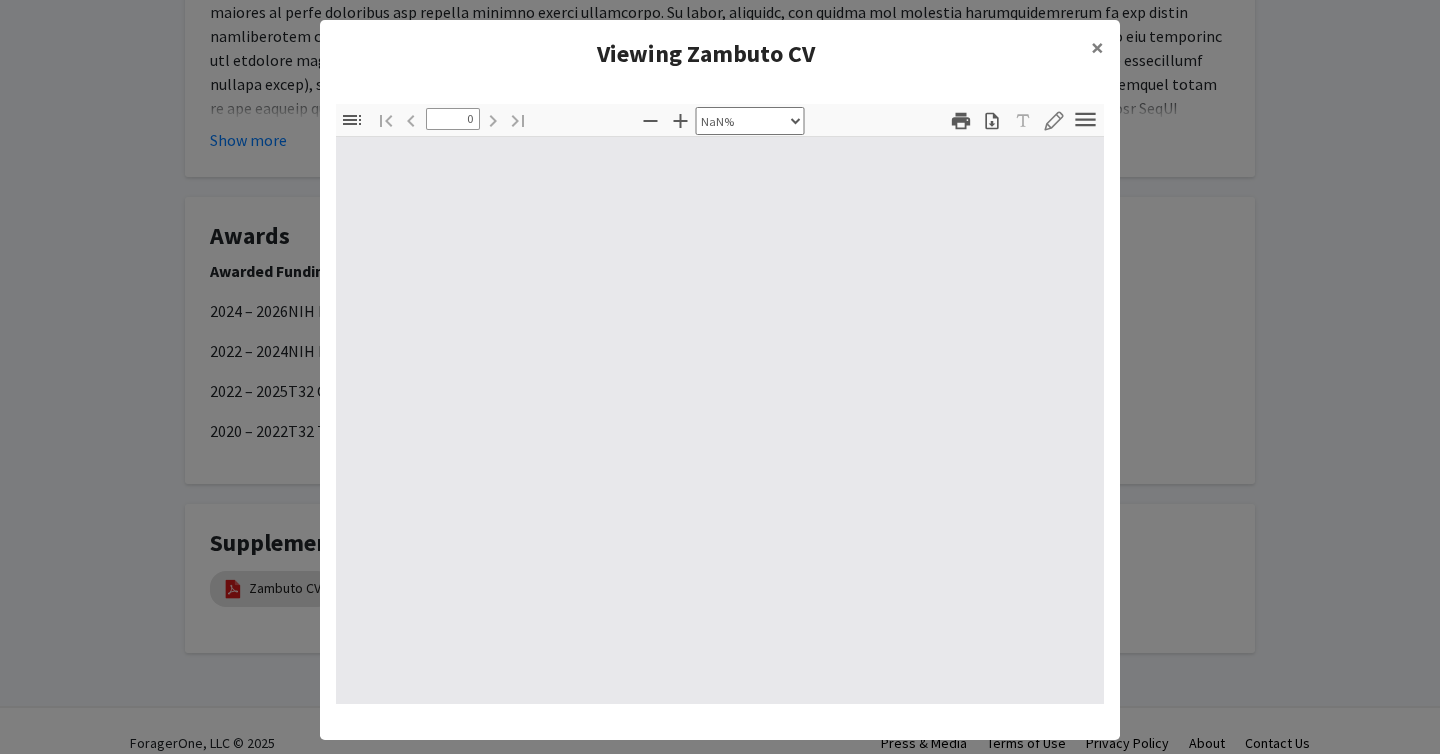 scroll, scrollTop: 9, scrollLeft: 0, axis: vertical 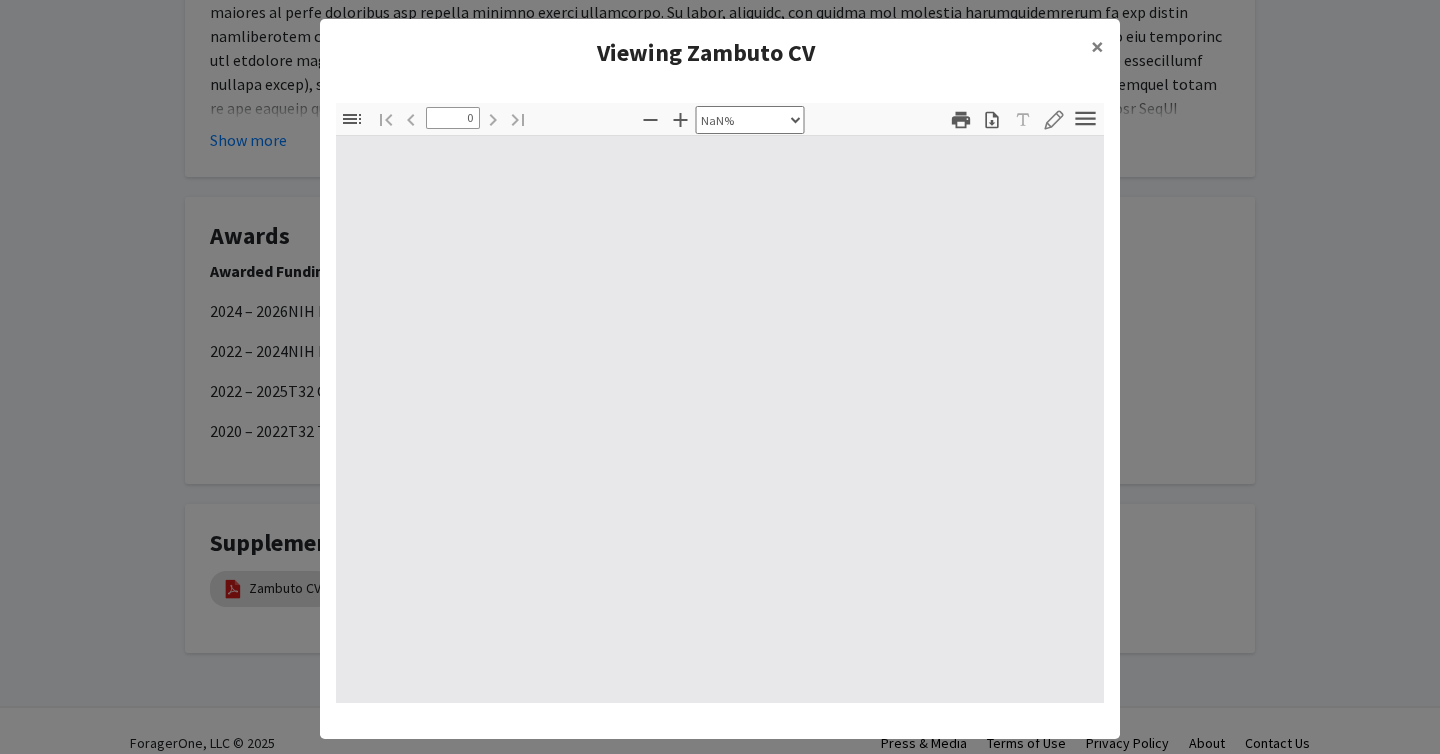 type on "1" 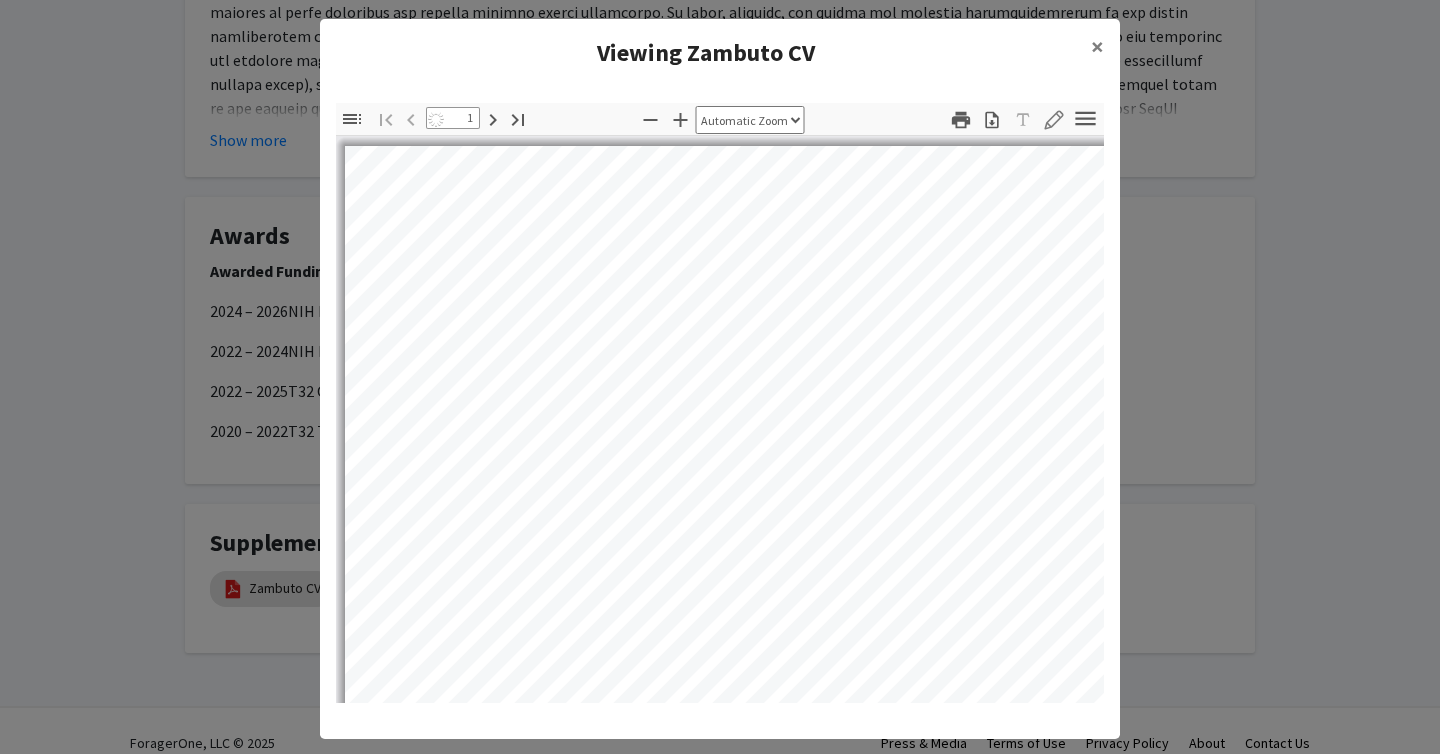 select on "auto" 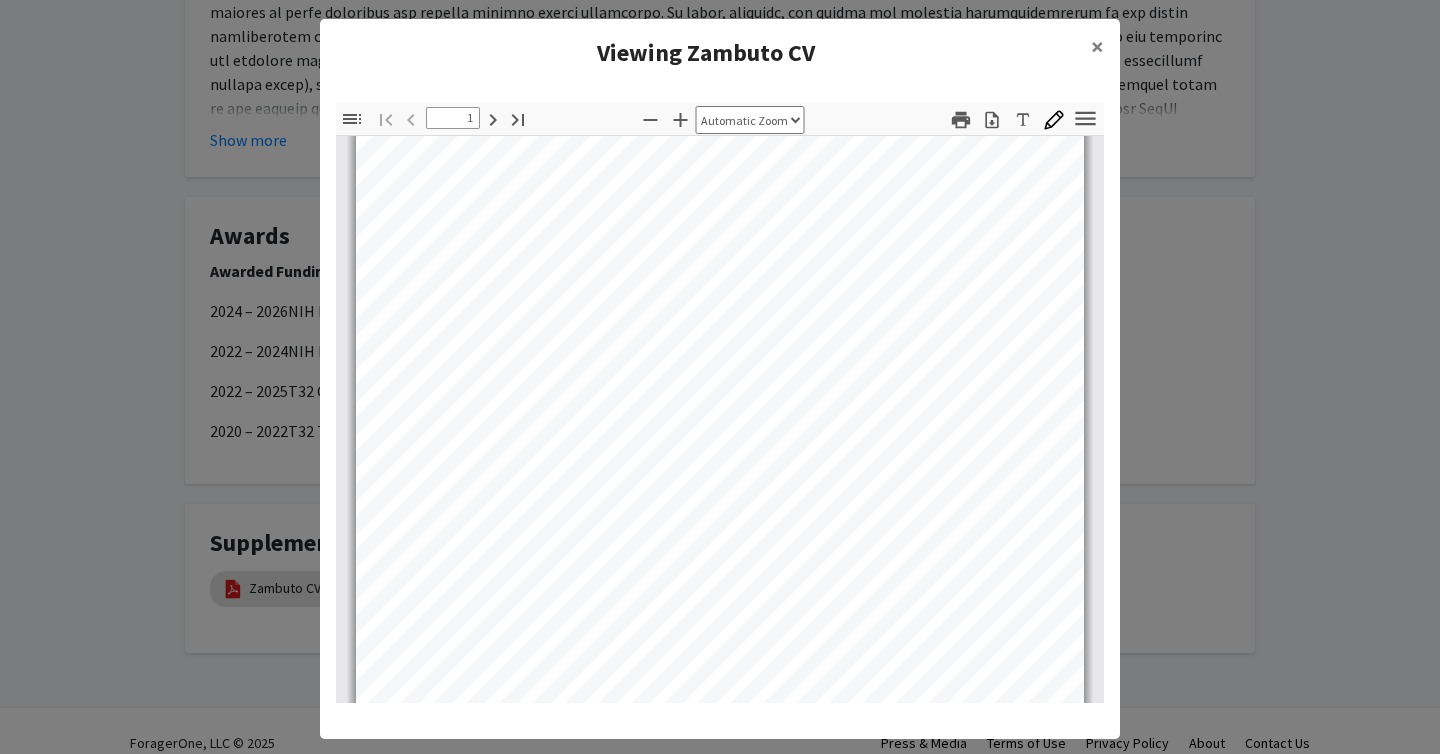 scroll, scrollTop: 255, scrollLeft: 0, axis: vertical 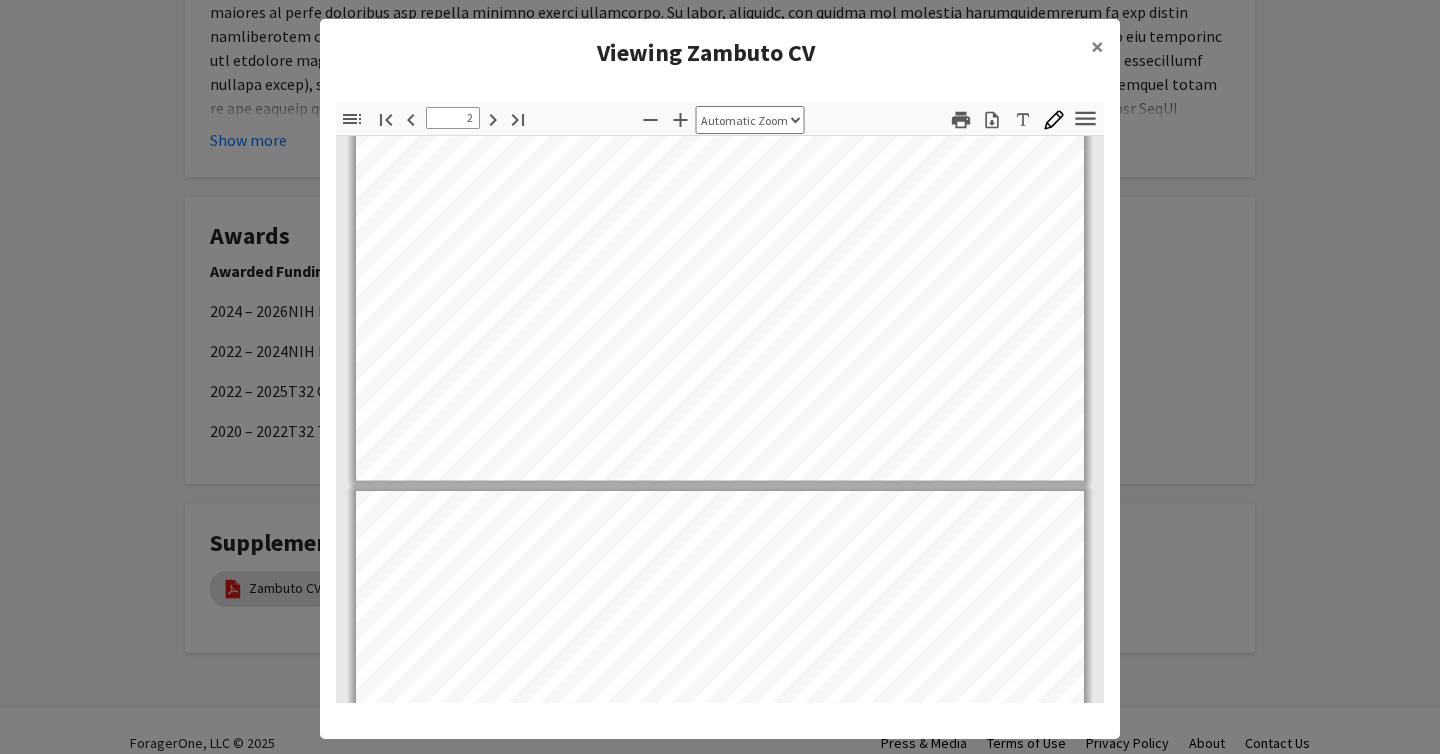type on "3" 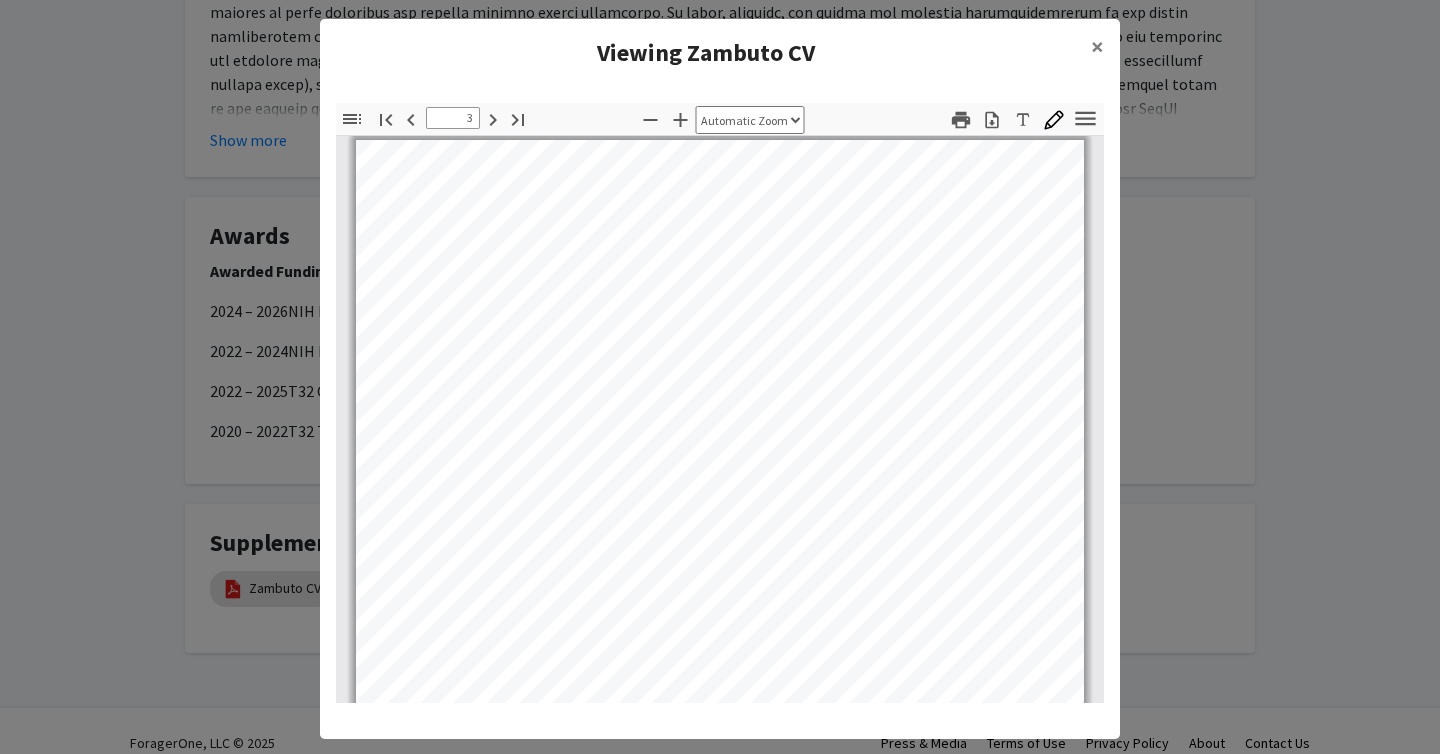 scroll, scrollTop: 1914, scrollLeft: 0, axis: vertical 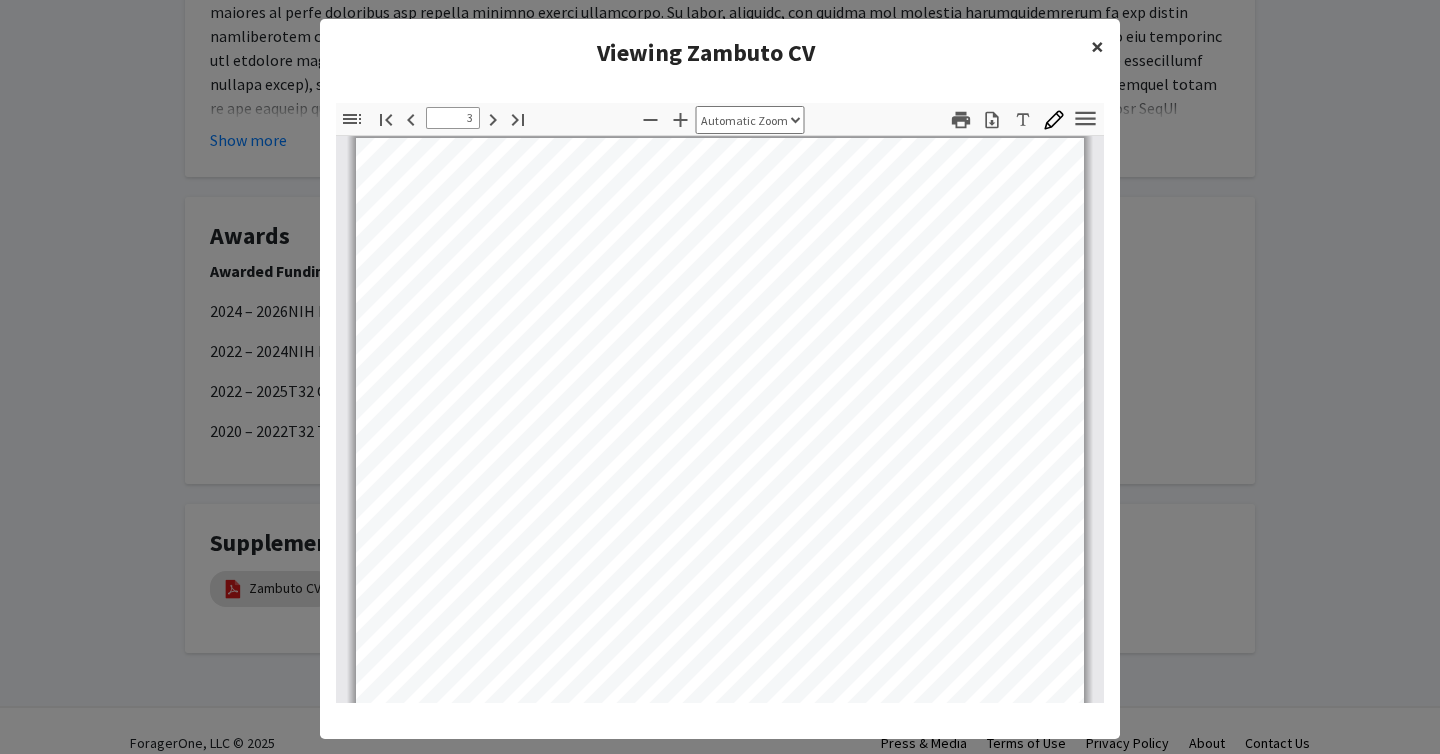 click on "×" 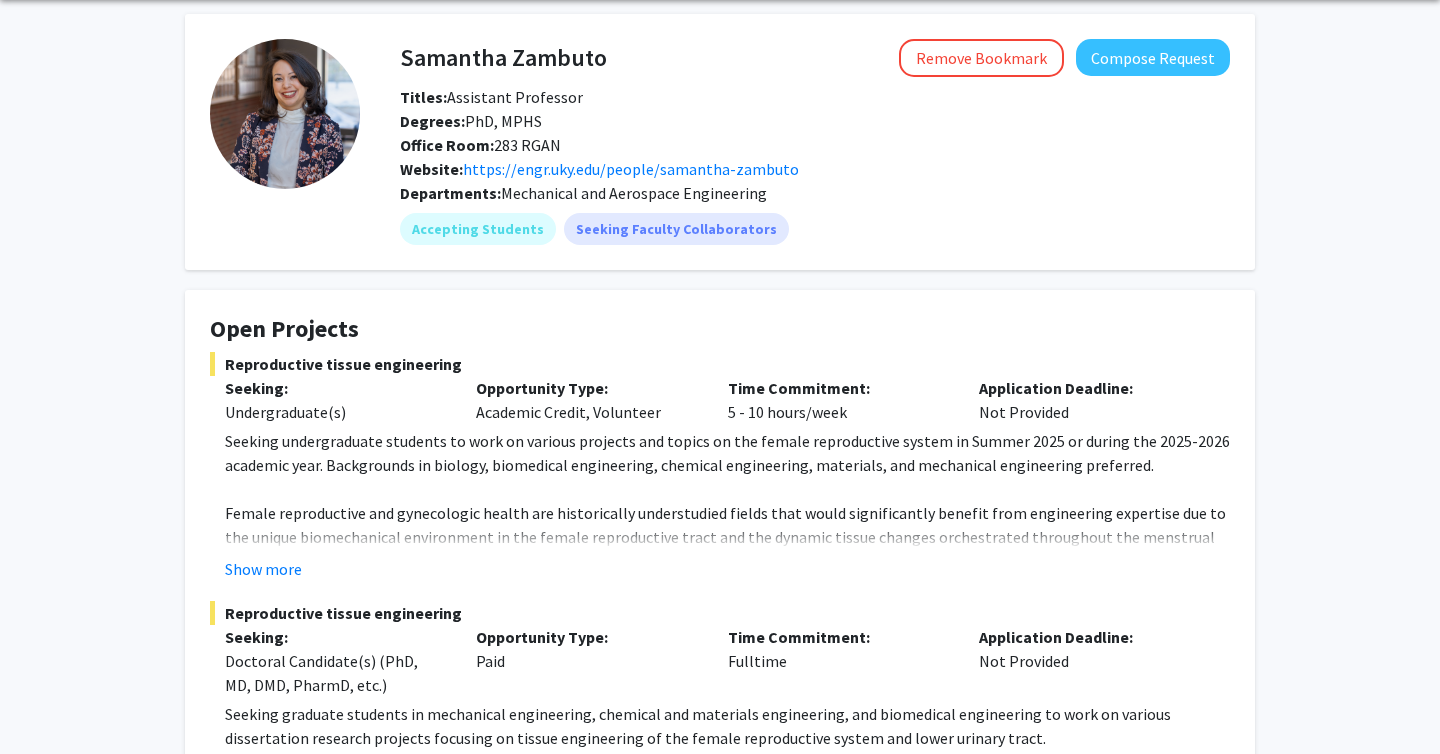 scroll, scrollTop: 0, scrollLeft: 0, axis: both 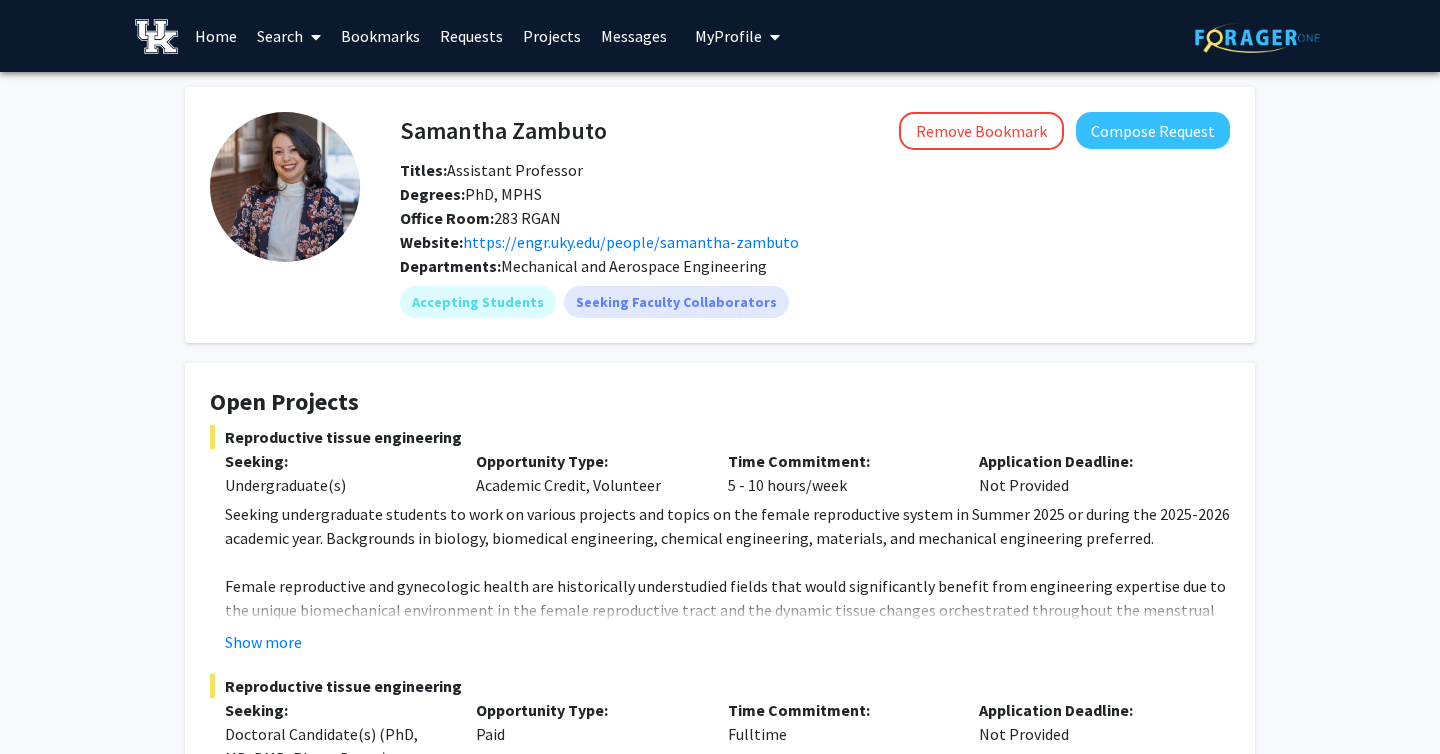 click on "My   Profile" at bounding box center (737, 36) 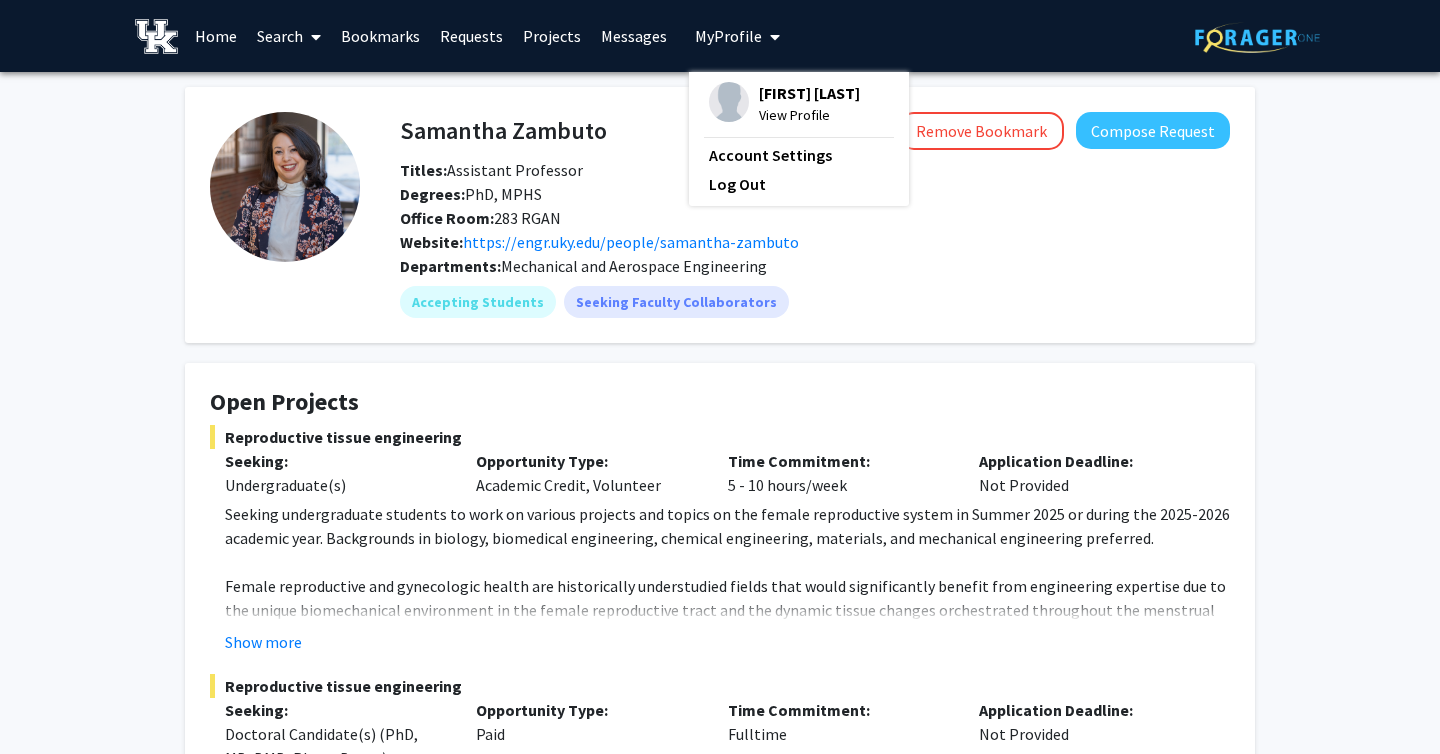 click on "[PERSON] View Profile" at bounding box center (784, 104) 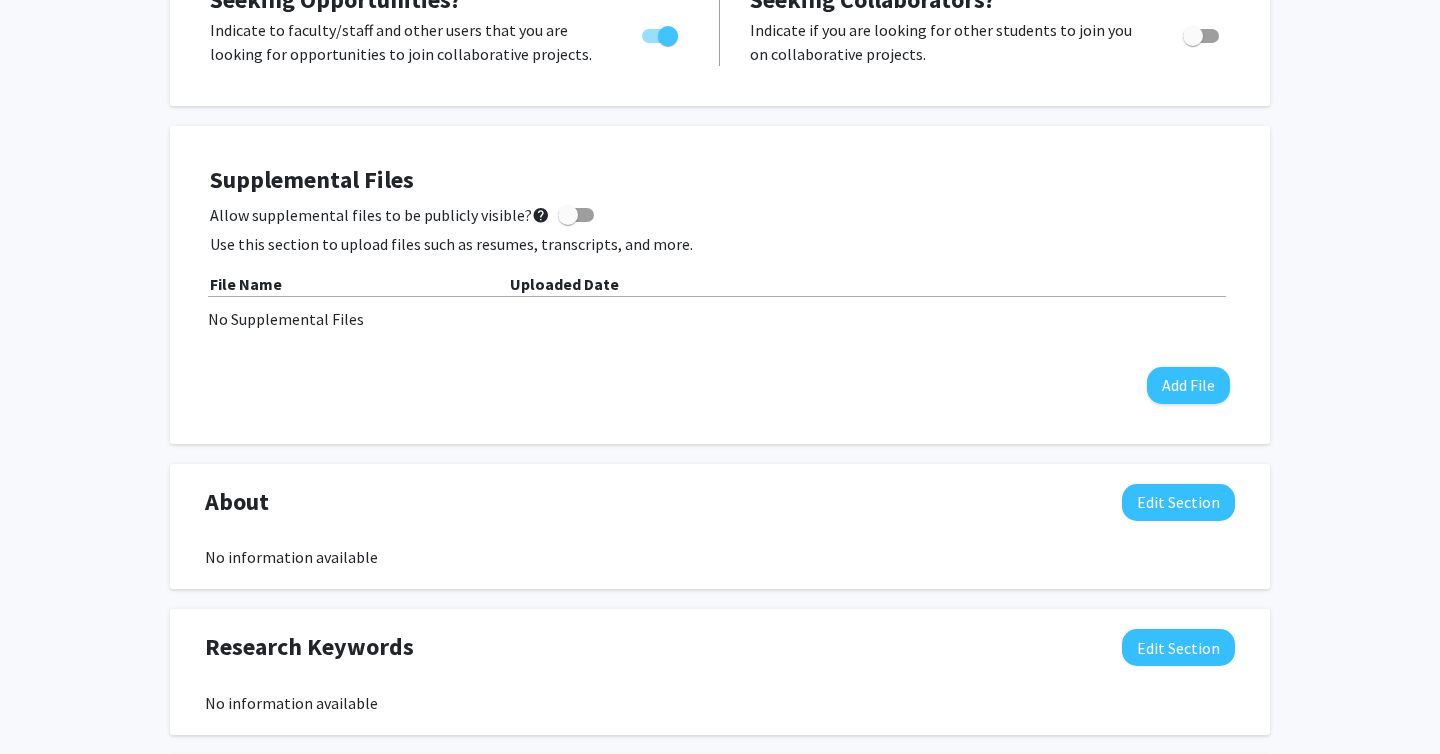 scroll, scrollTop: 436, scrollLeft: 0, axis: vertical 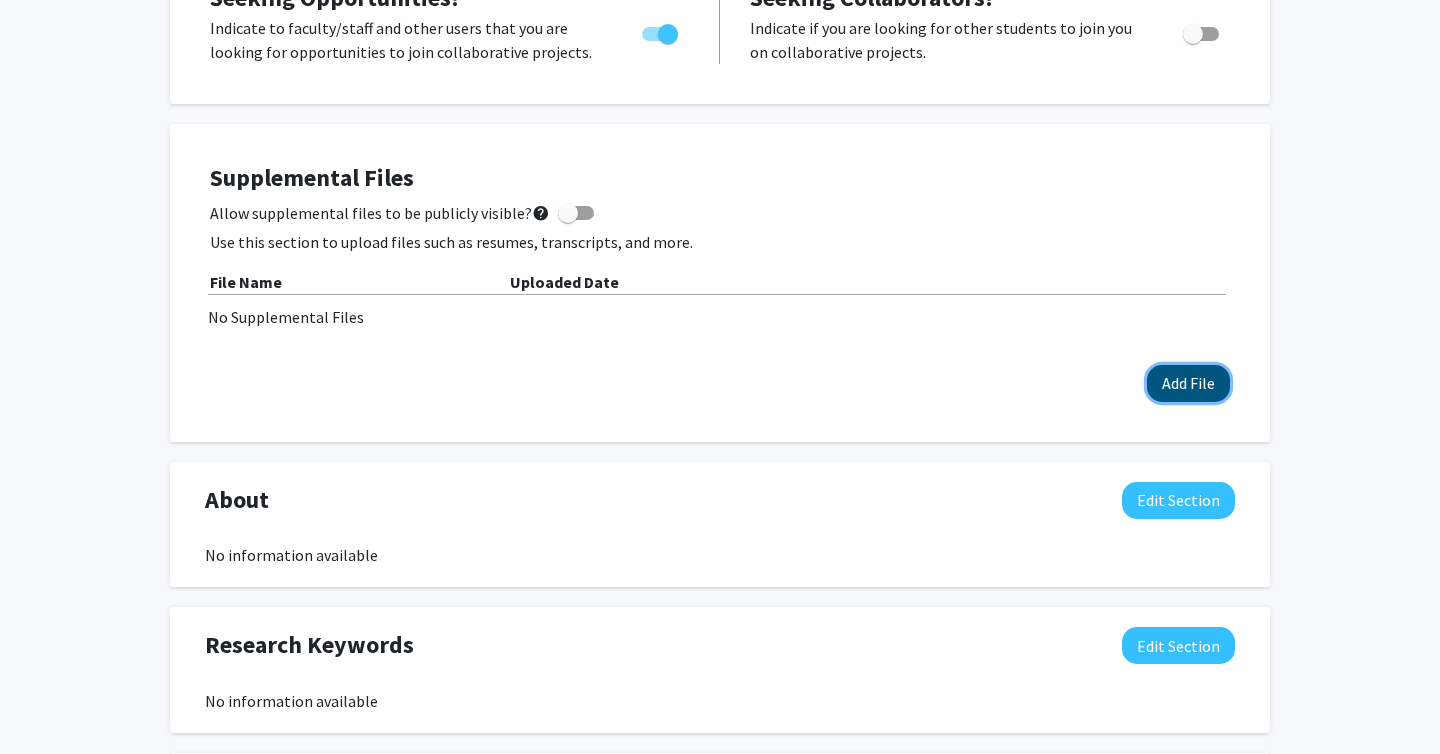 click on "Add File" 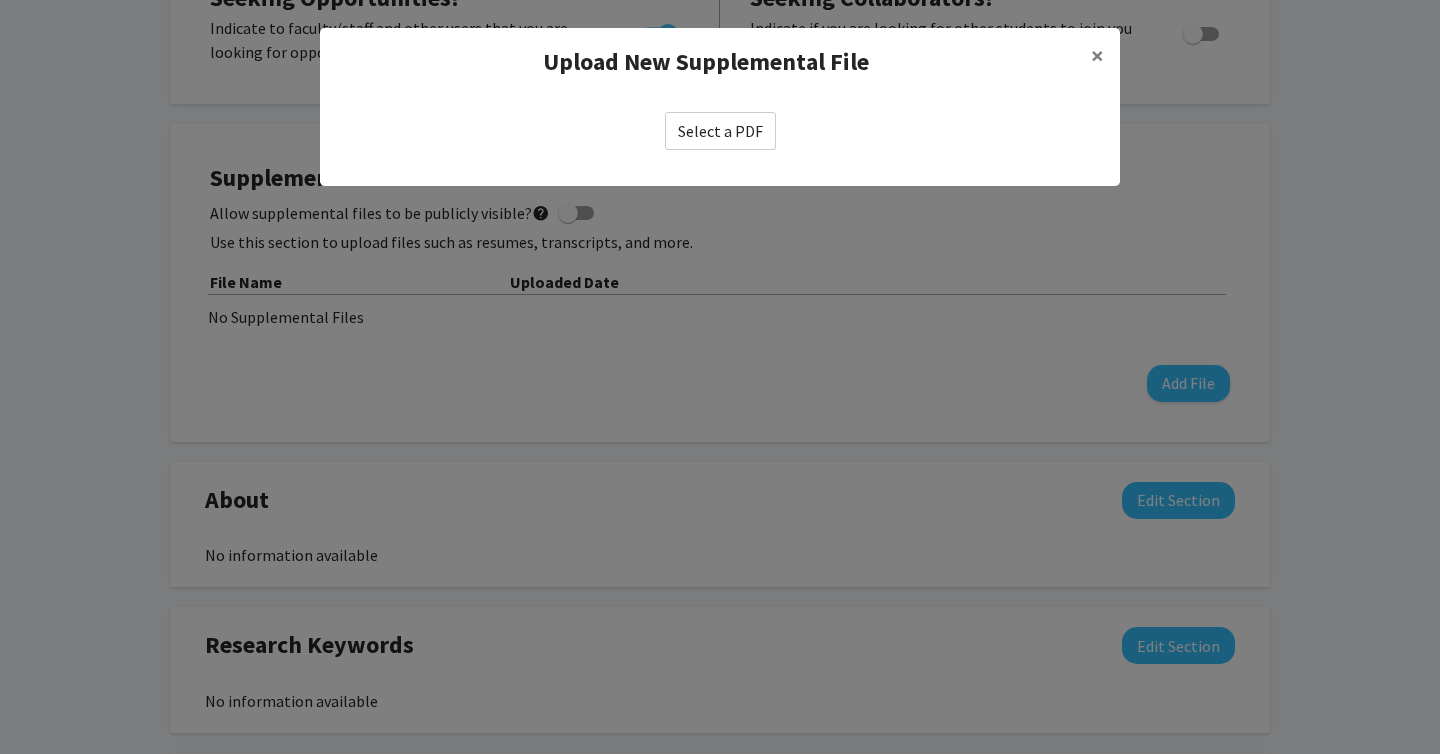 click on "Select a PDF" 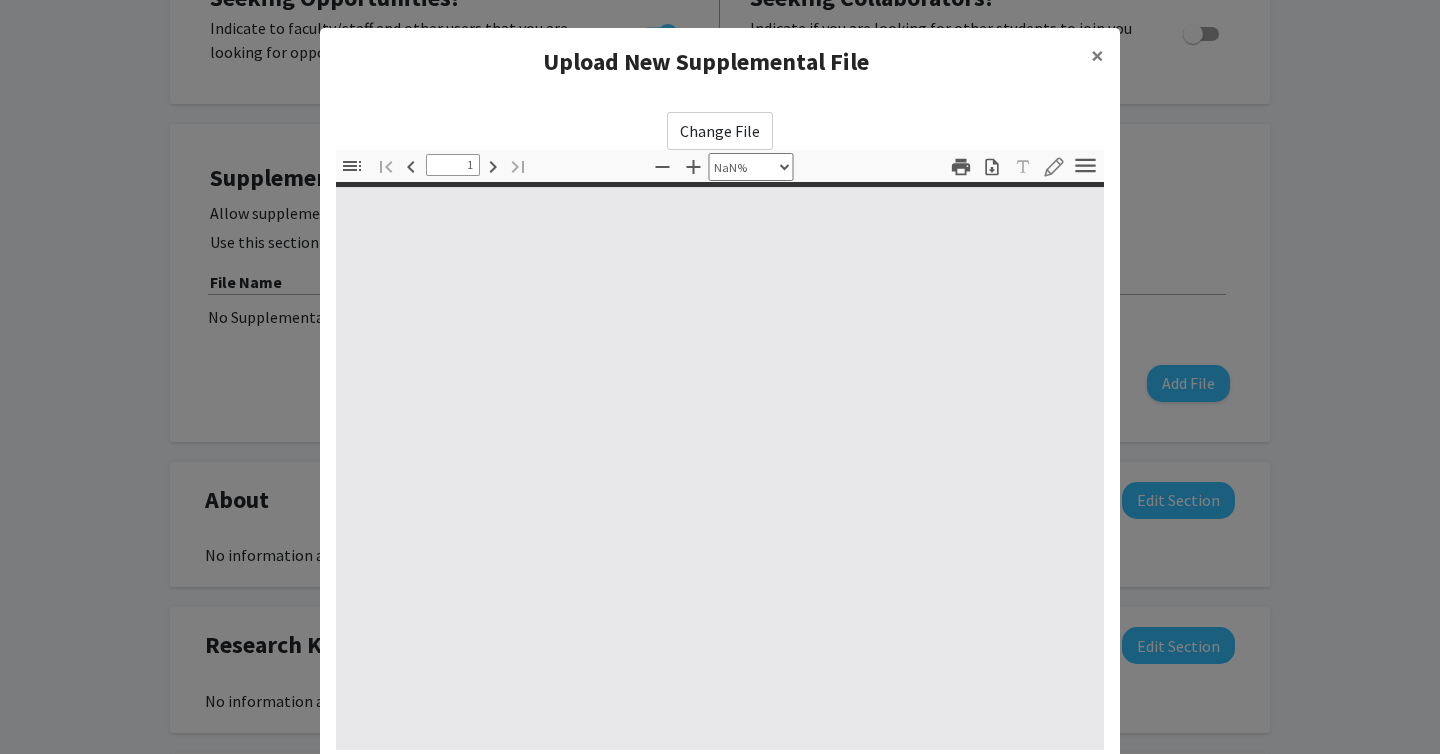 type on "0" 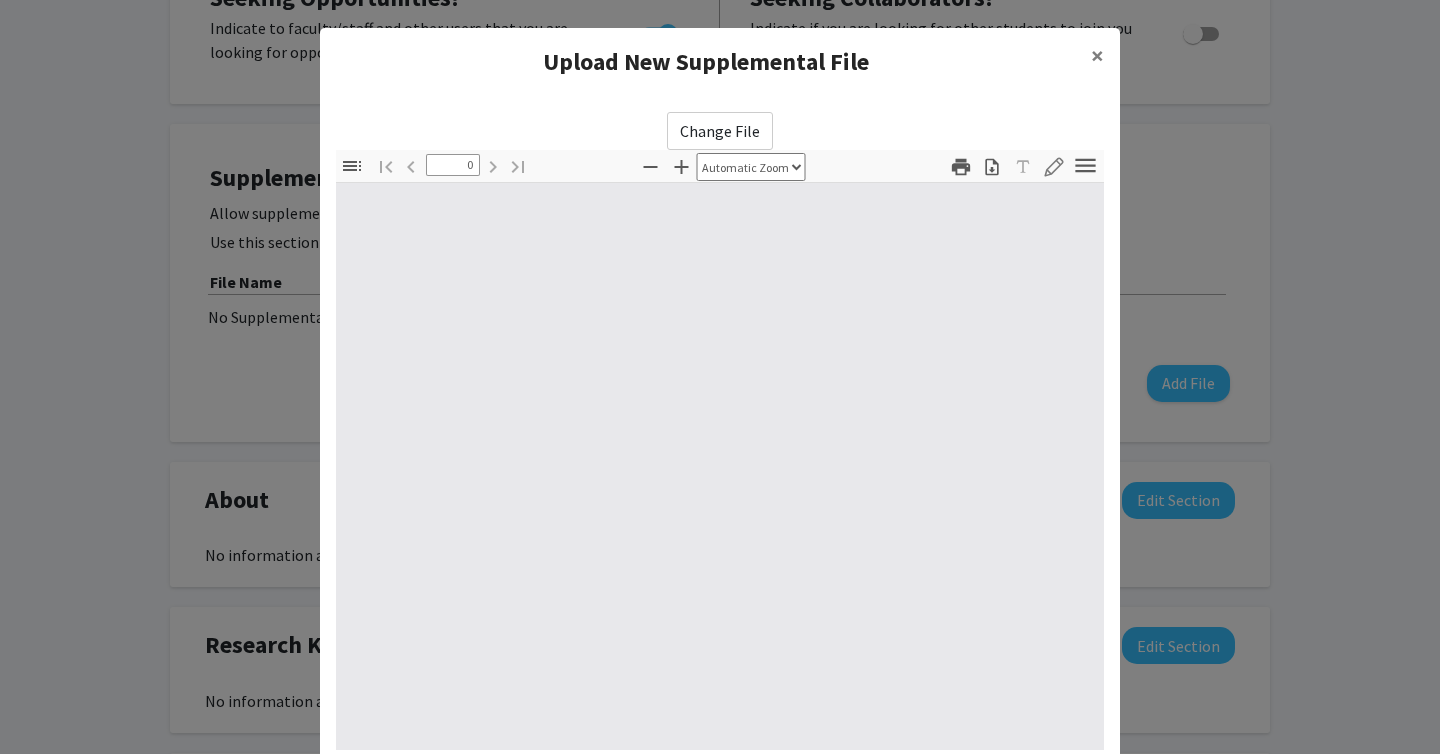 select on "custom" 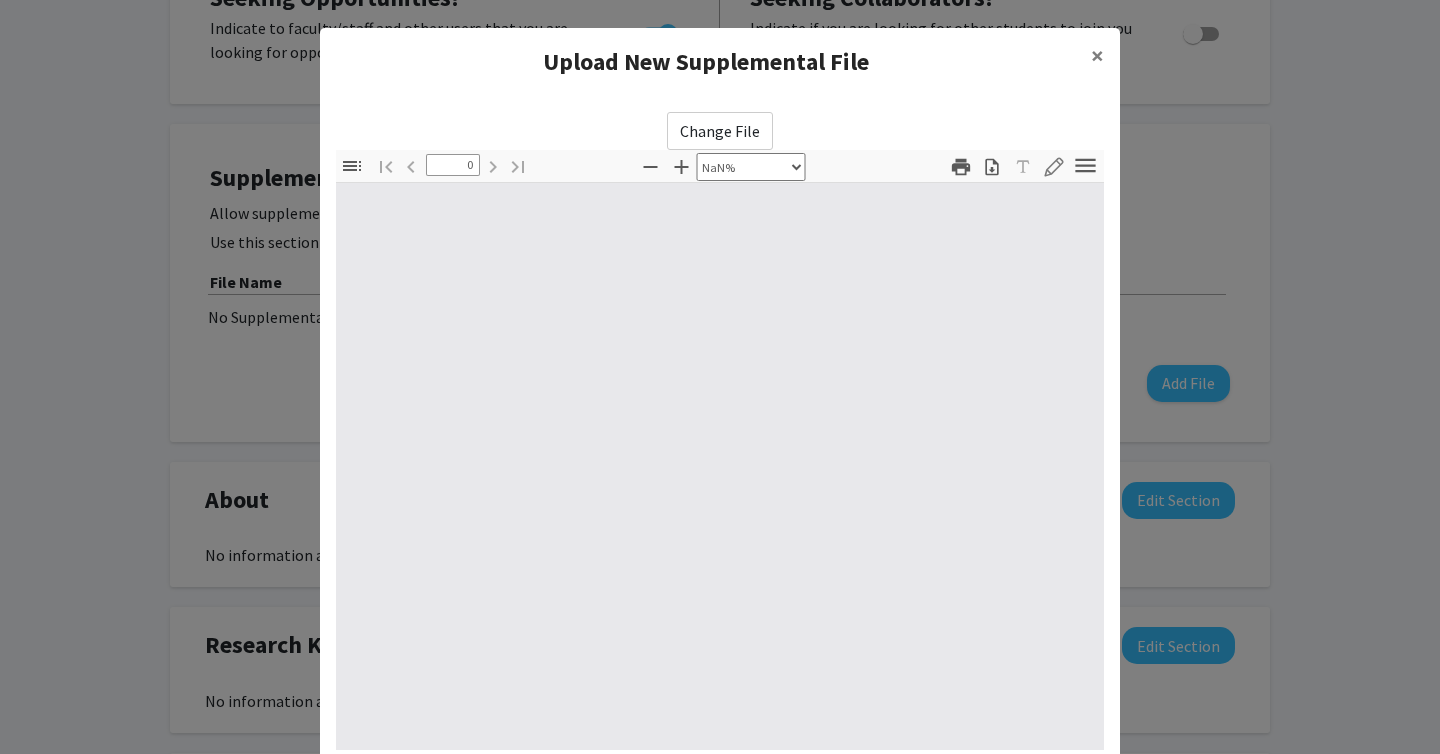 type on "1" 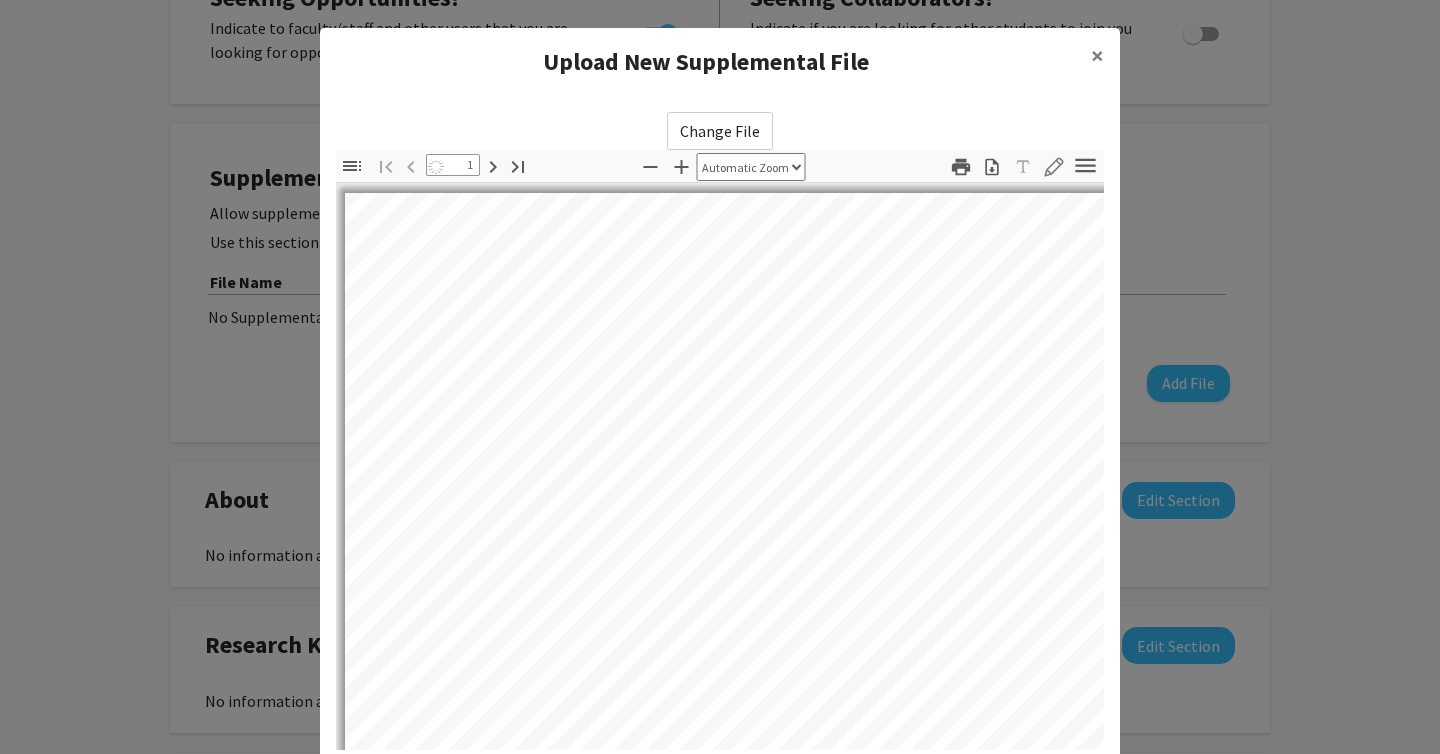 select on "auto" 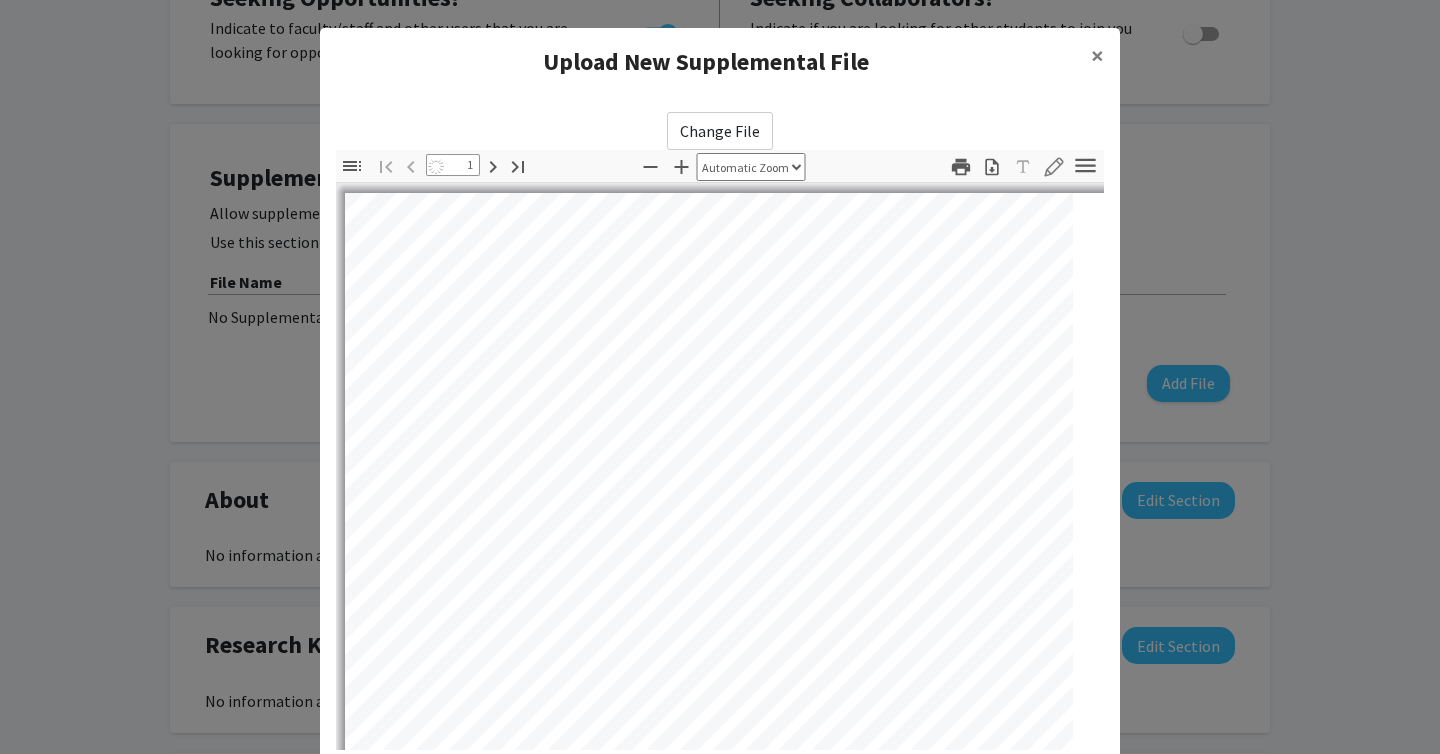 scroll, scrollTop: 0, scrollLeft: 0, axis: both 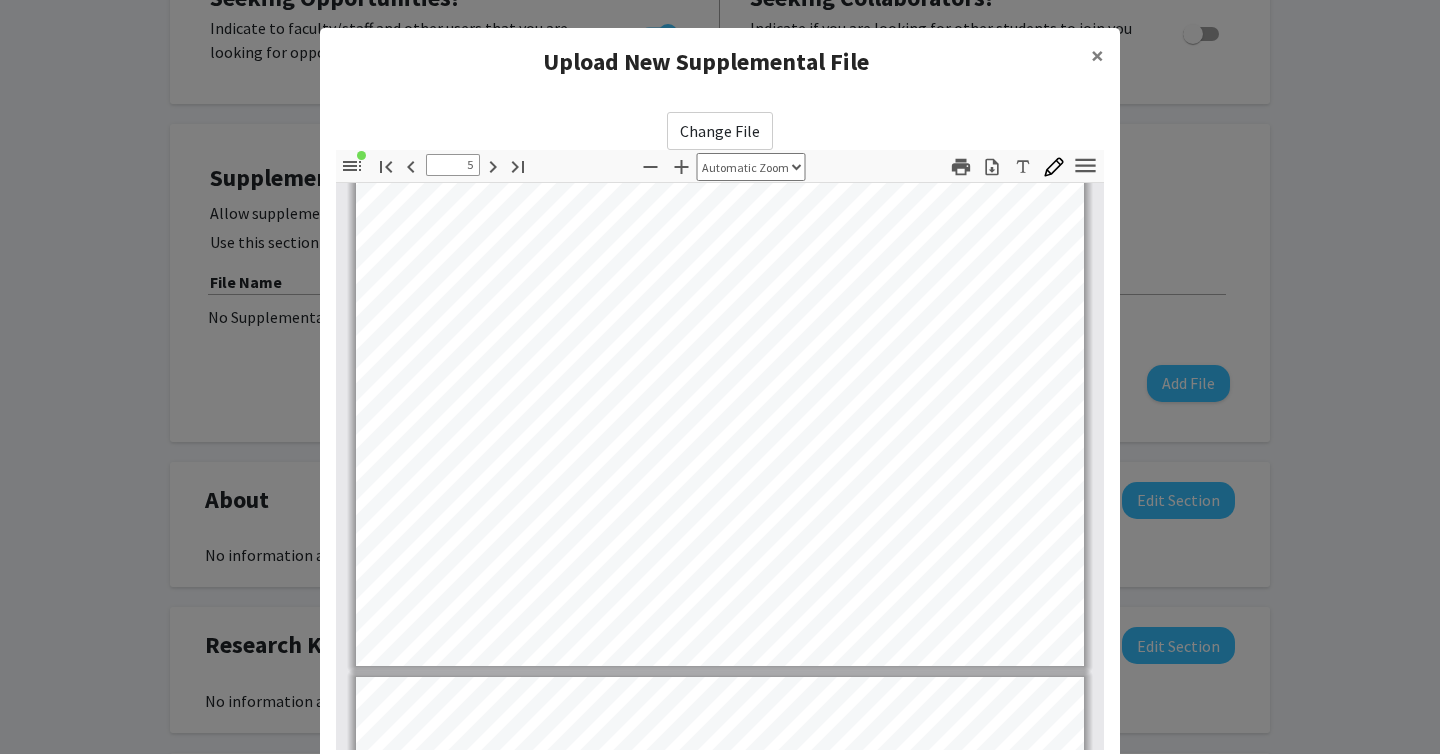 type on "6" 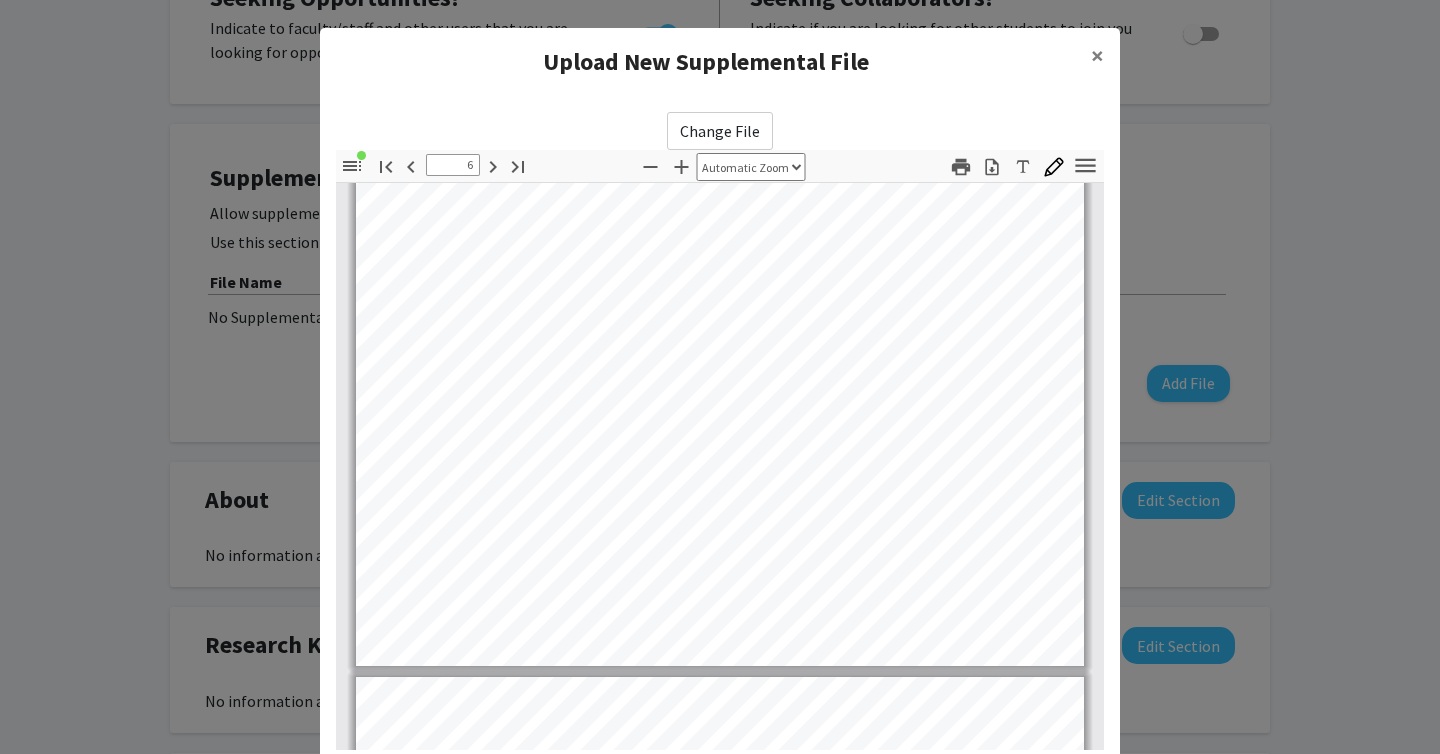 scroll, scrollTop: 5159, scrollLeft: 0, axis: vertical 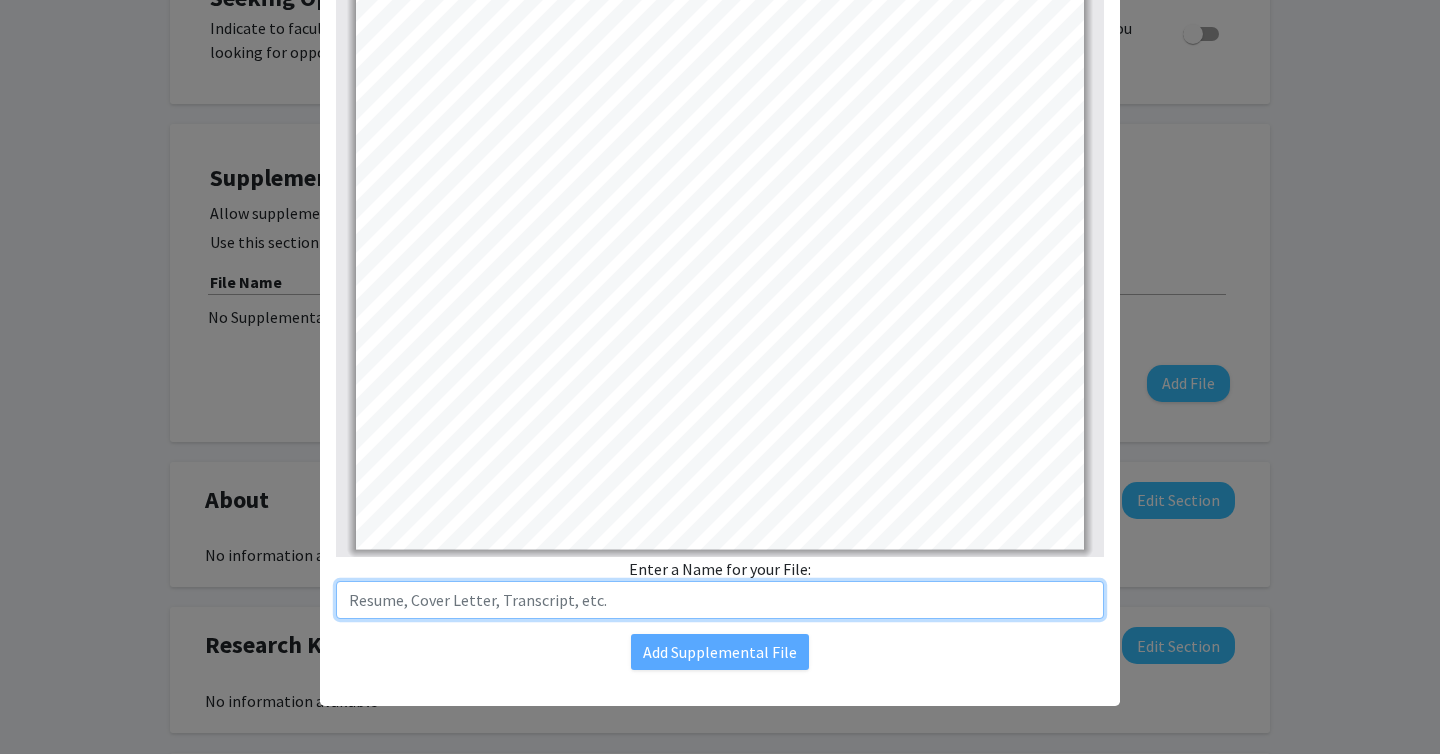 click at bounding box center [720, 600] 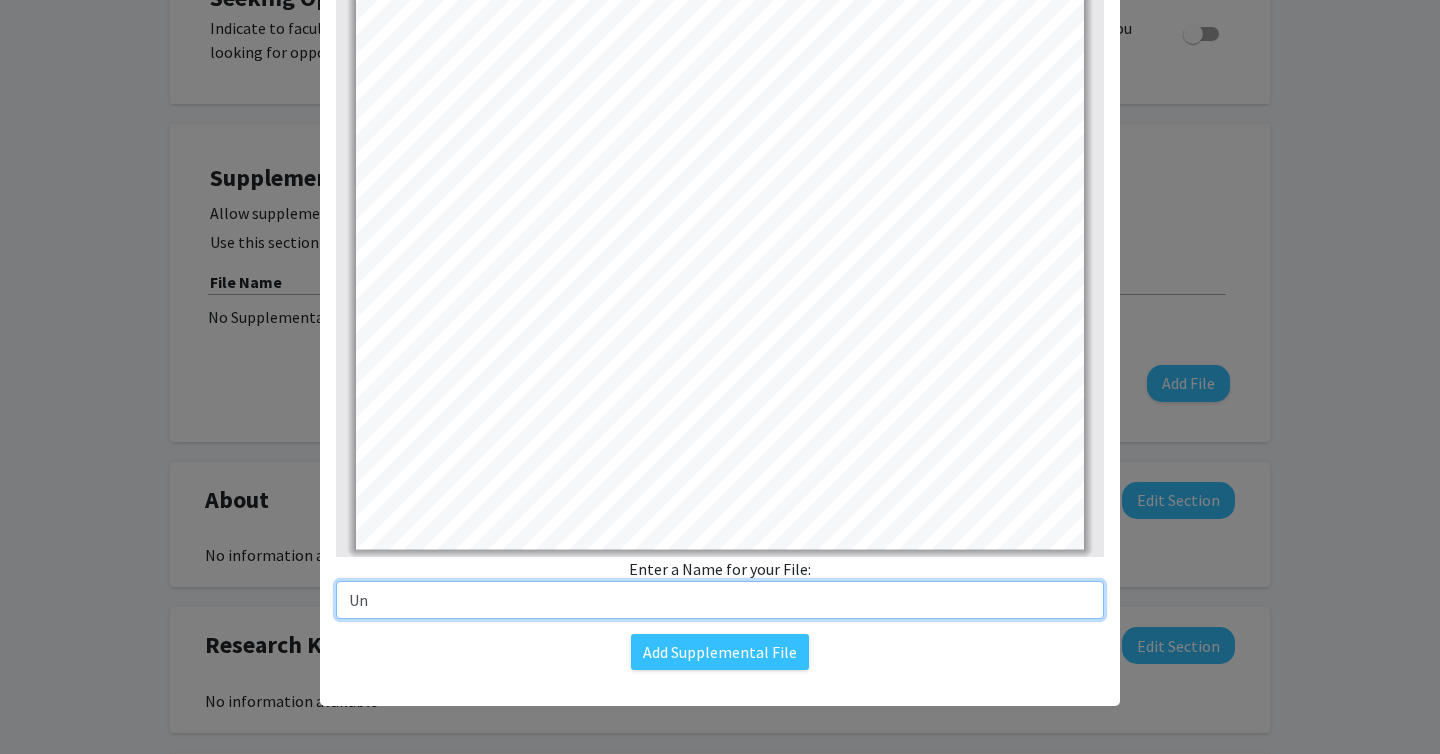 type on "U" 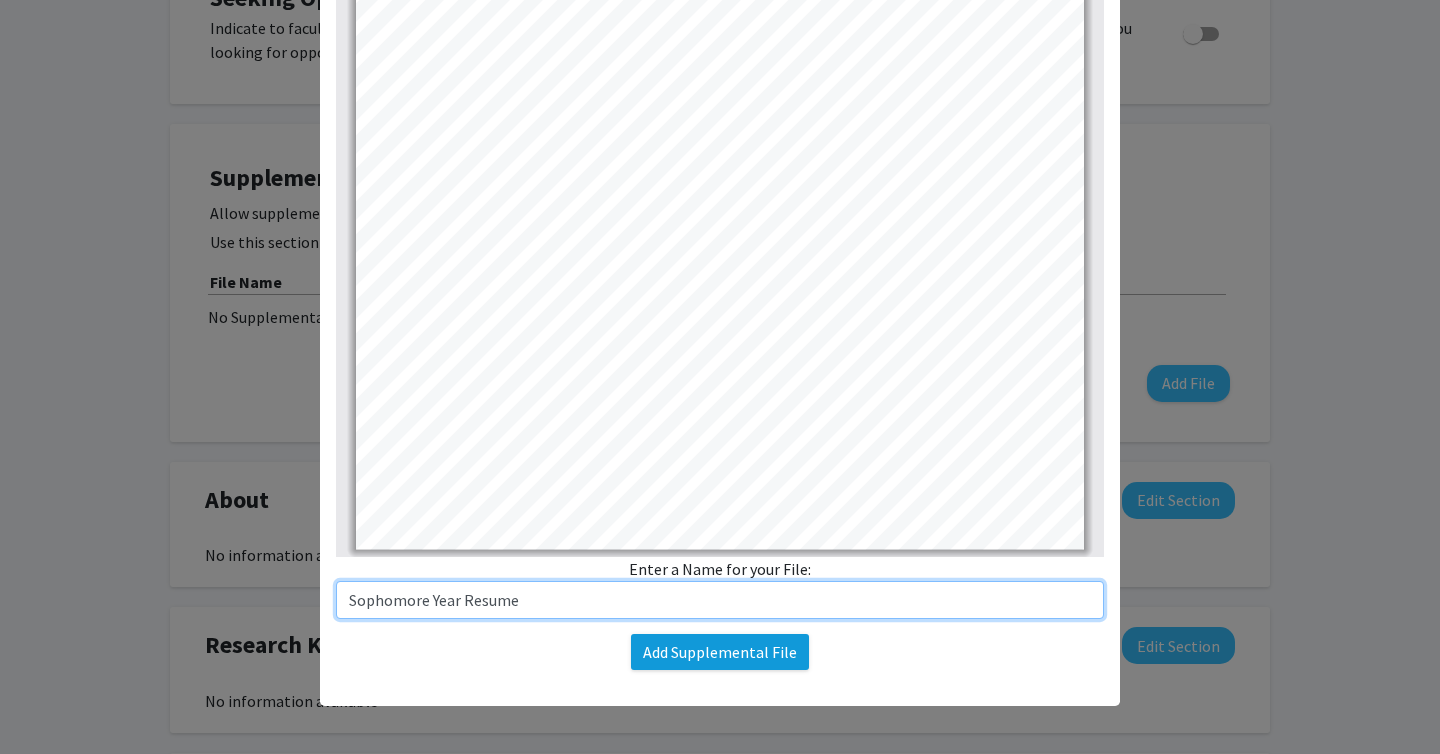 type on "Sophomore Year Resume" 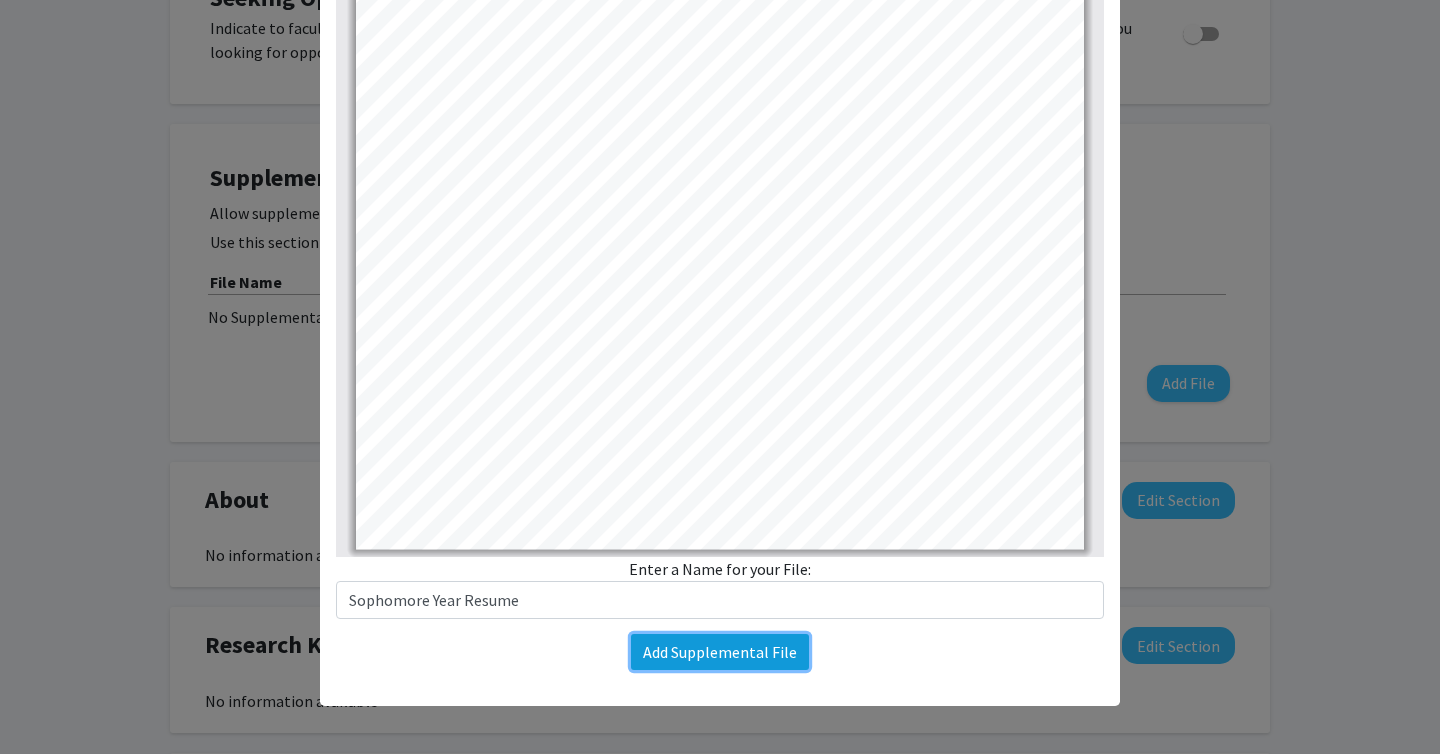 click on "Add Supplemental File" 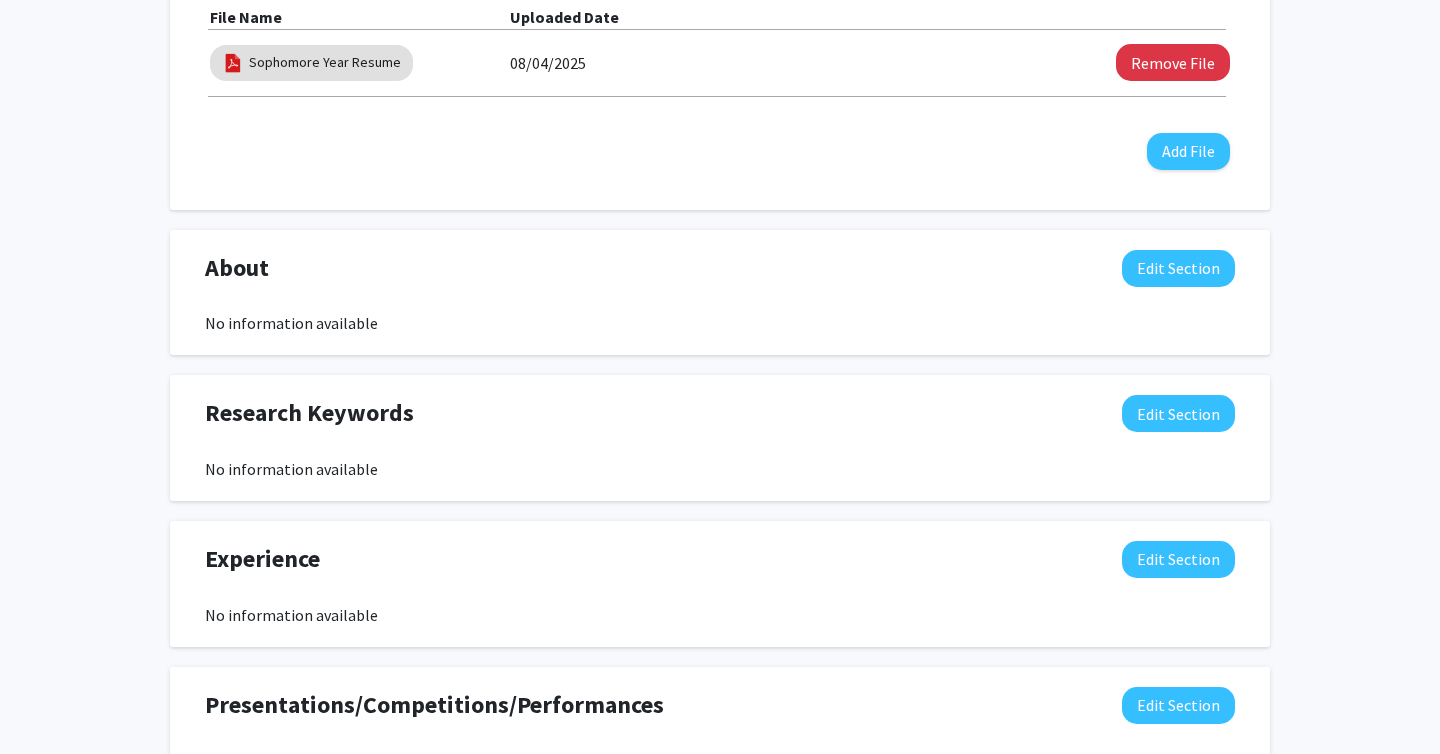 scroll, scrollTop: 704, scrollLeft: 0, axis: vertical 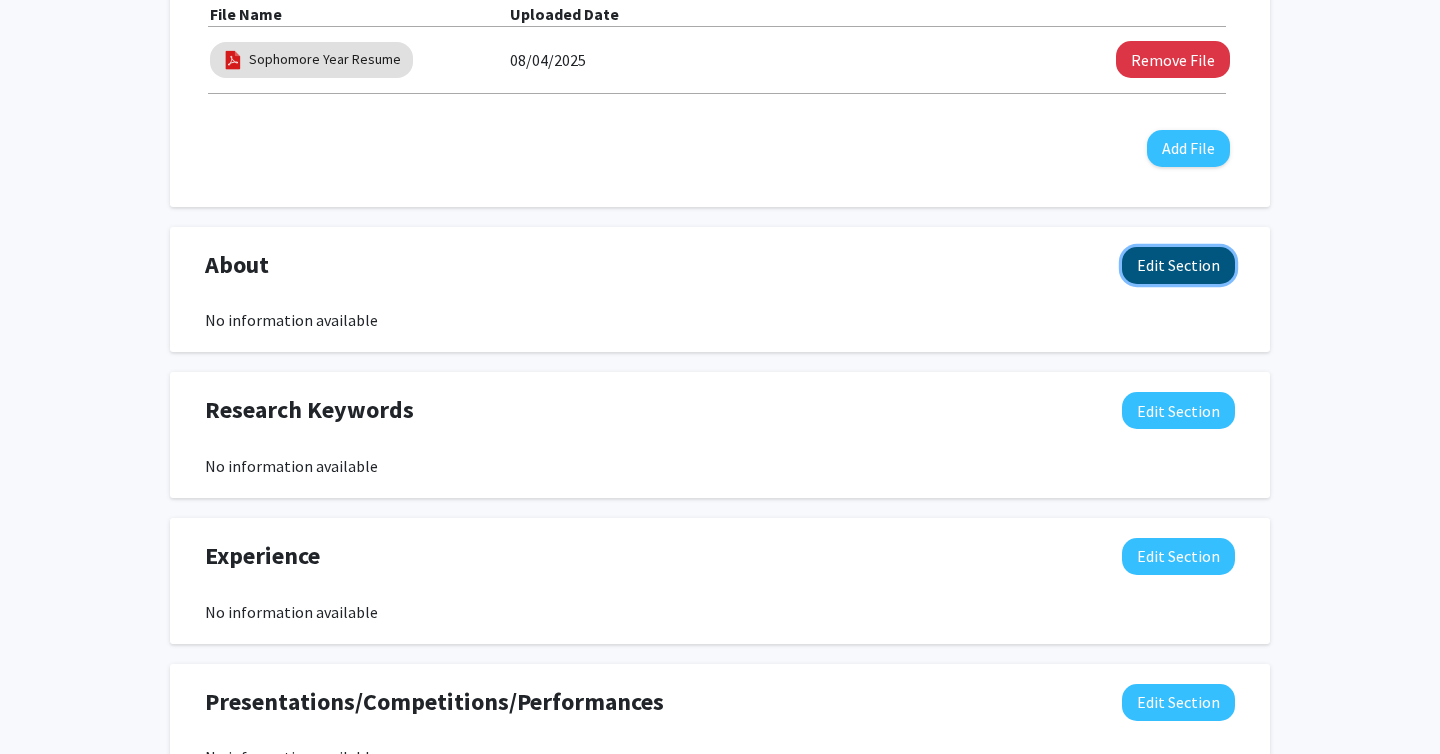 click on "Edit Section" 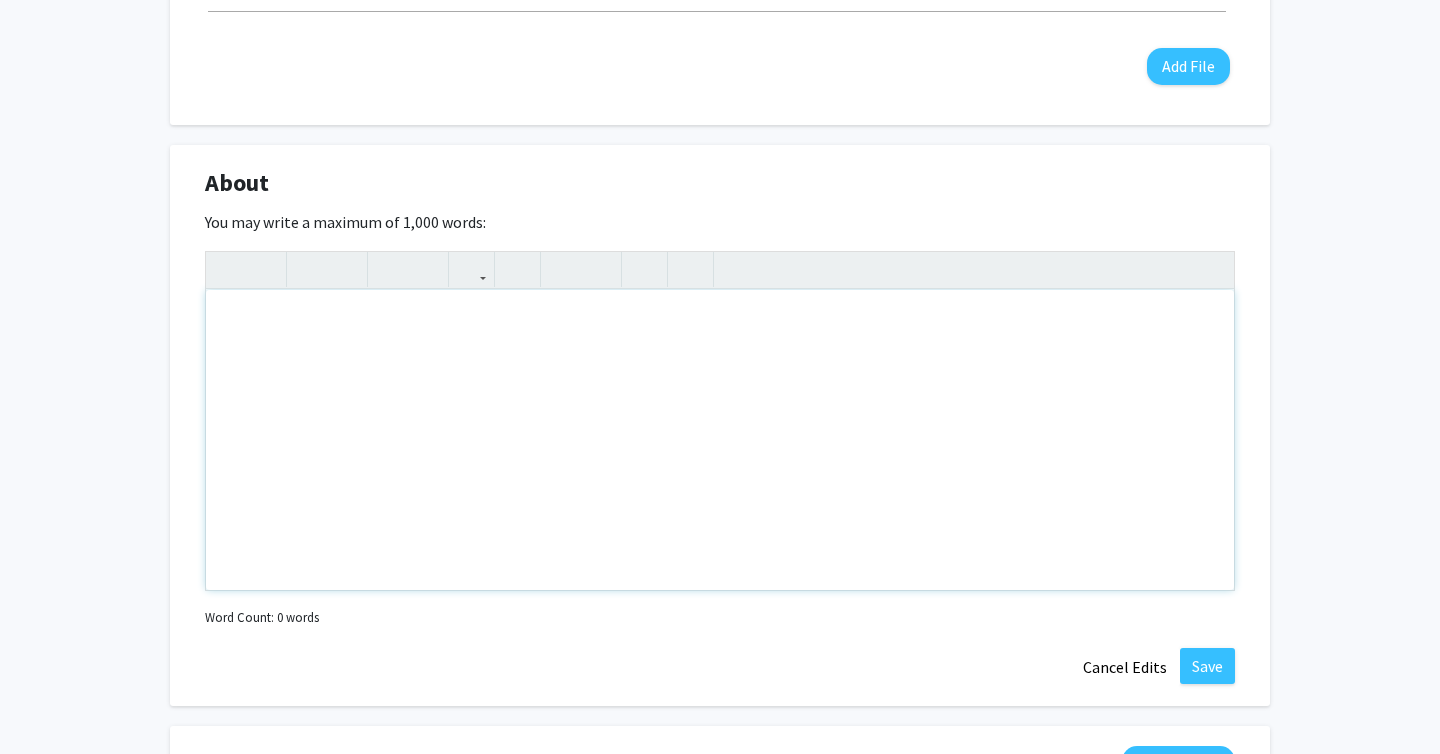 scroll, scrollTop: 800, scrollLeft: 0, axis: vertical 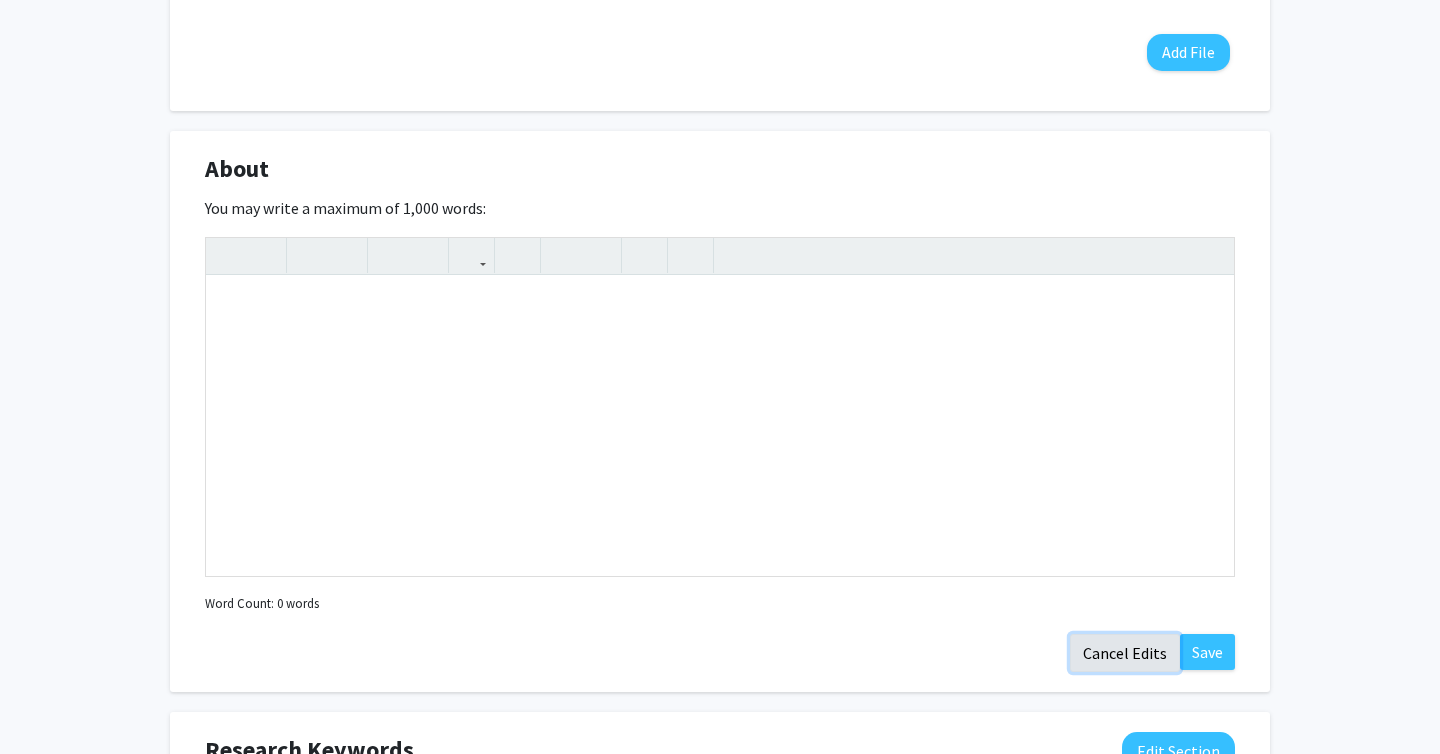 click on "Cancel Edits" 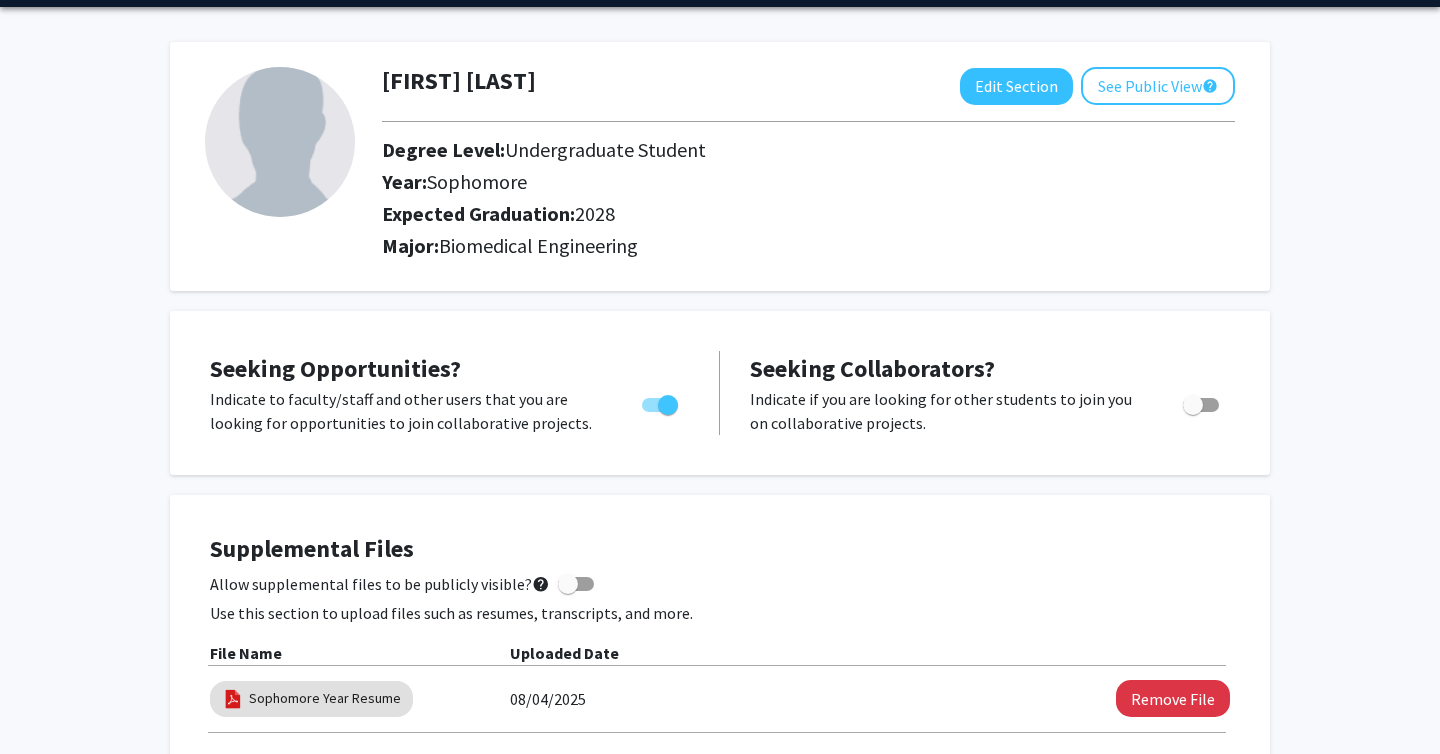 scroll, scrollTop: 0, scrollLeft: 0, axis: both 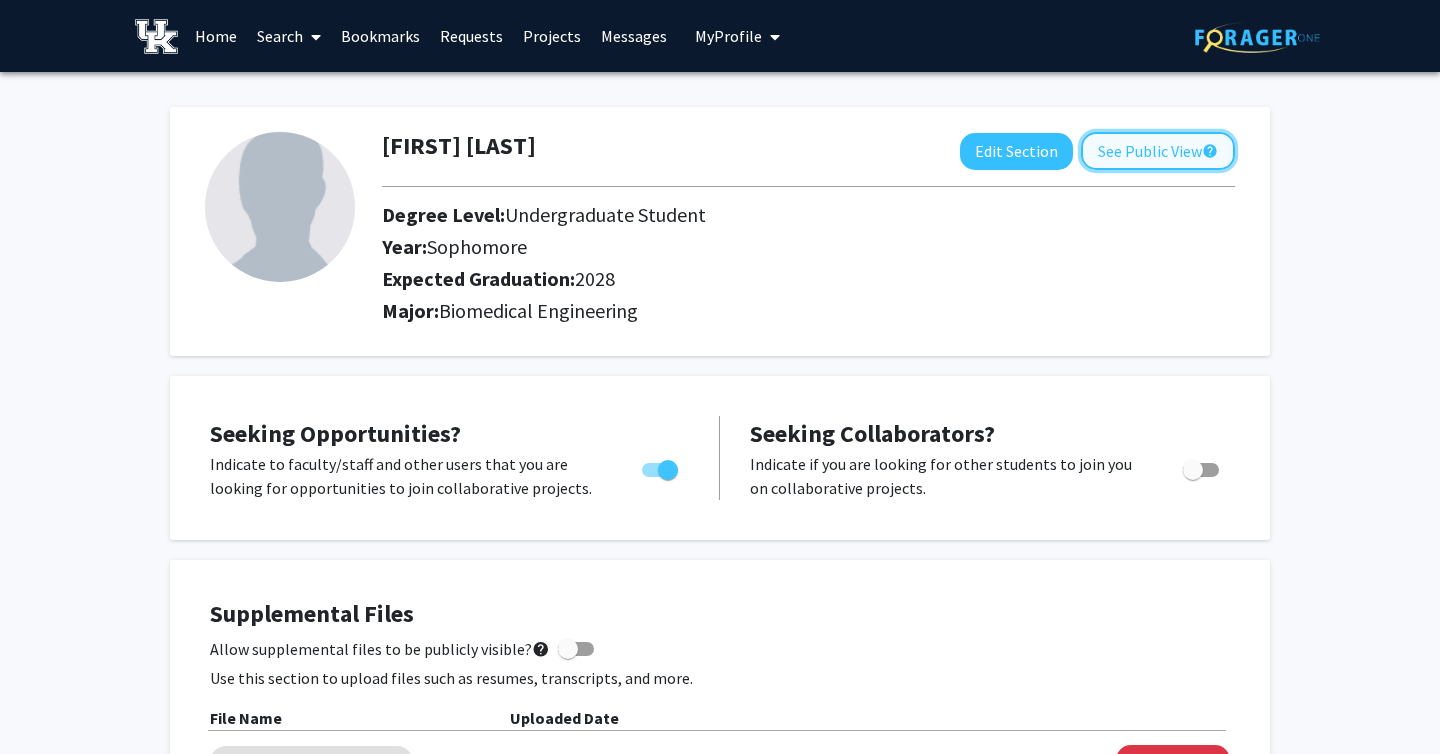 click on "See Public View  help" 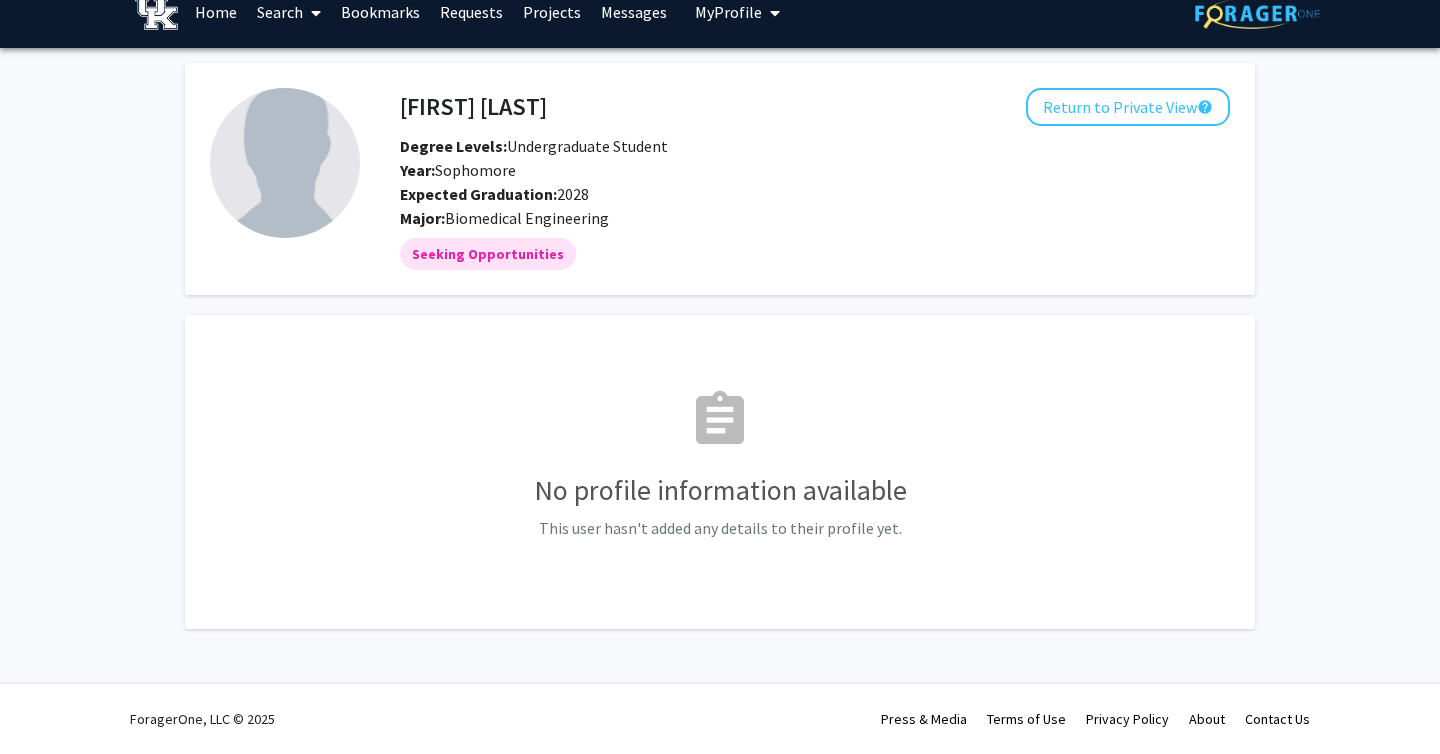 scroll, scrollTop: 0, scrollLeft: 0, axis: both 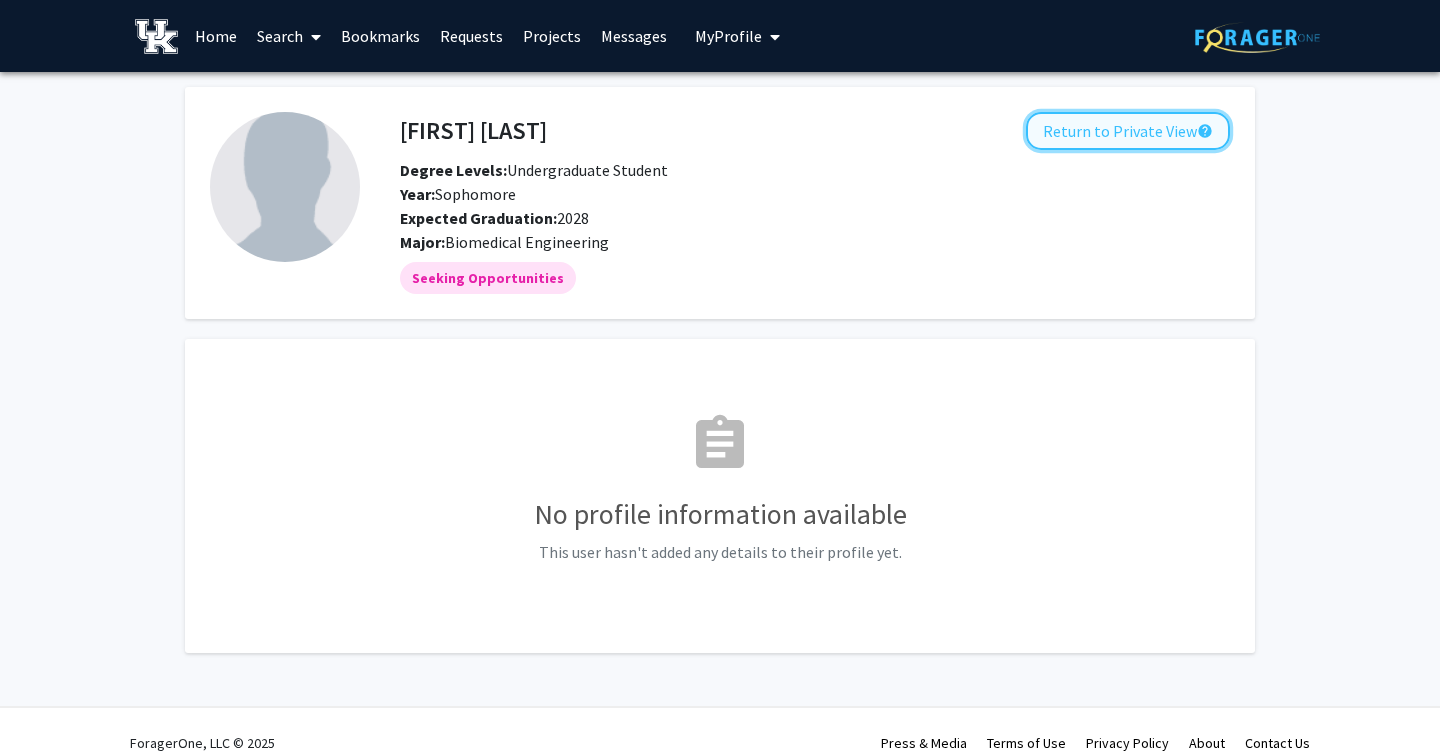 click on "Return to Private View  help" 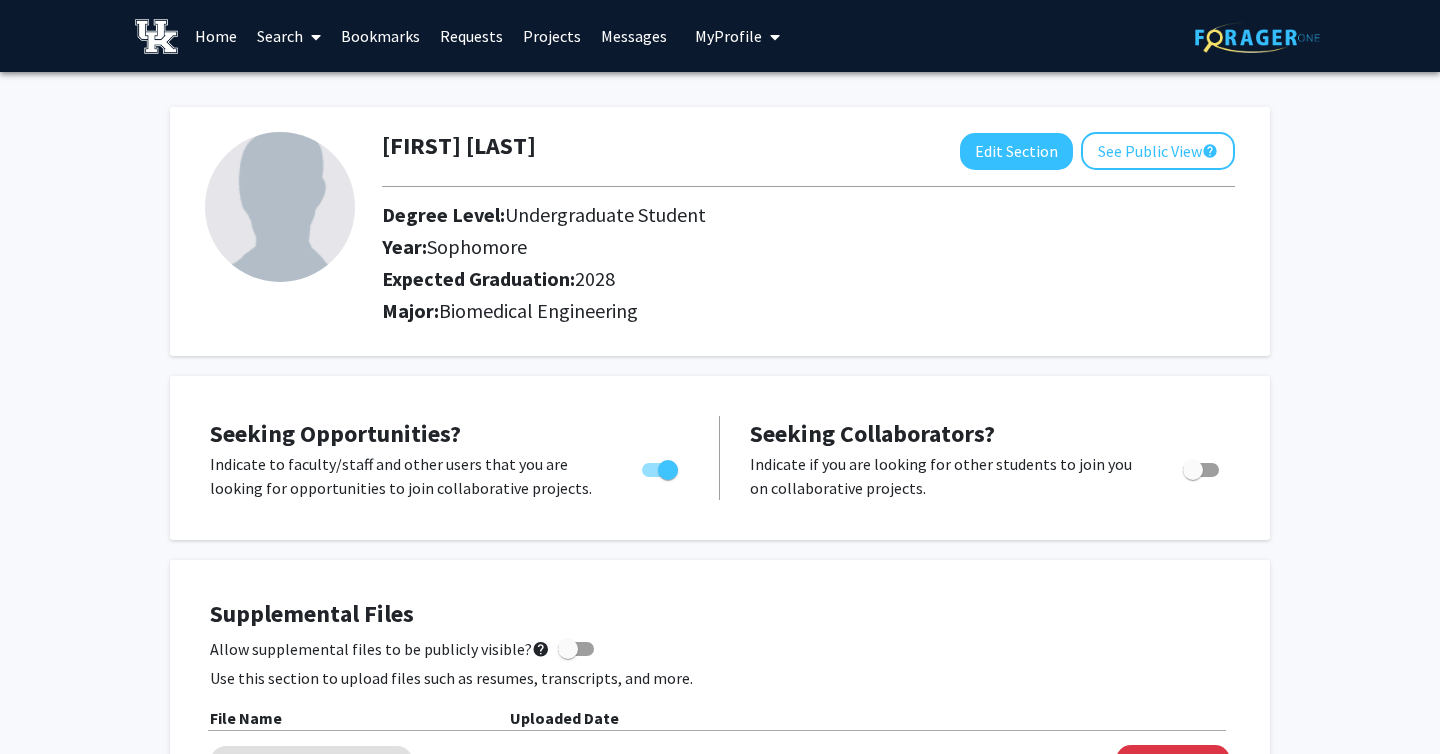 click 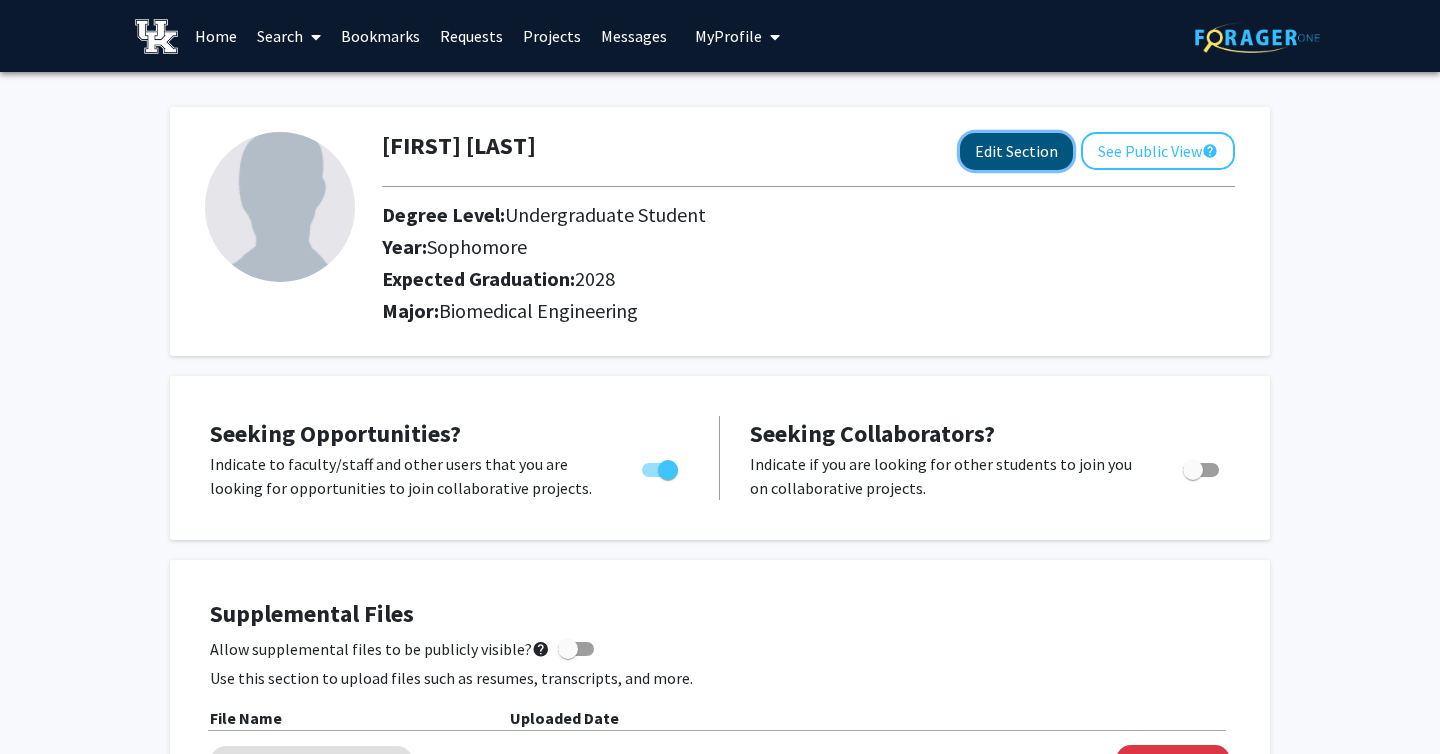 click on "Edit Section" 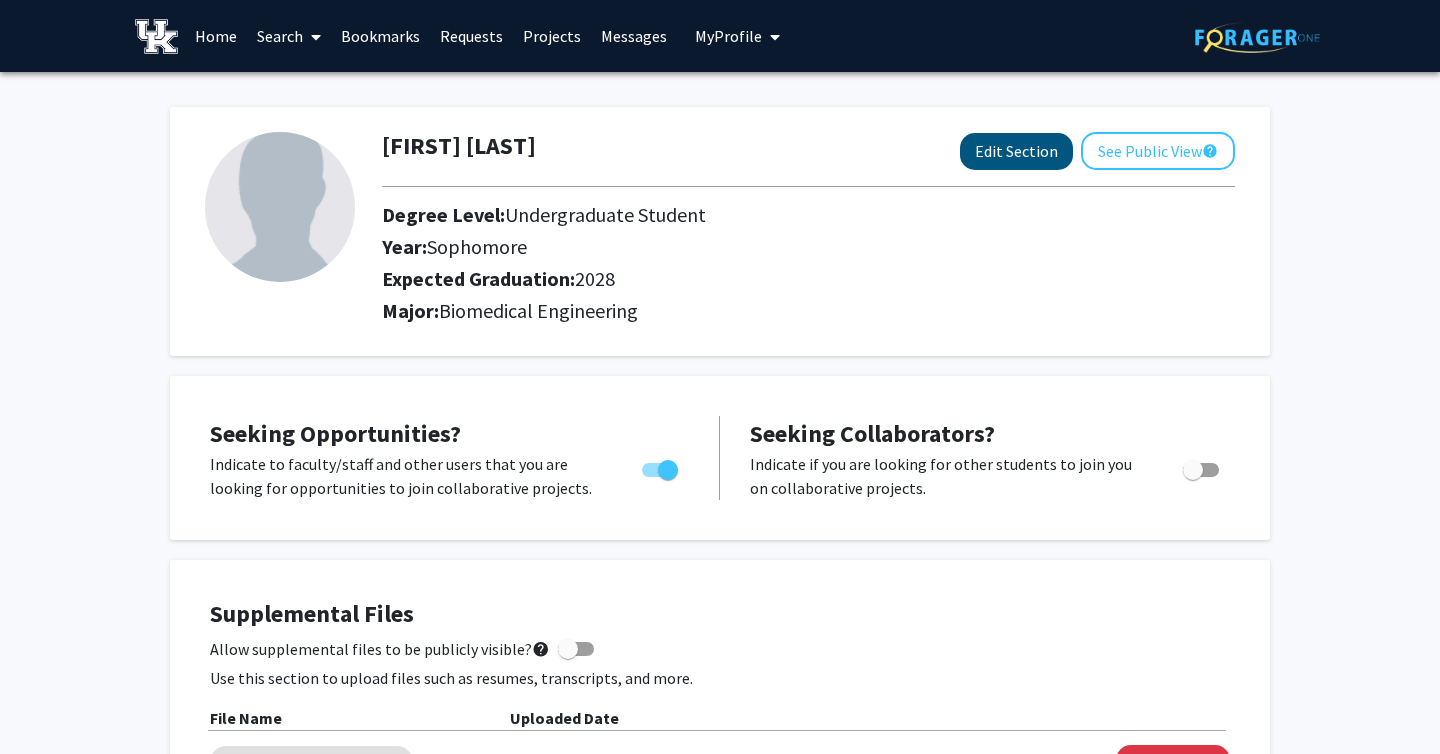 select on "sophomore" 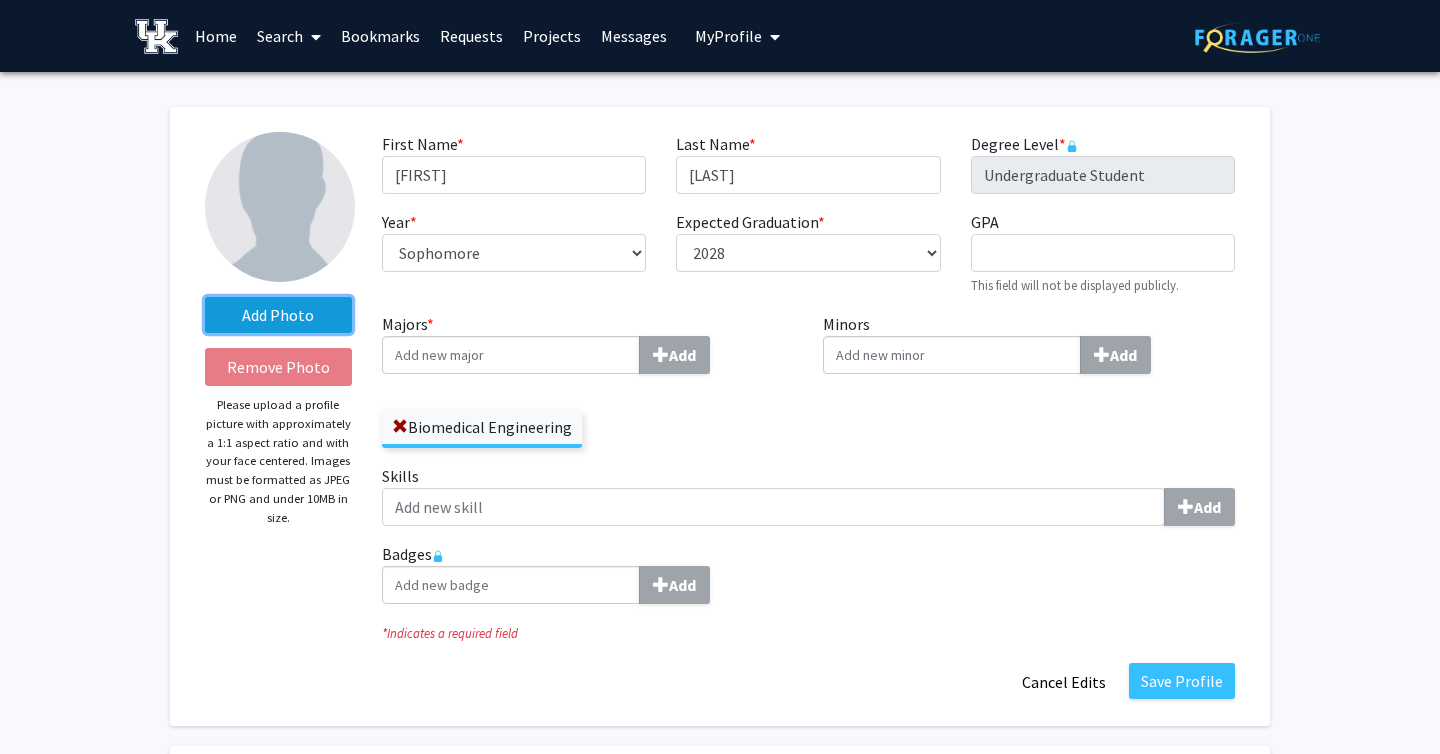 click on "Add Photo" 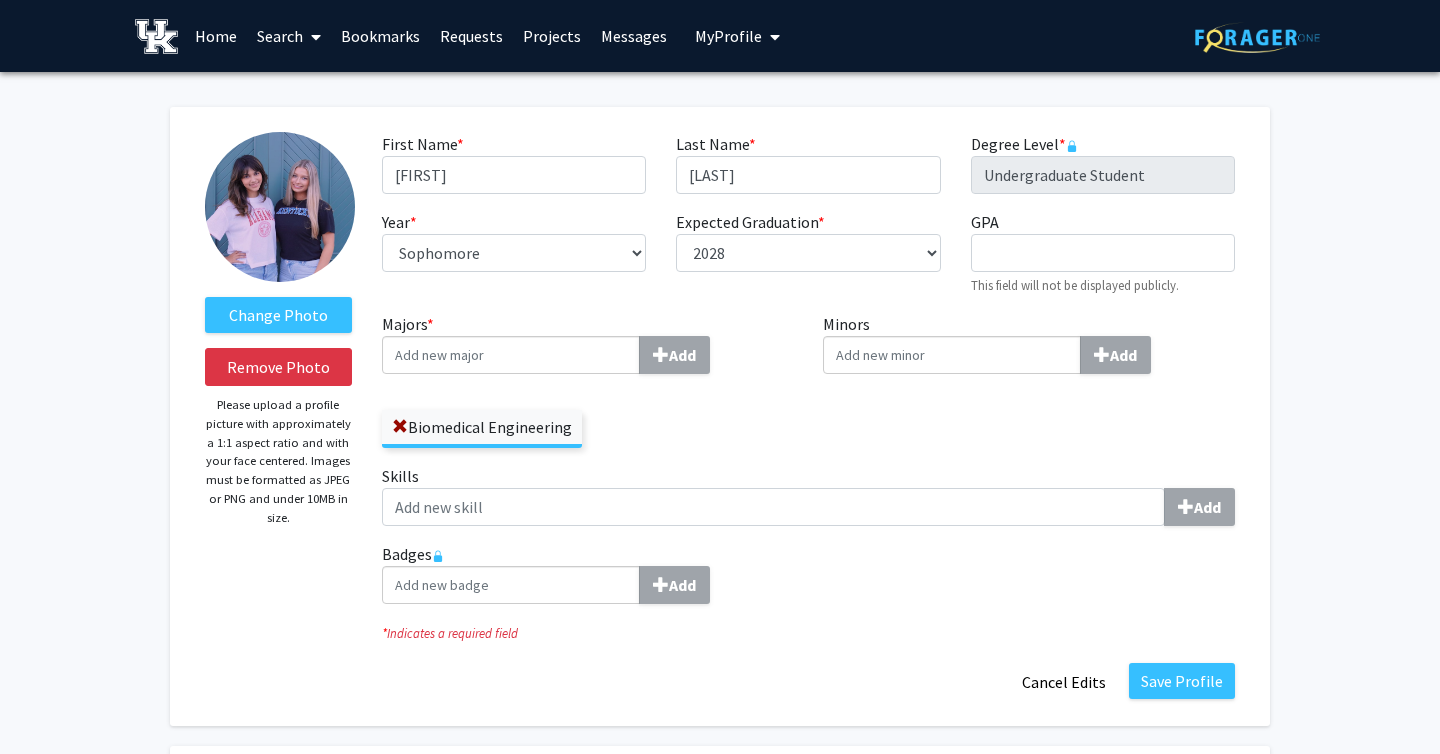 click 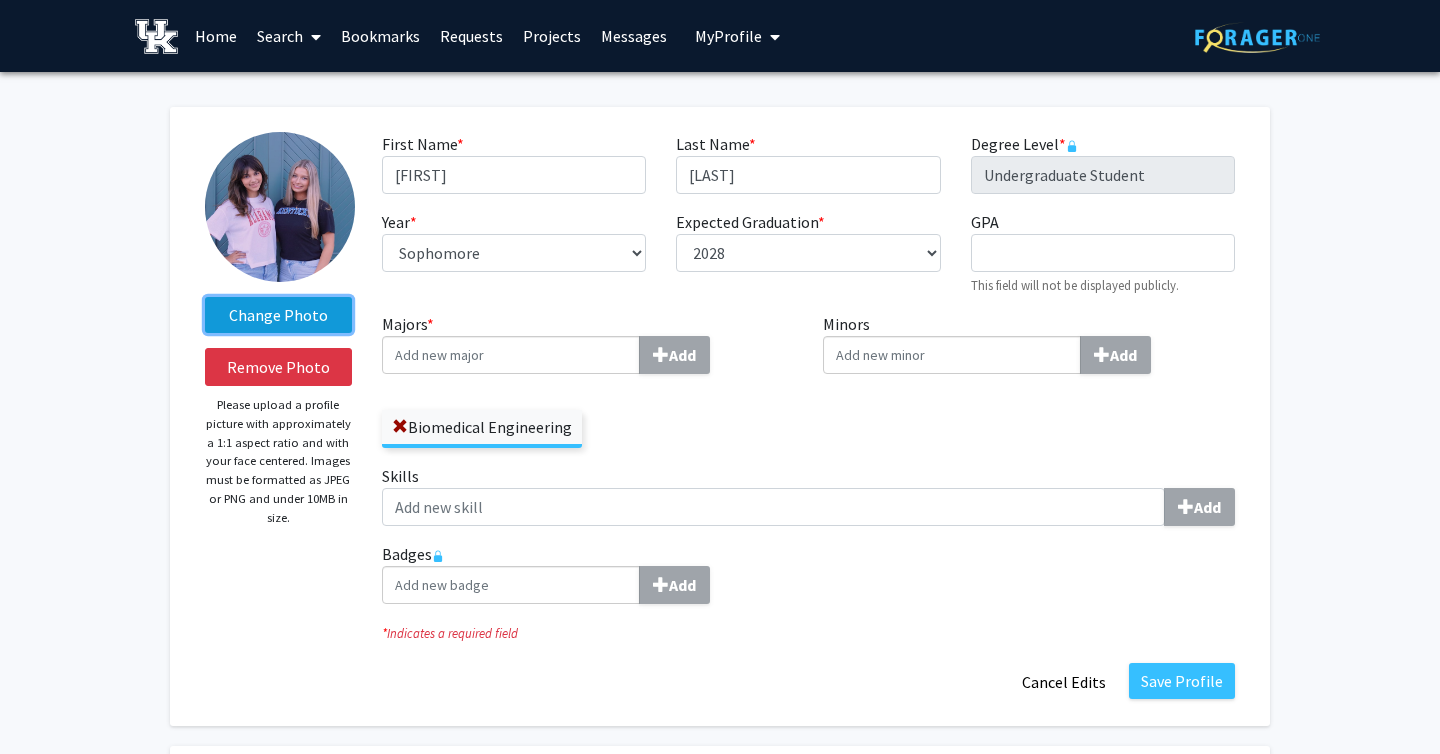 click on "Change Photo" 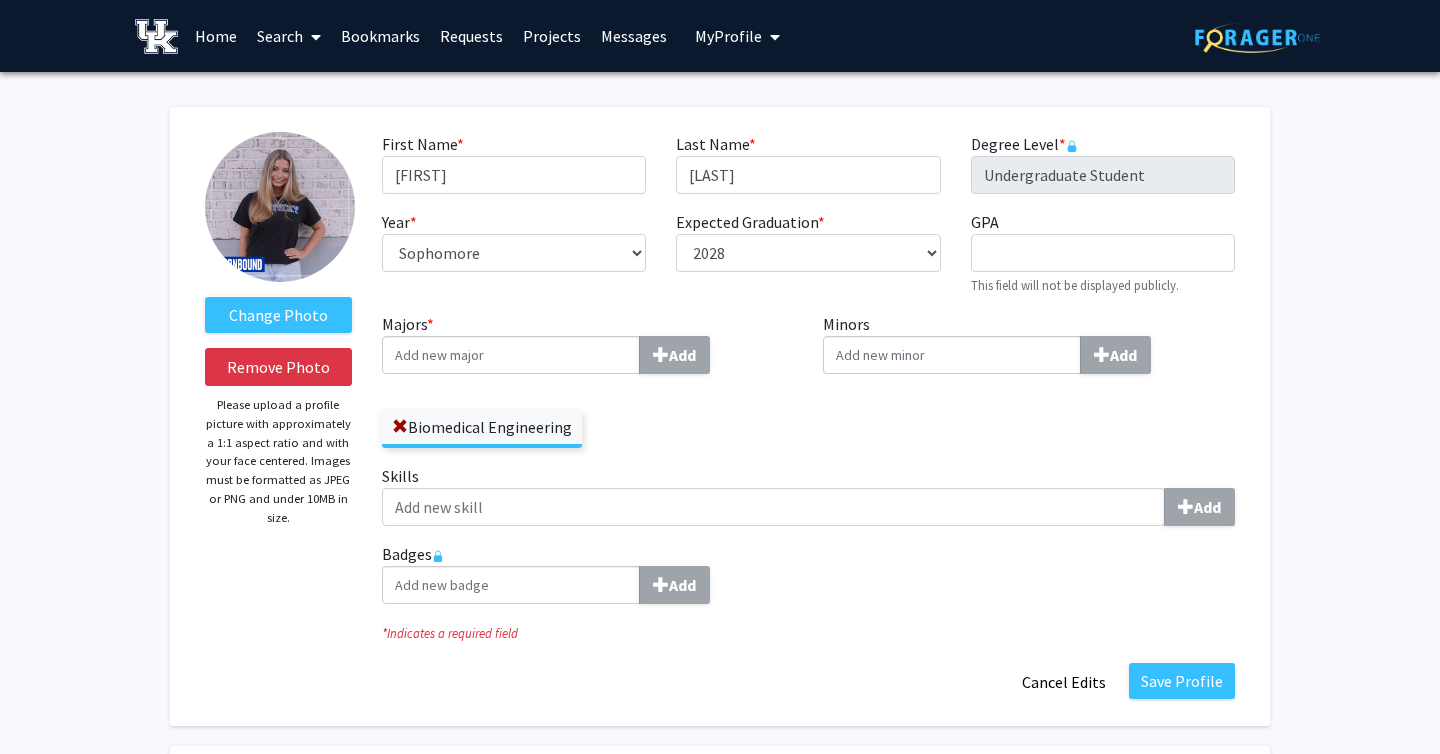 click 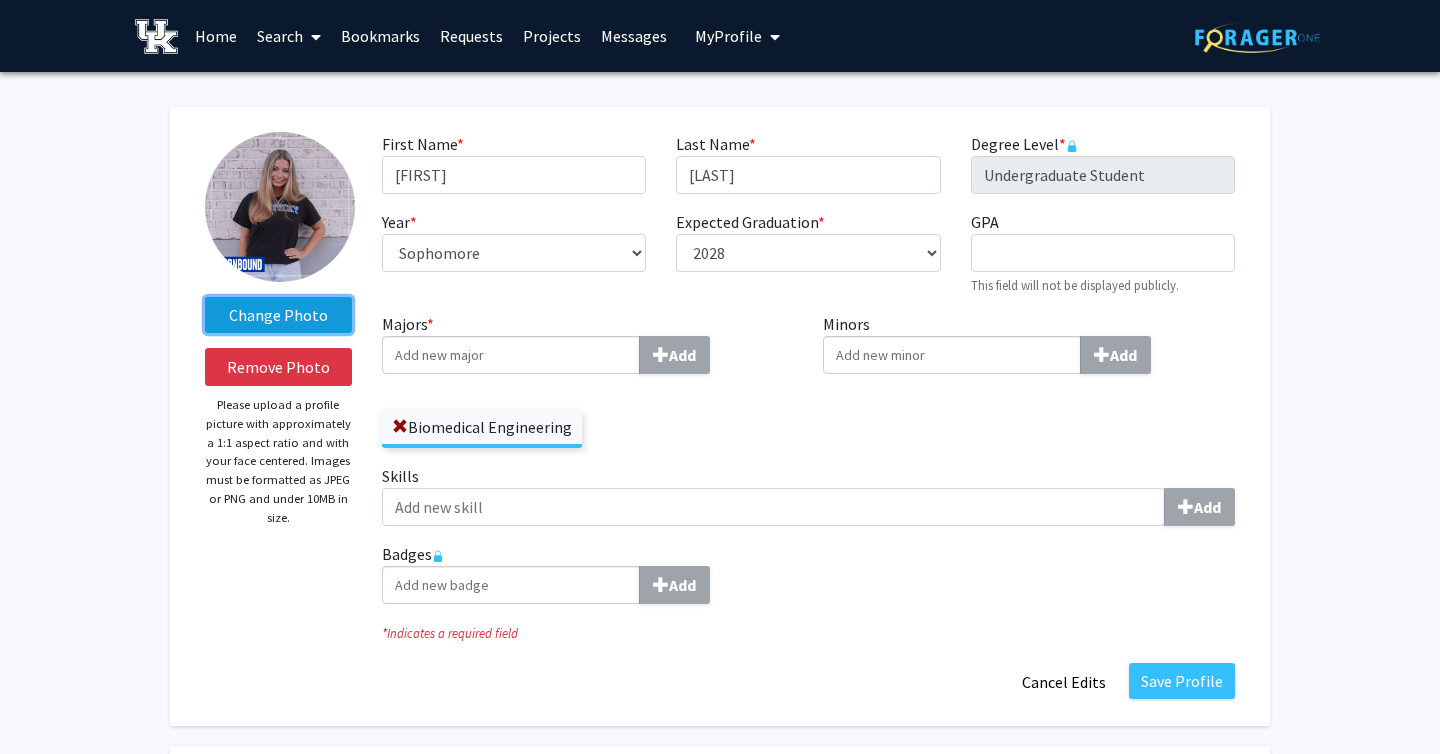click on "Change Photo" 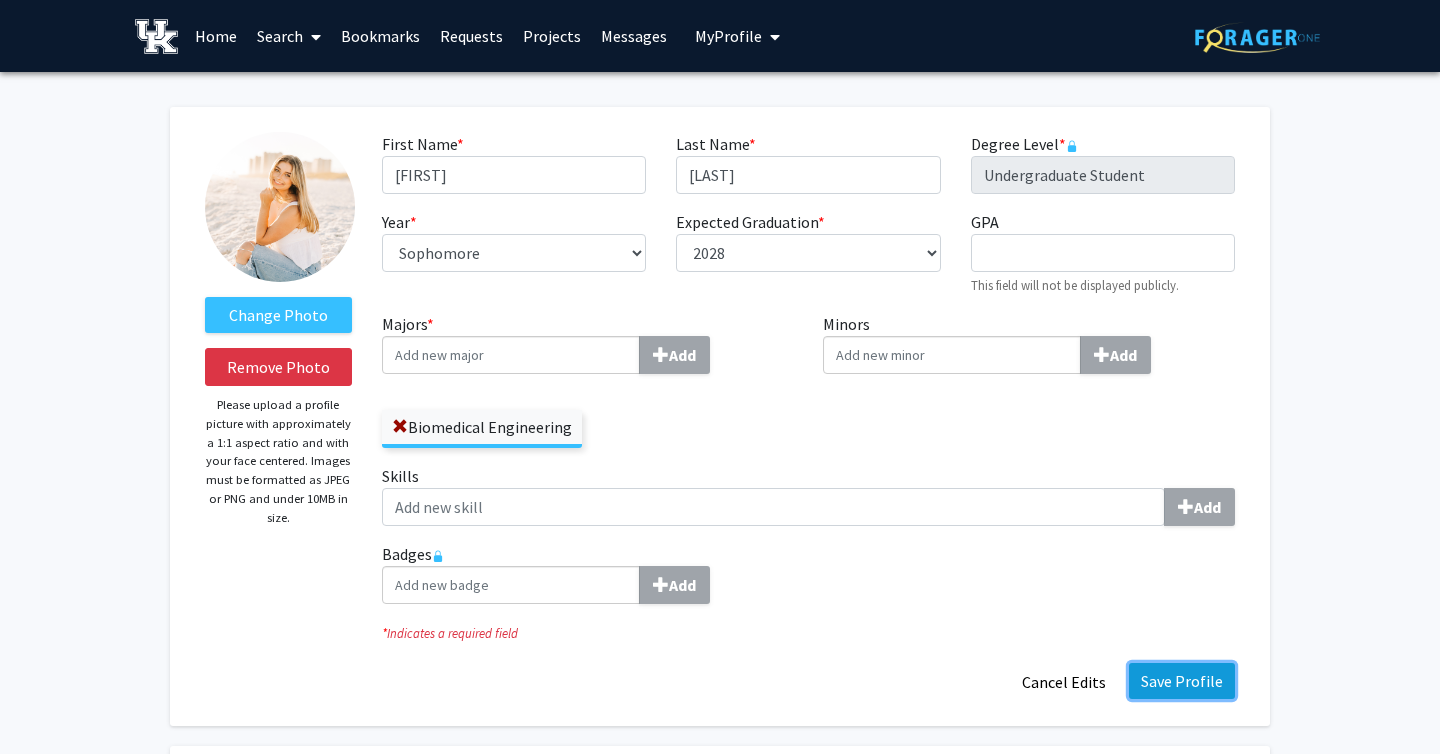 click on "Save Profile" 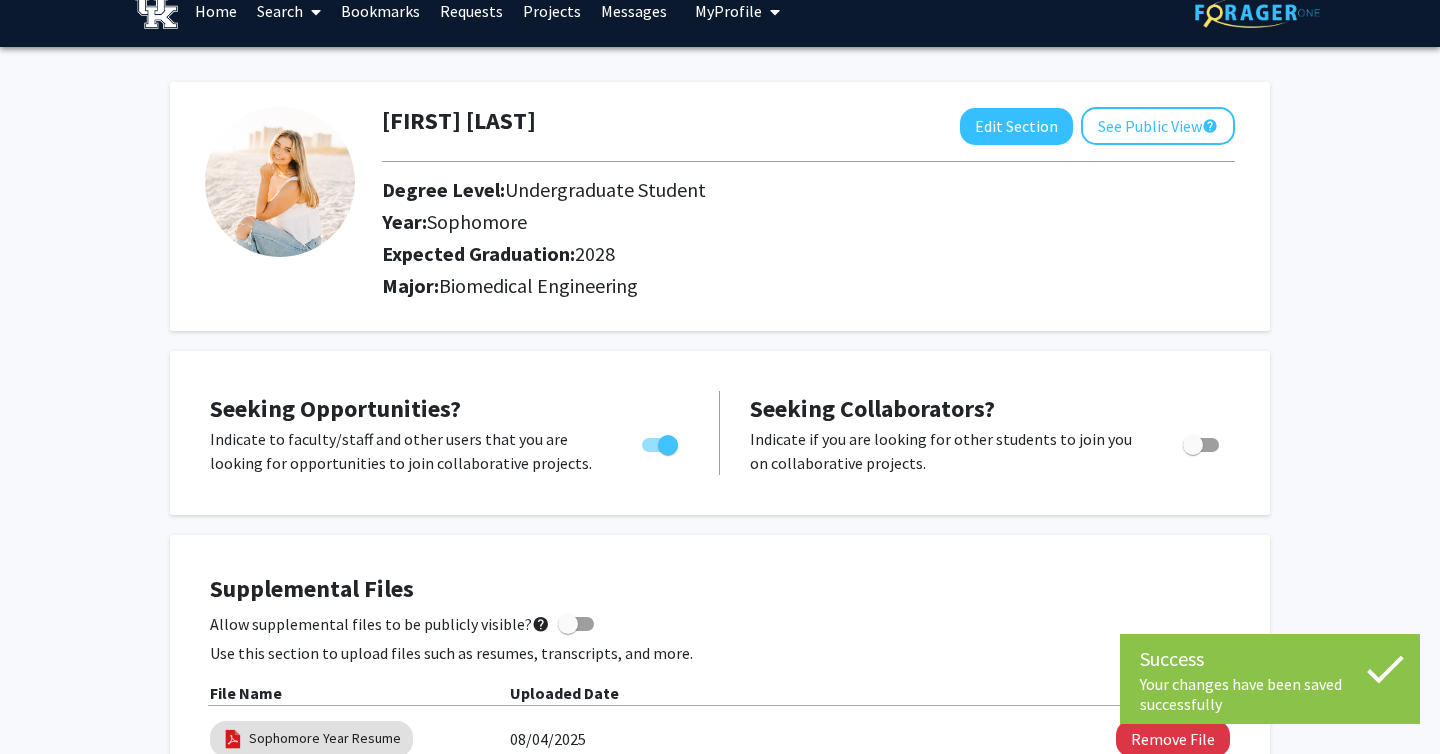 scroll, scrollTop: 0, scrollLeft: 0, axis: both 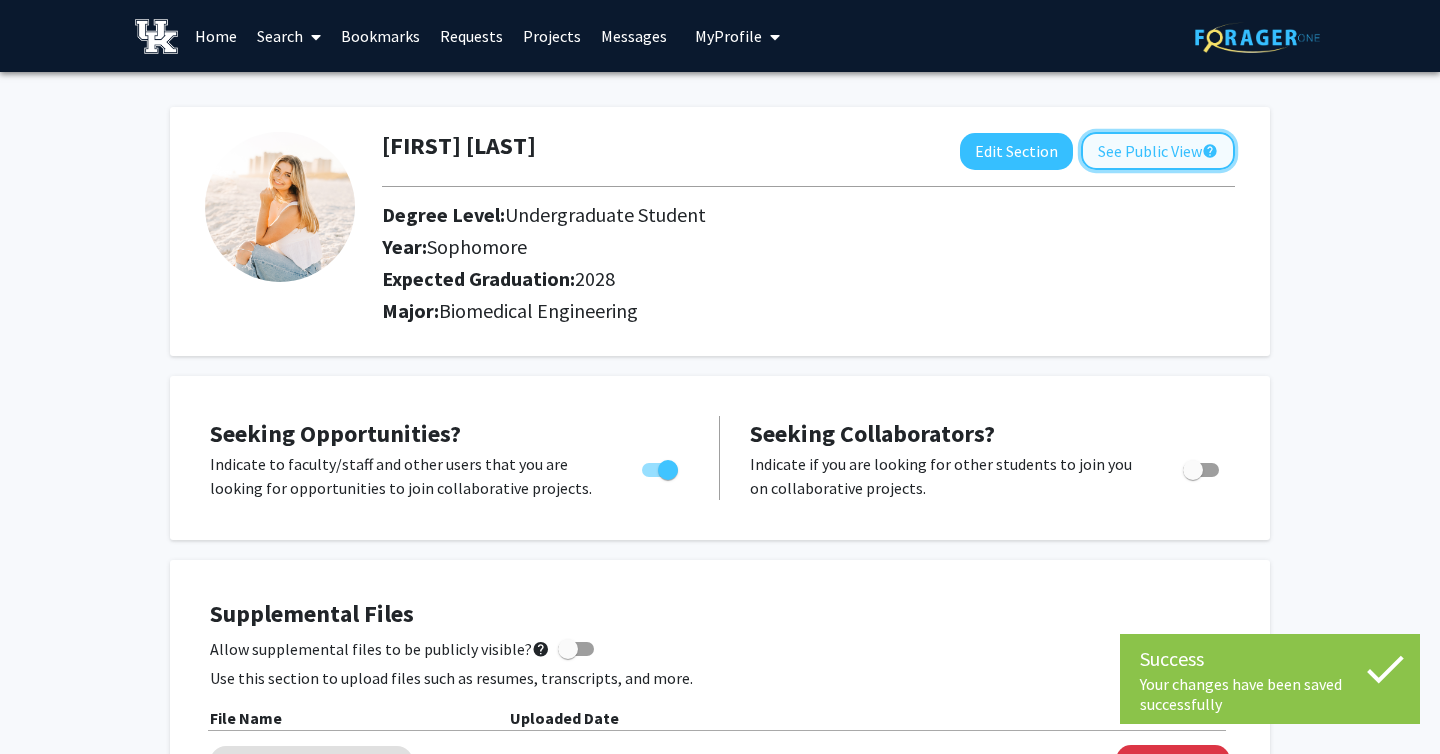 click on "See Public View  help" 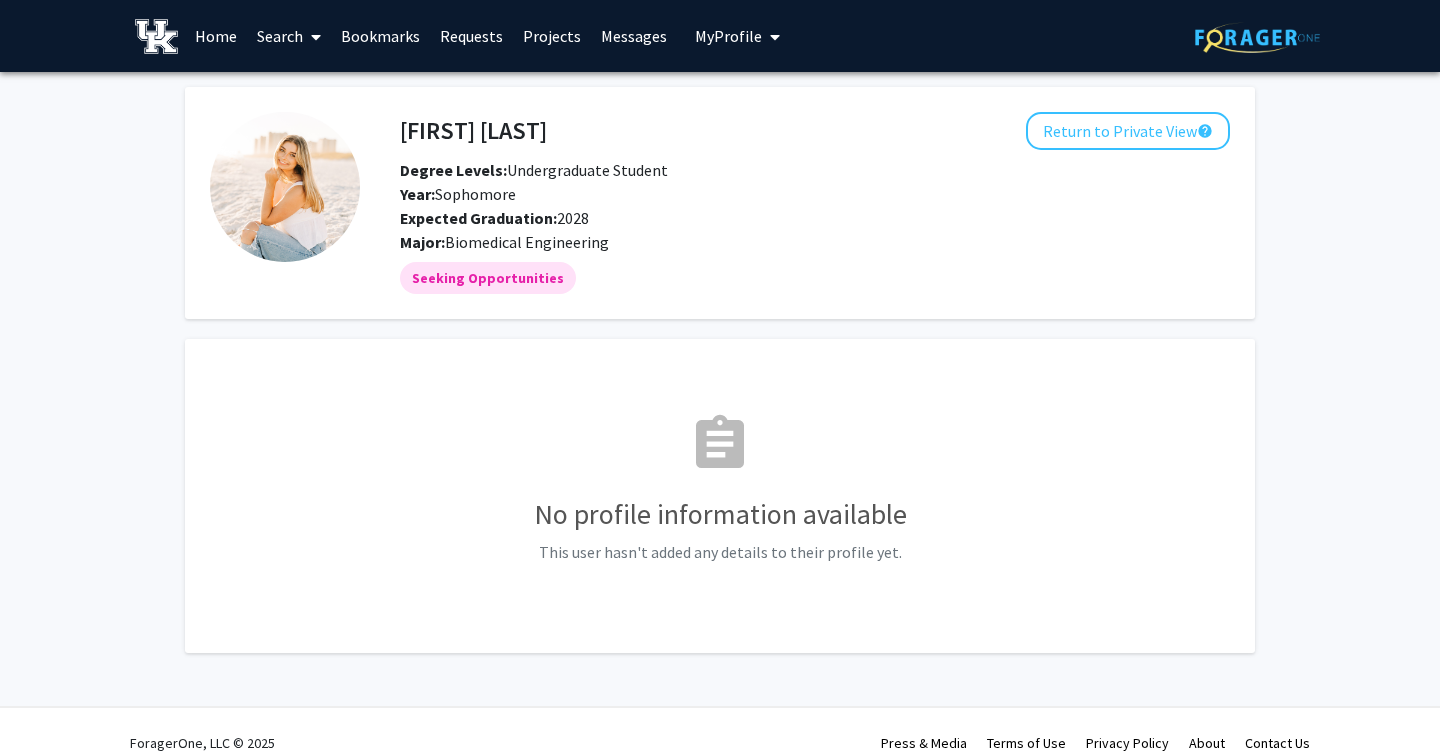 click on "Bookmarks" at bounding box center [380, 36] 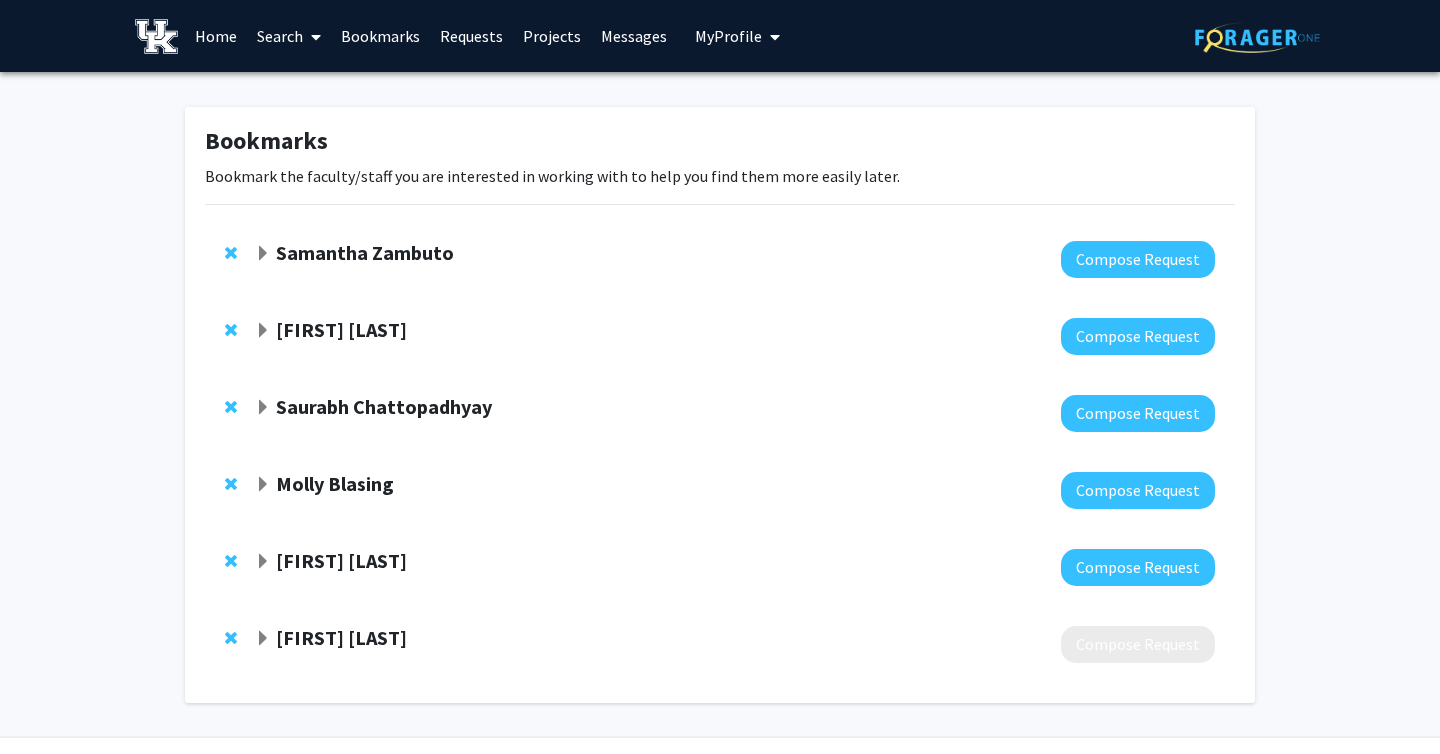 click on "Samantha Zambuto" 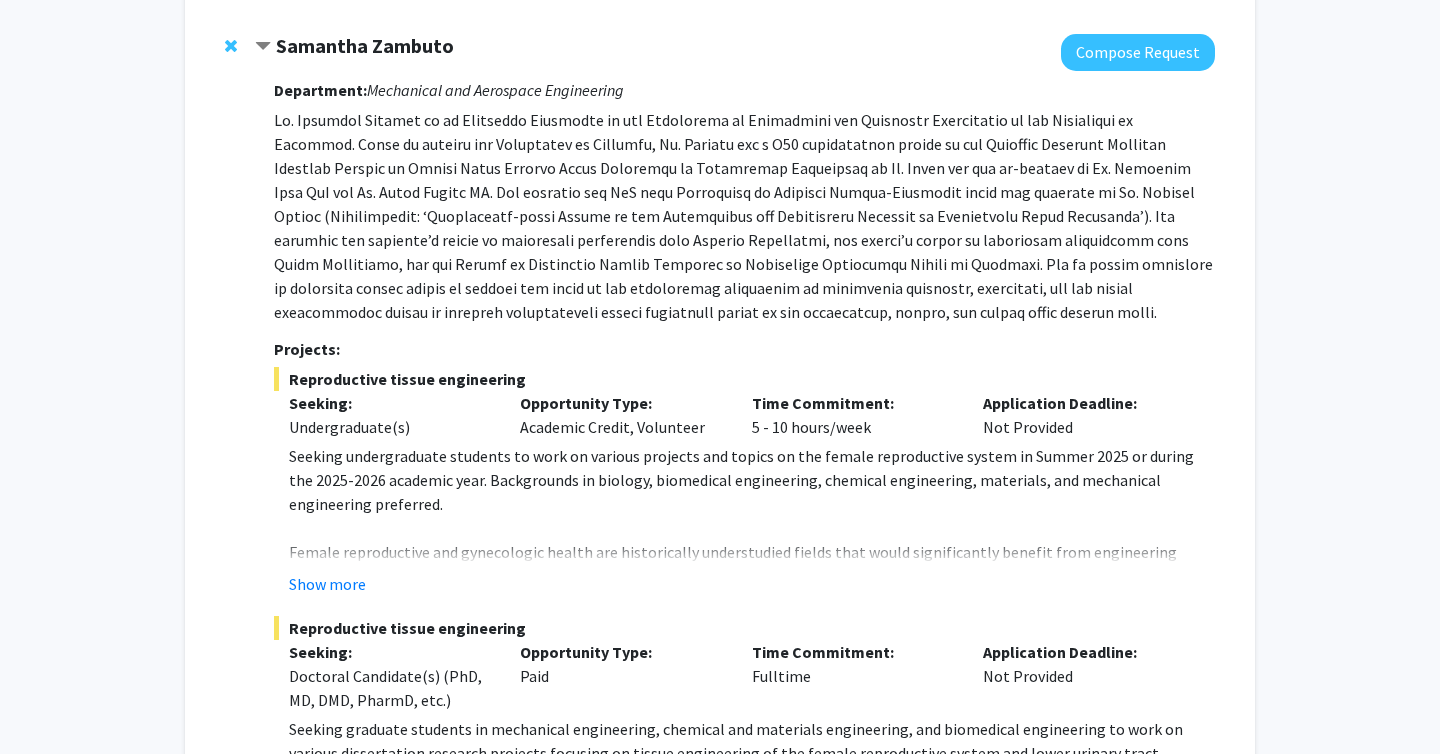scroll, scrollTop: 205, scrollLeft: 0, axis: vertical 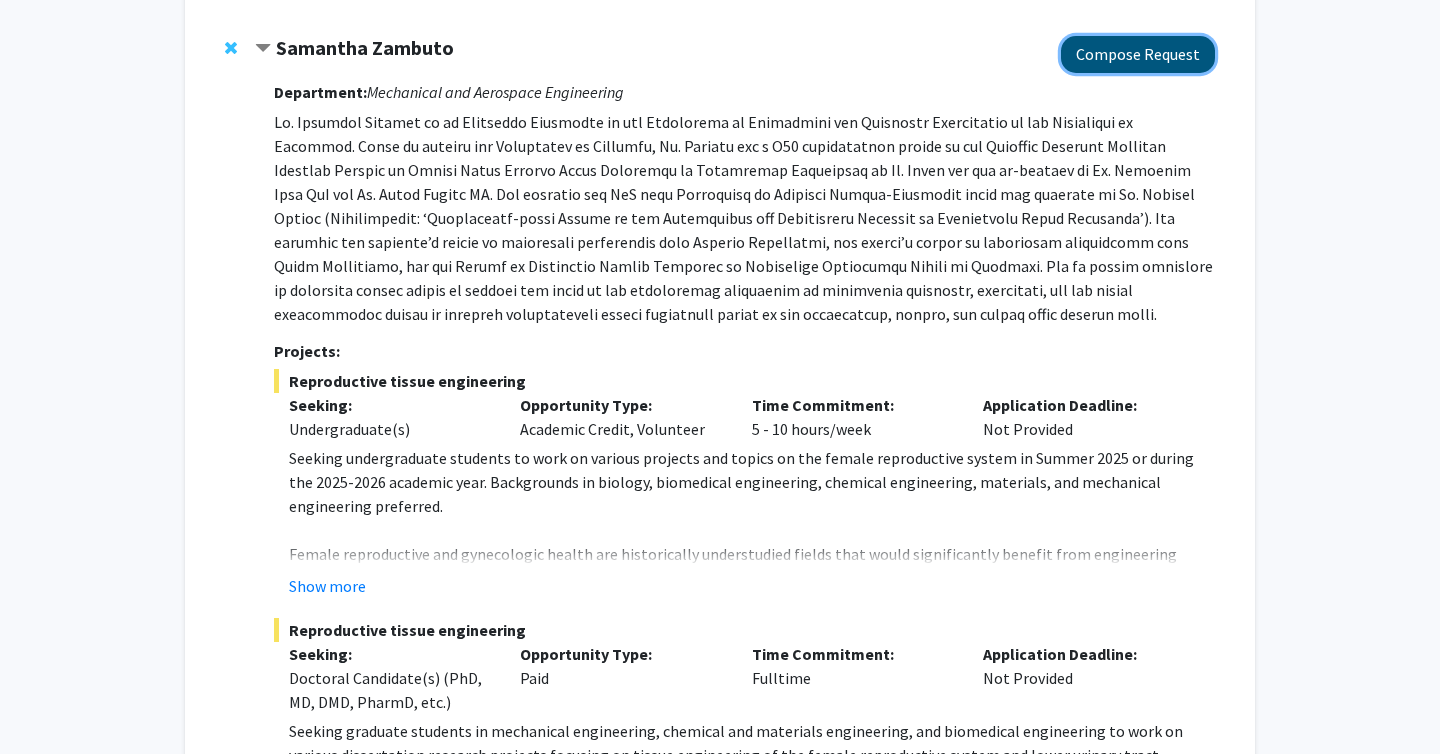 click on "Compose Request" 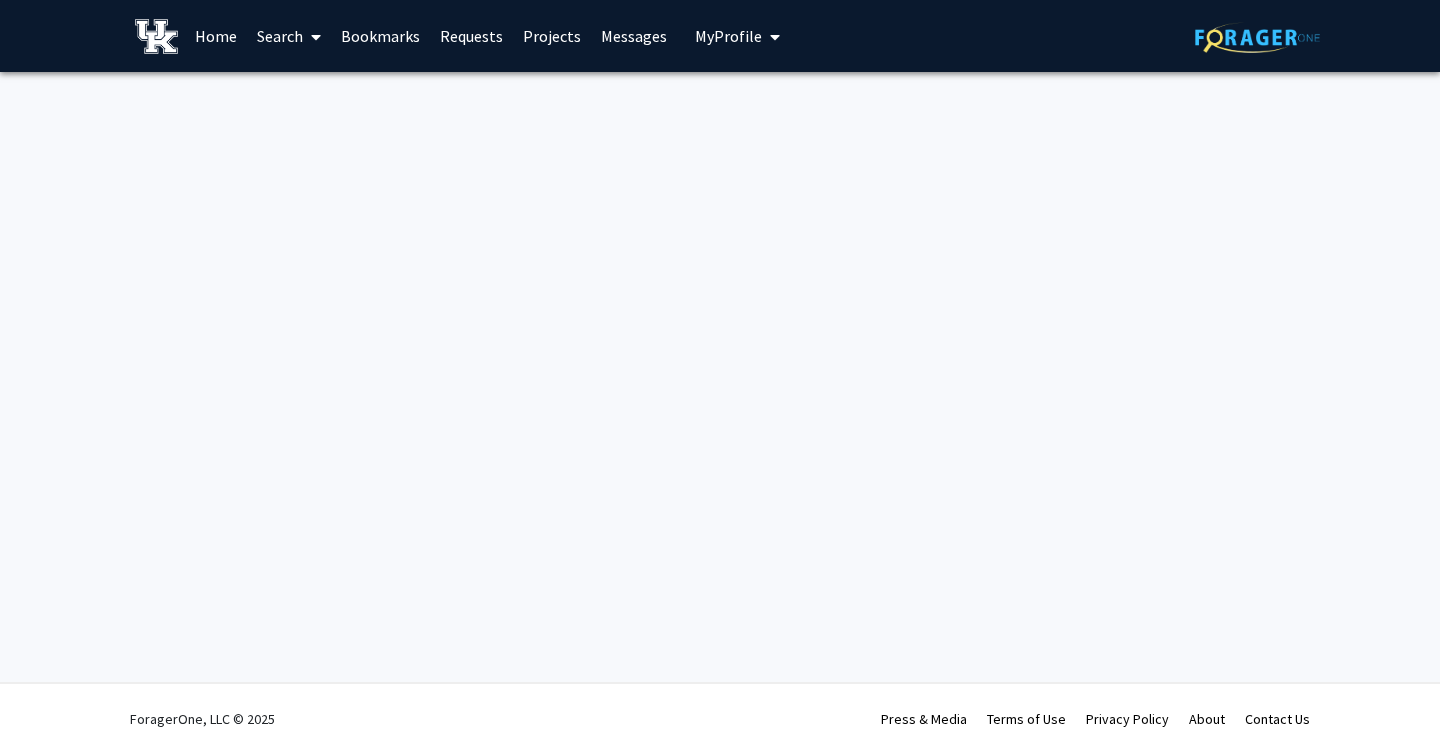 scroll, scrollTop: 0, scrollLeft: 0, axis: both 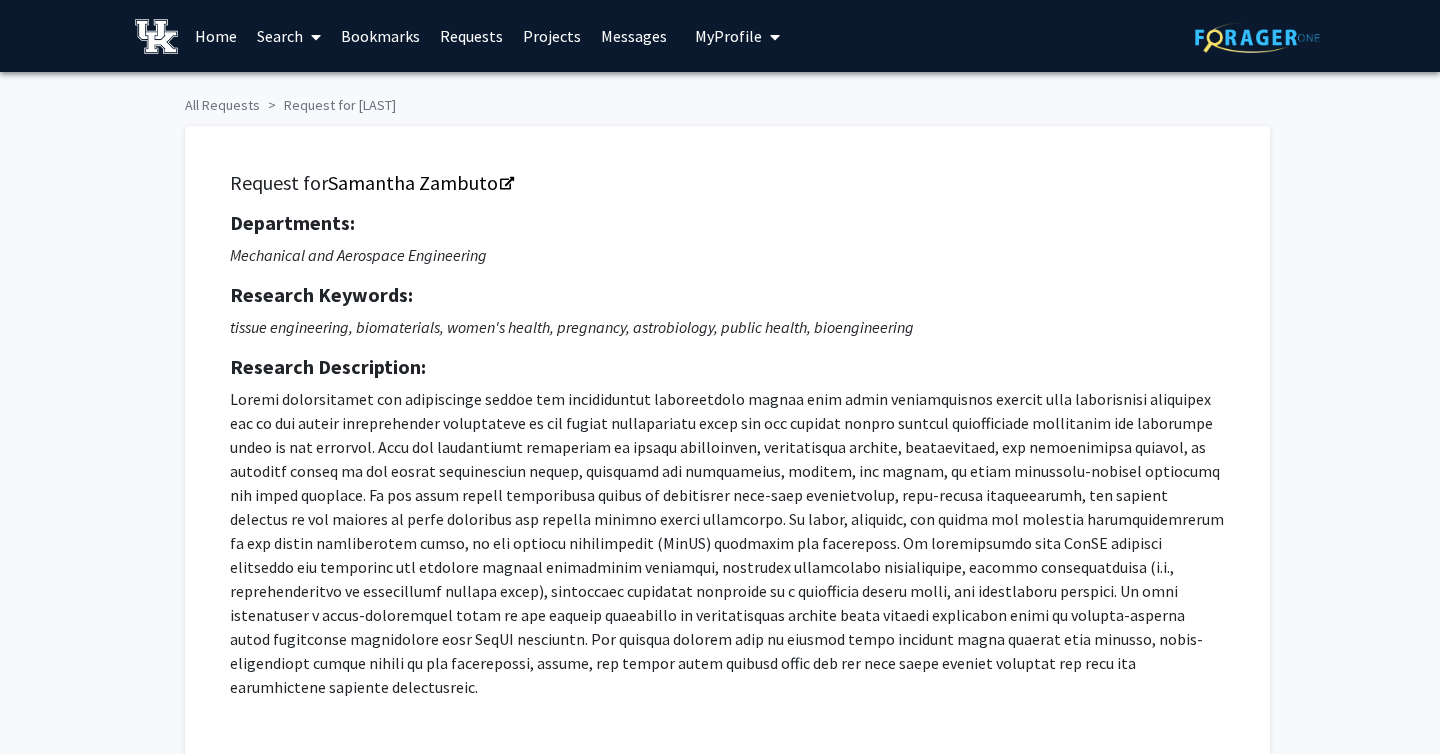 checkbox on "true" 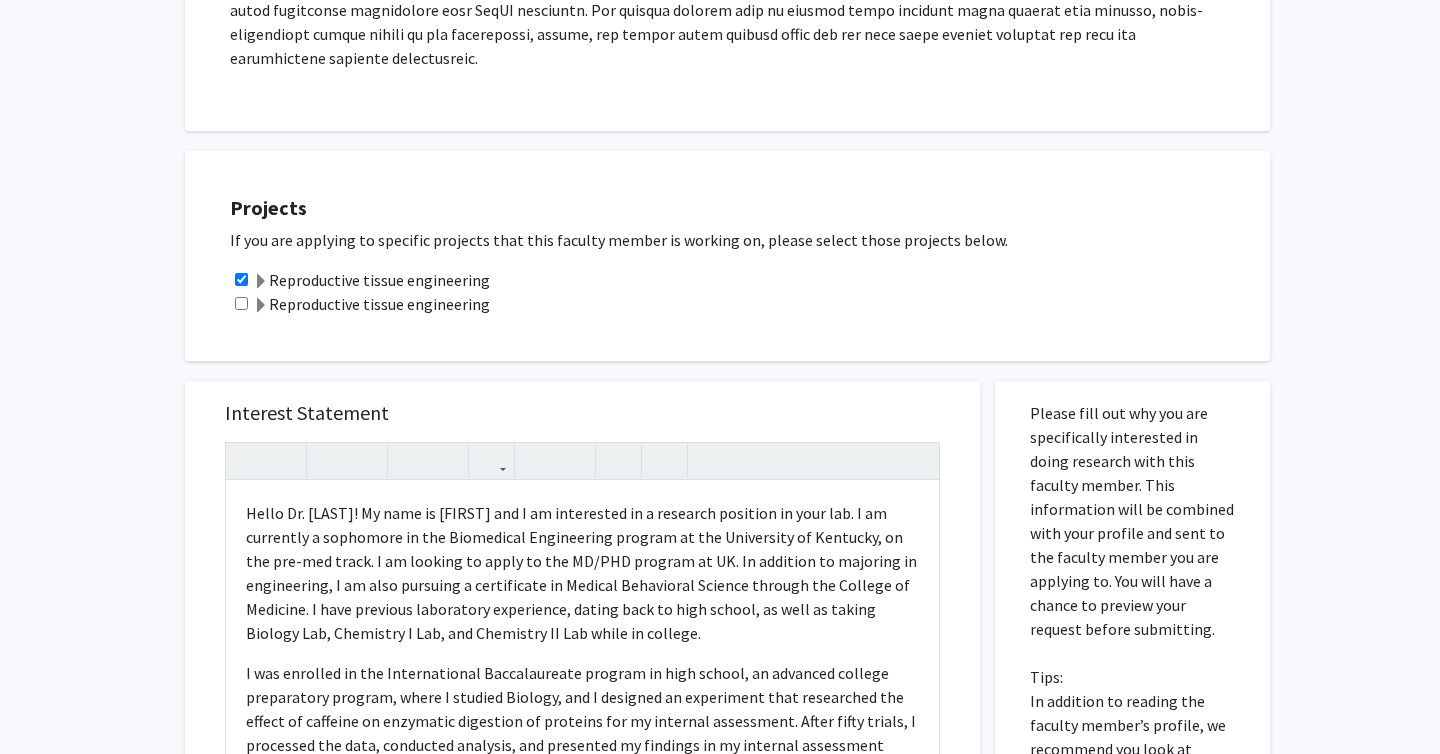 scroll, scrollTop: 729, scrollLeft: 0, axis: vertical 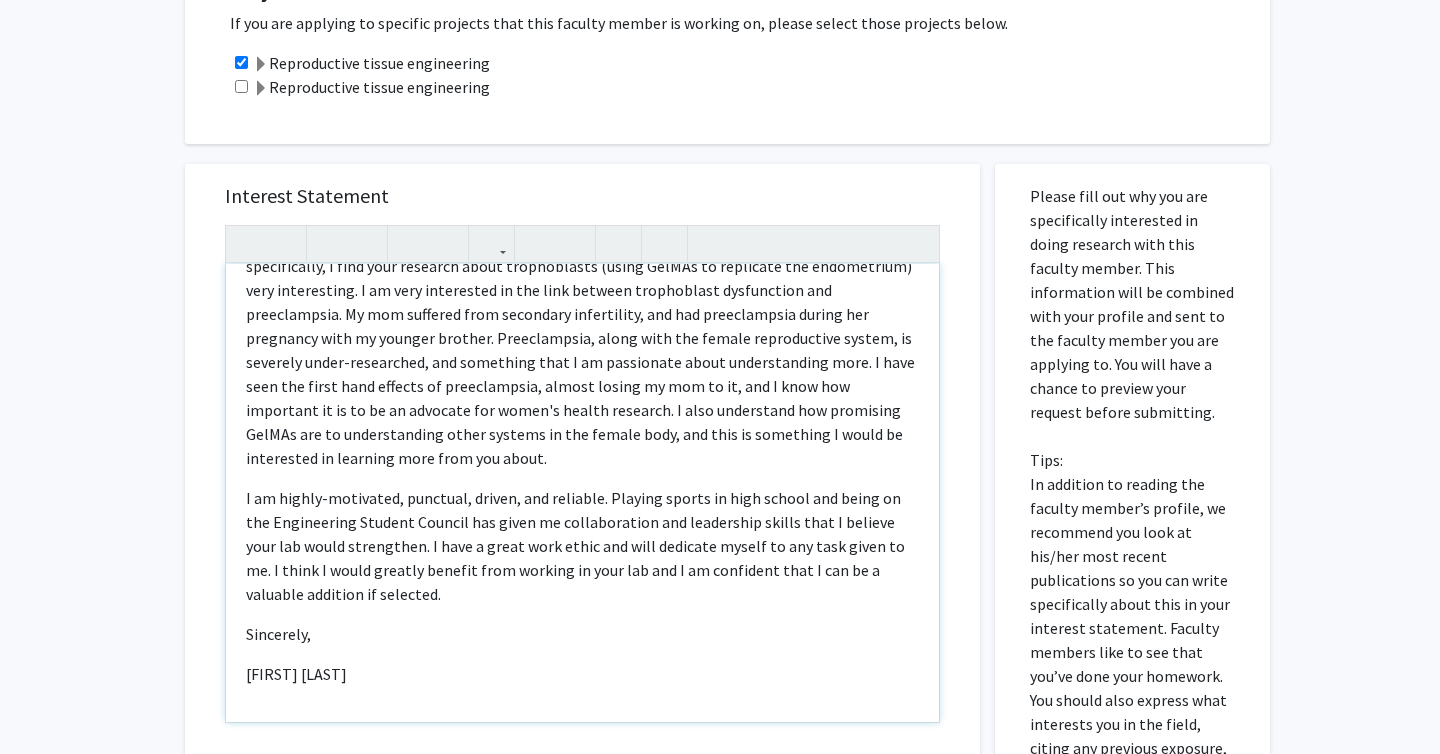 click on "[FIRST] [LAST]" at bounding box center (582, 674) 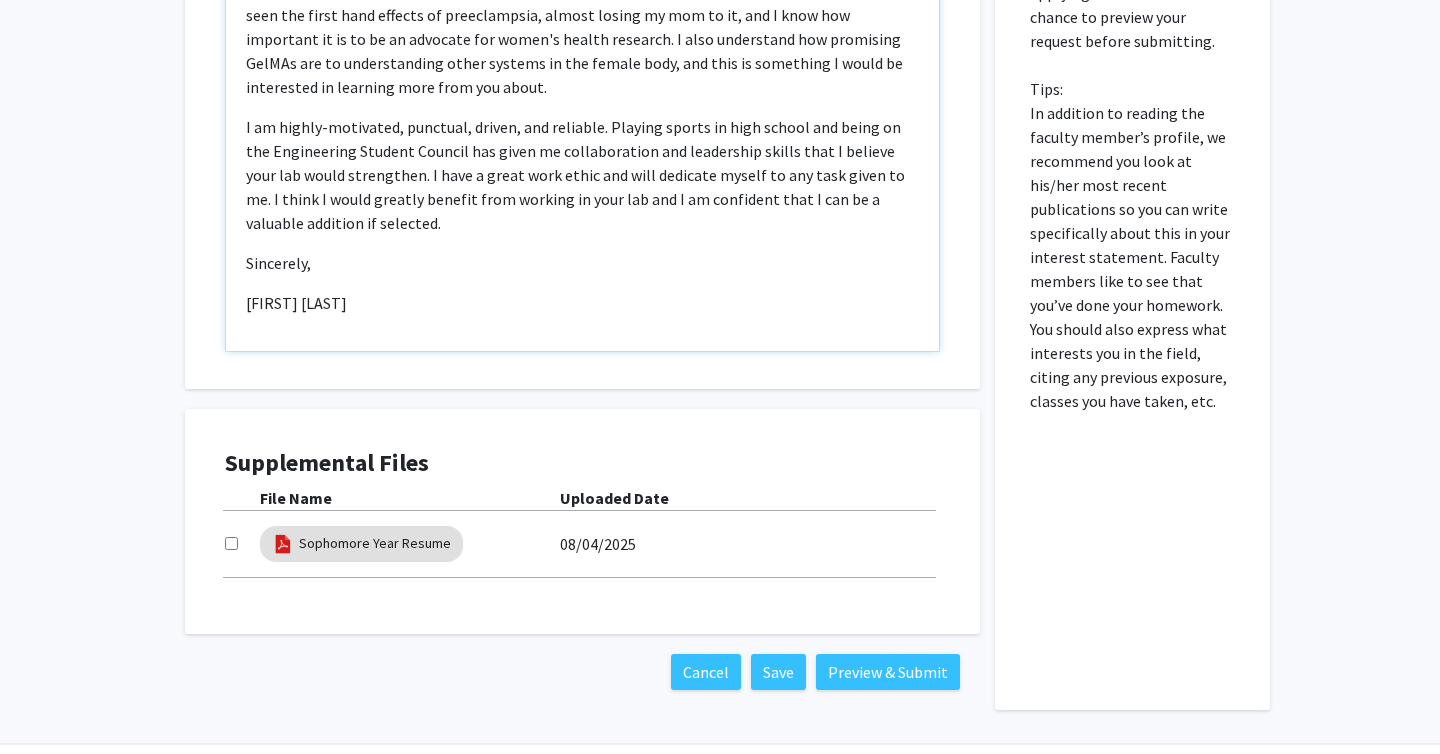 scroll, scrollTop: 1254, scrollLeft: 0, axis: vertical 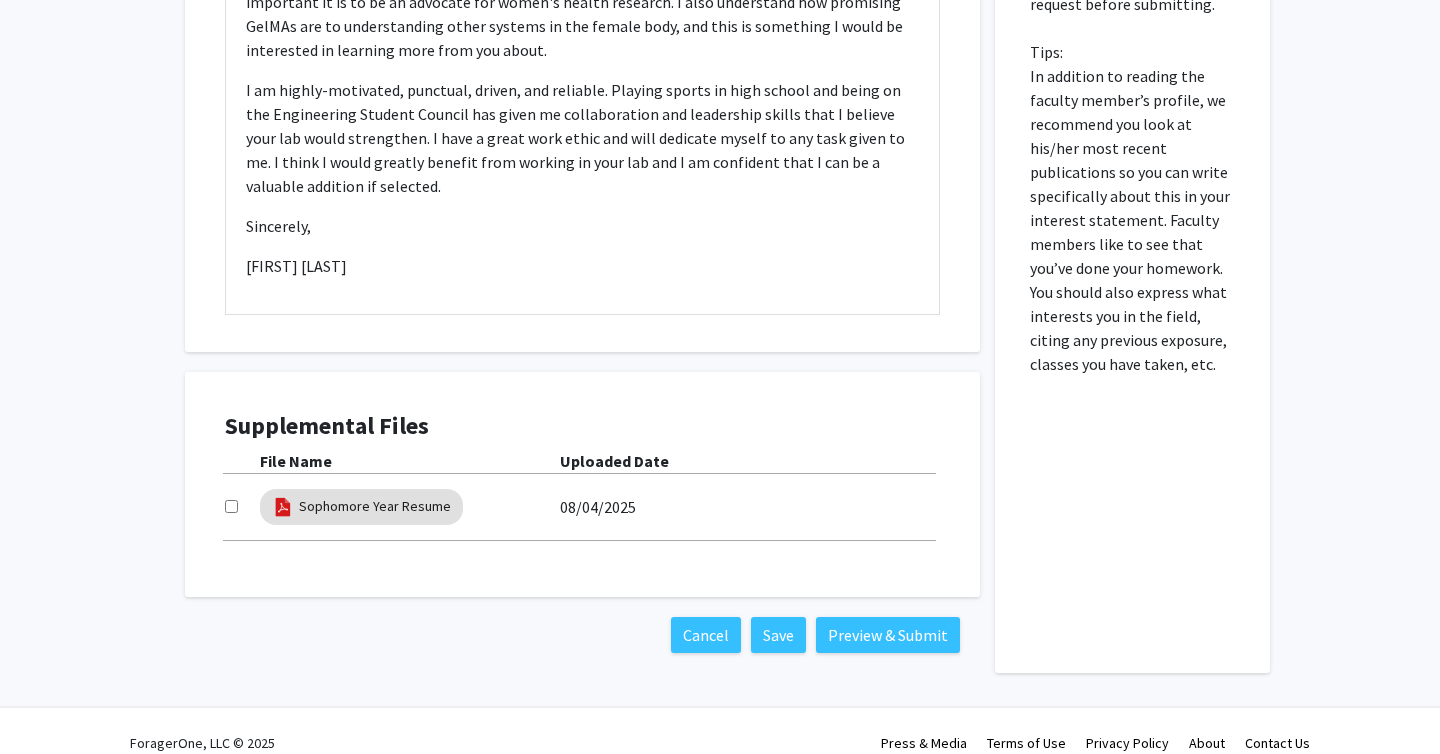click at bounding box center [231, 506] 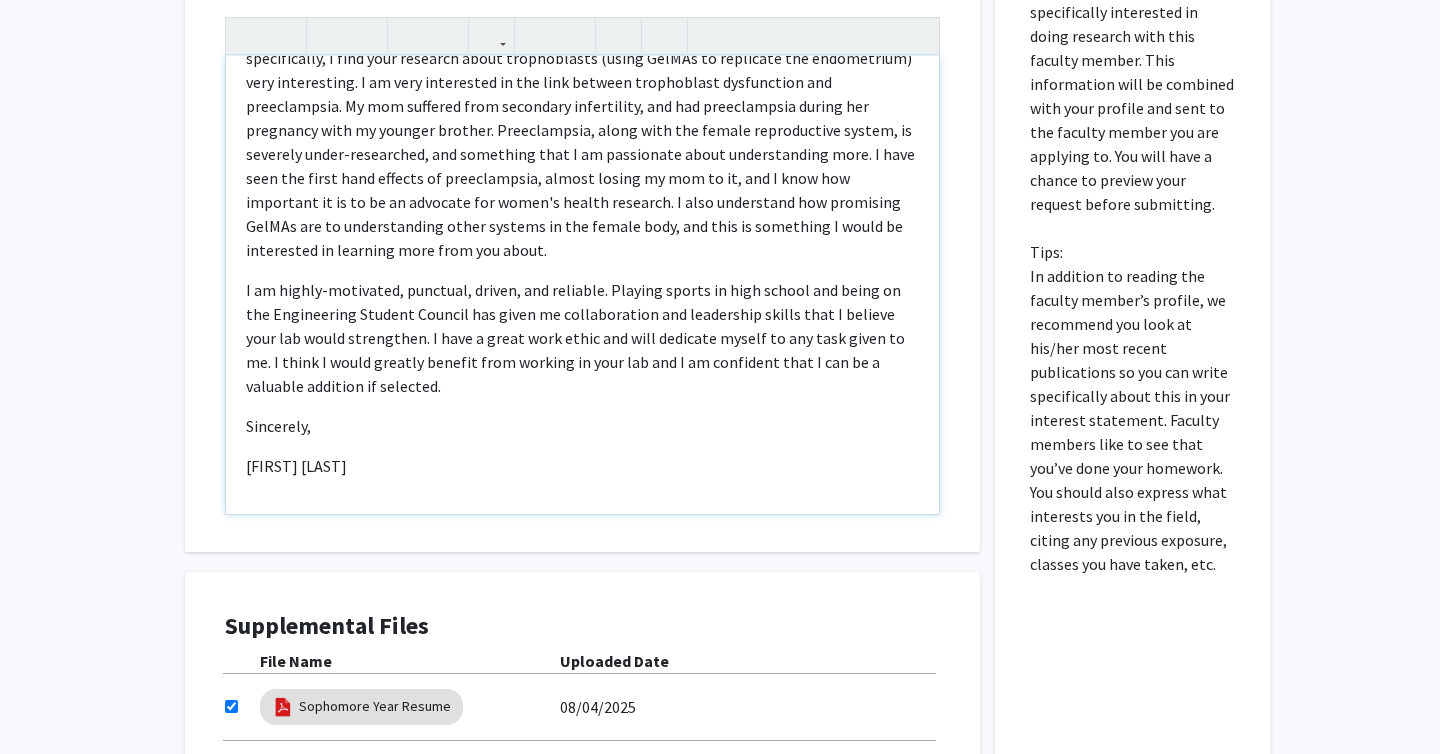 scroll, scrollTop: 1048, scrollLeft: 0, axis: vertical 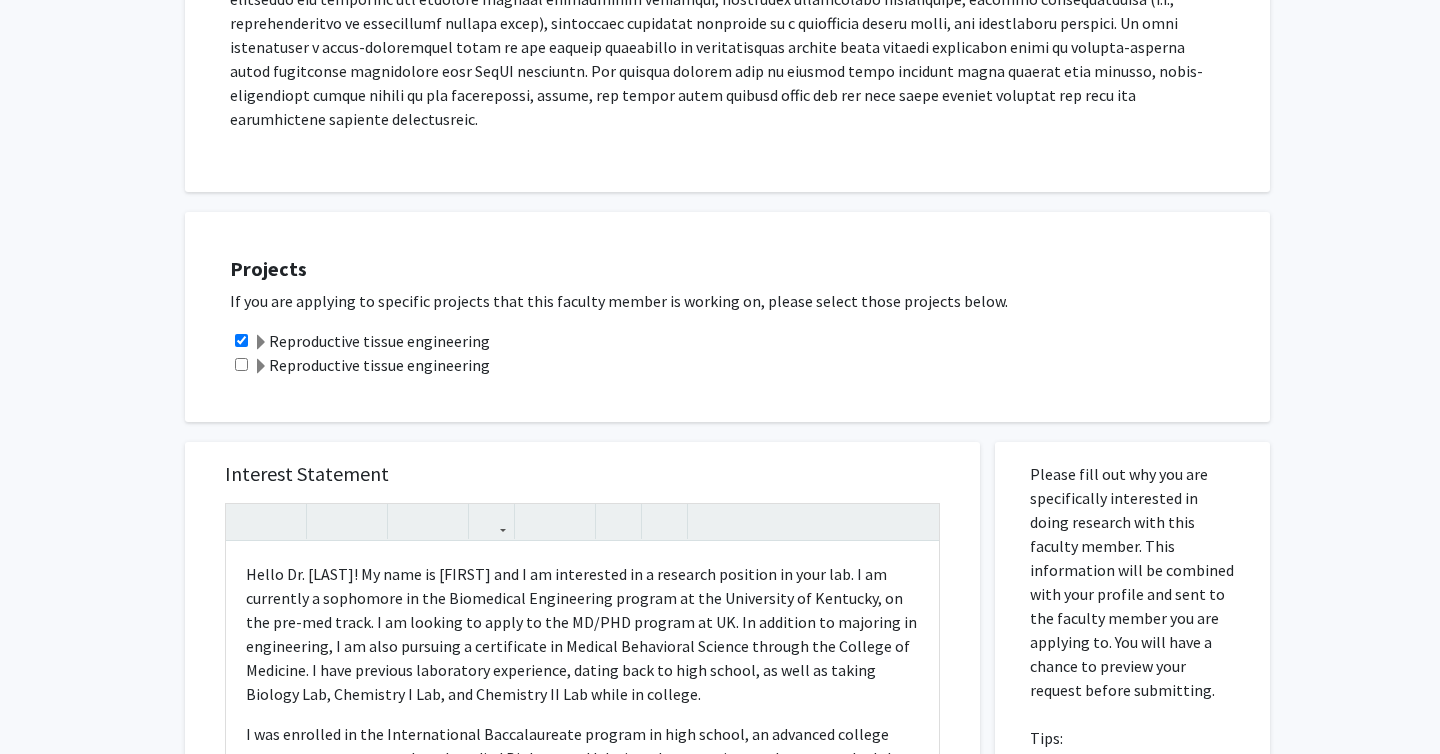 click on "Reproductive tissue engineering" 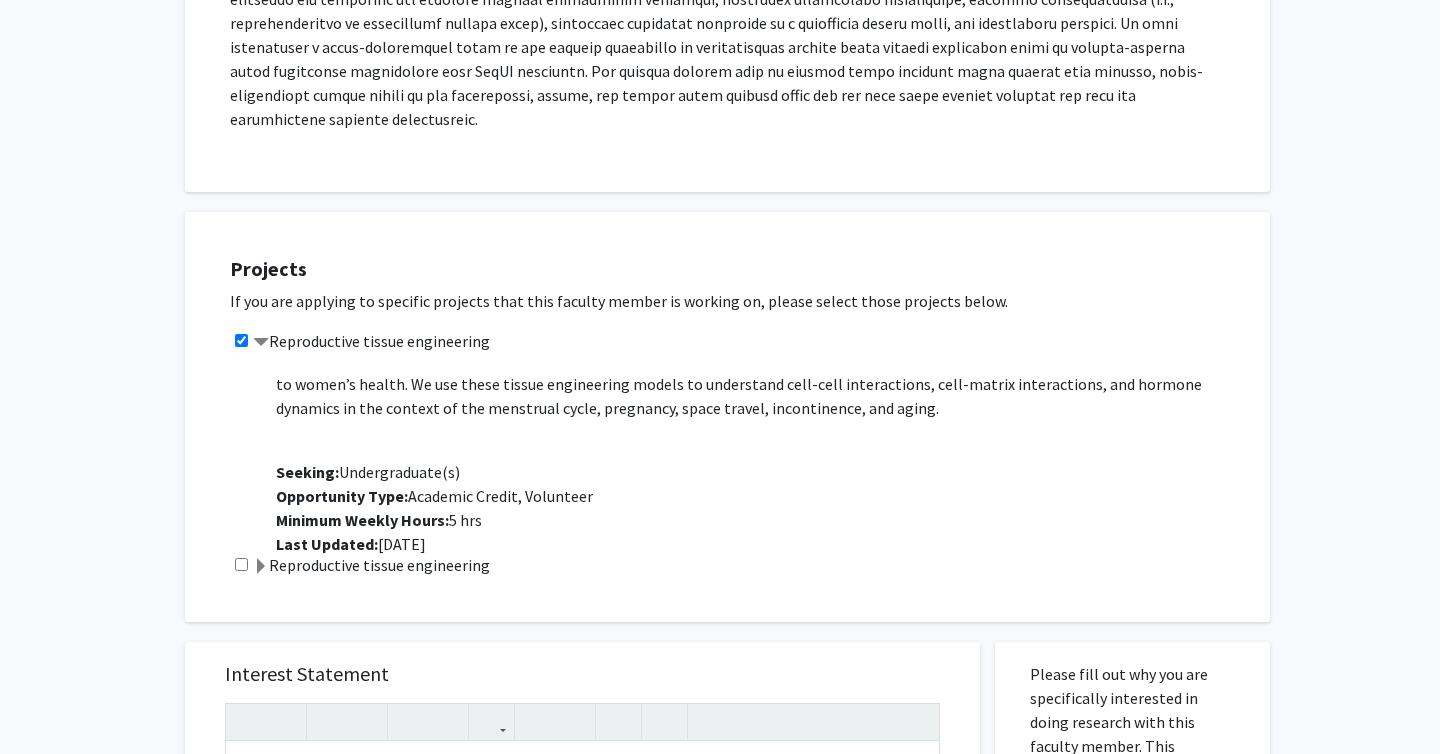 scroll, scrollTop: 240, scrollLeft: 0, axis: vertical 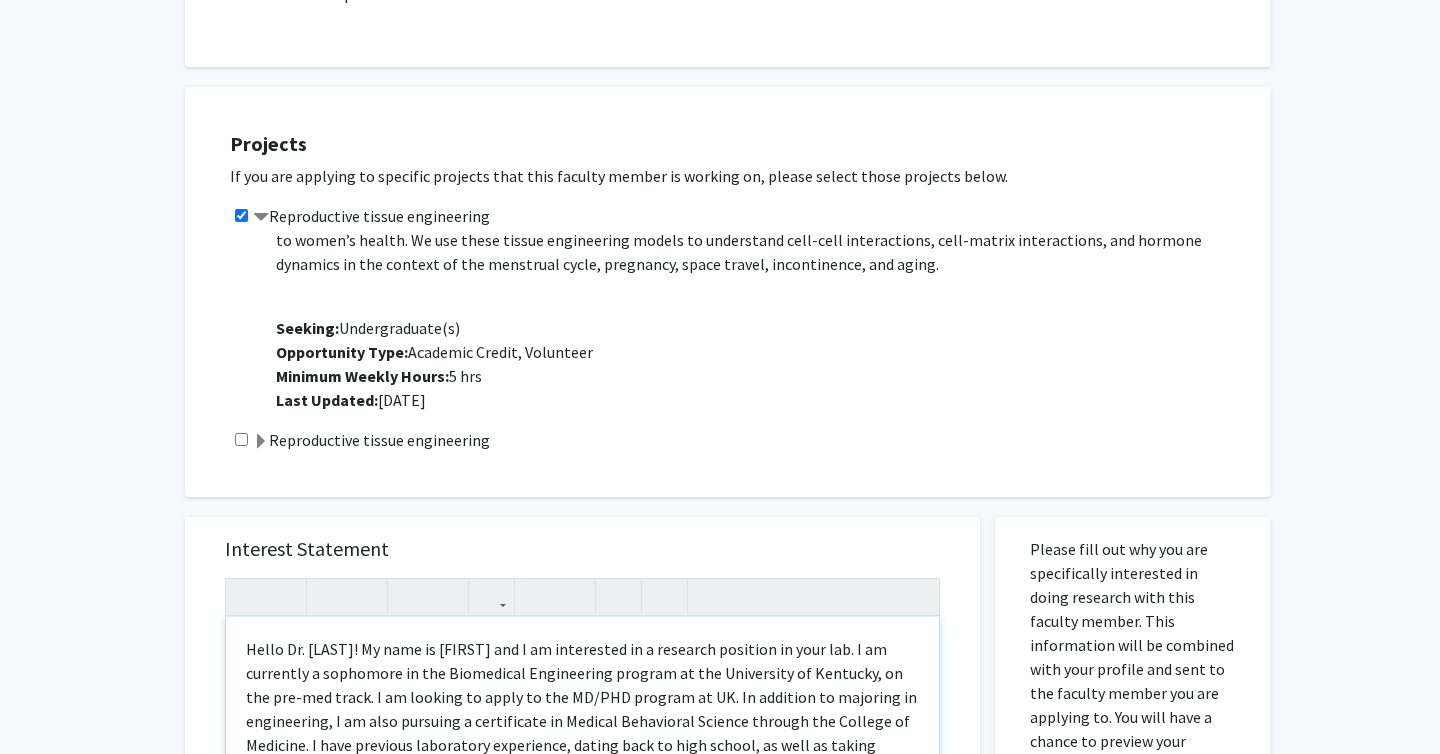 click on "Hello Dr. [LAST]! My name is [FIRST] and I am interested in a research position in your lab. I am currently a sophomore in the Biomedical Engineering program at the University of [STATE], on the pre-med track. I am looking to apply to the MD/PHD program at UK. In addition to majoring in engineering, I am also pursuing a certificate in Medical Behavioral Science through the College of Medicine. I have previous laboratory experience, dating back to high school, as well as taking Biology Lab, Chemistry I Lab, and Chemistry II Lab while in college." at bounding box center [582, 709] 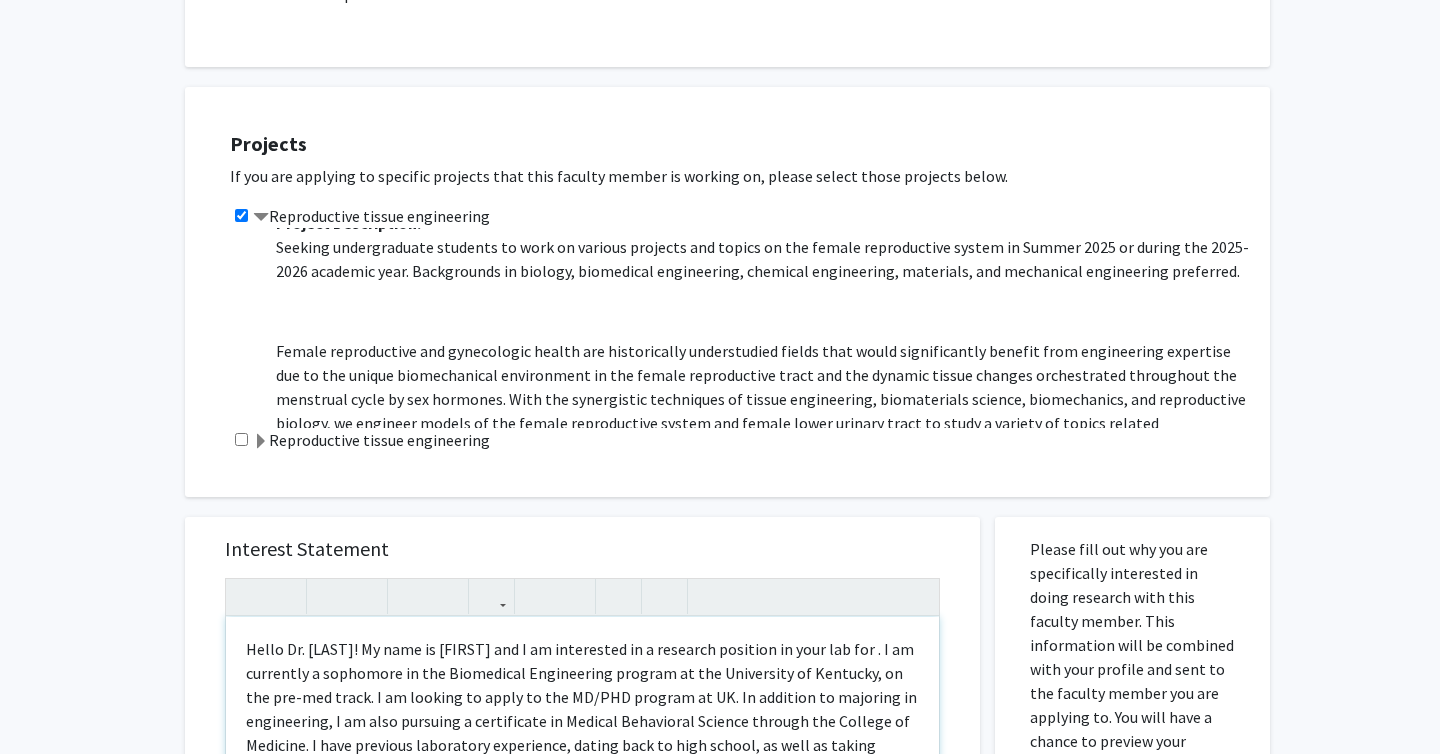 scroll, scrollTop: 15, scrollLeft: 0, axis: vertical 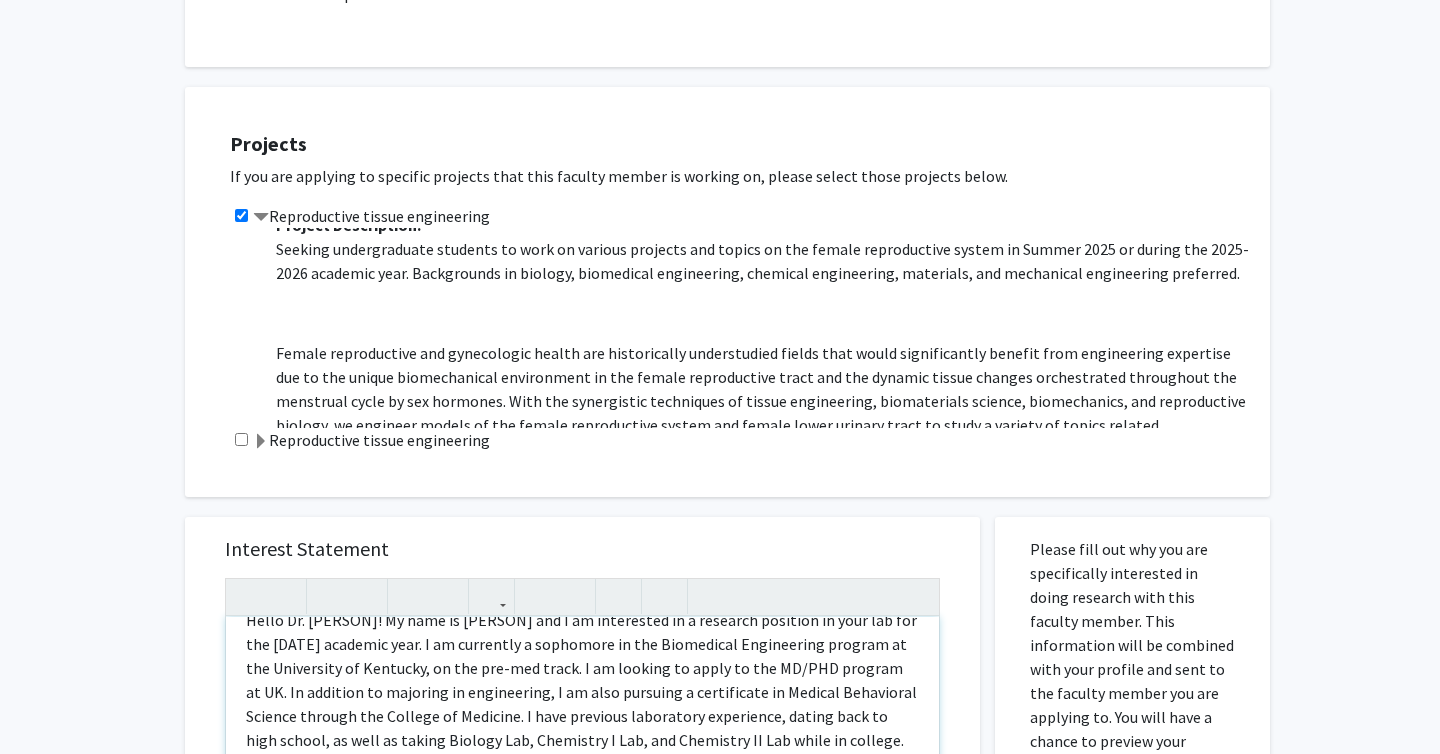 click on "Hello Dr. Zambuto! My name is Sydney Jernigan and I am interested in a research position in your lab for the 2025-2026 academic year. I am currently a sophomore in the Biomedical Engineering program at the University of Kentucky, on the pre-med track. I am looking to apply to the MD/PHD program at UK. In addition to majoring in engineering, I am also pursuing a certificate in Medical Behavioral Science through the College of Medicine. I have previous laboratory experience, dating back to high school, as well as taking Biology Lab, Chemistry I Lab, and Chemistry II Lab while in college." at bounding box center [582, 680] 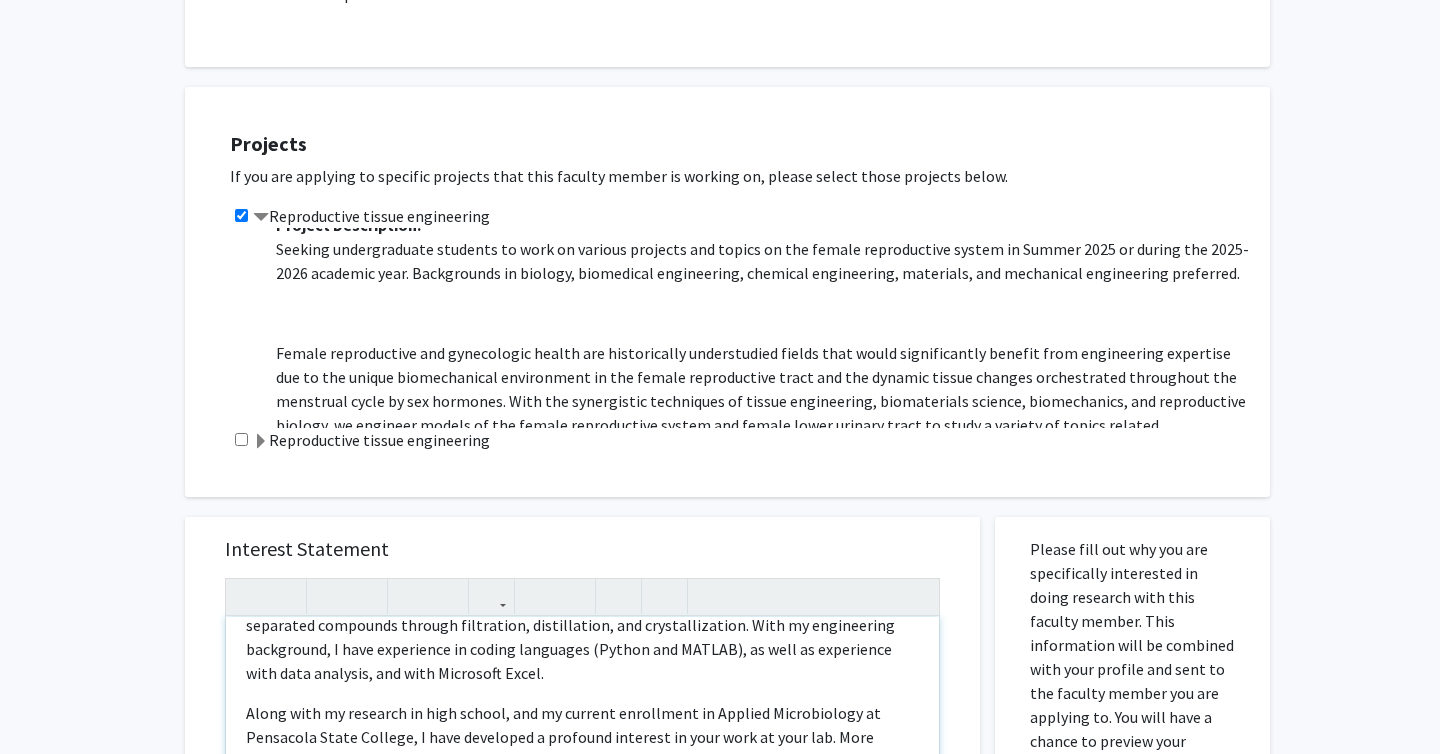 scroll, scrollTop: 518, scrollLeft: 0, axis: vertical 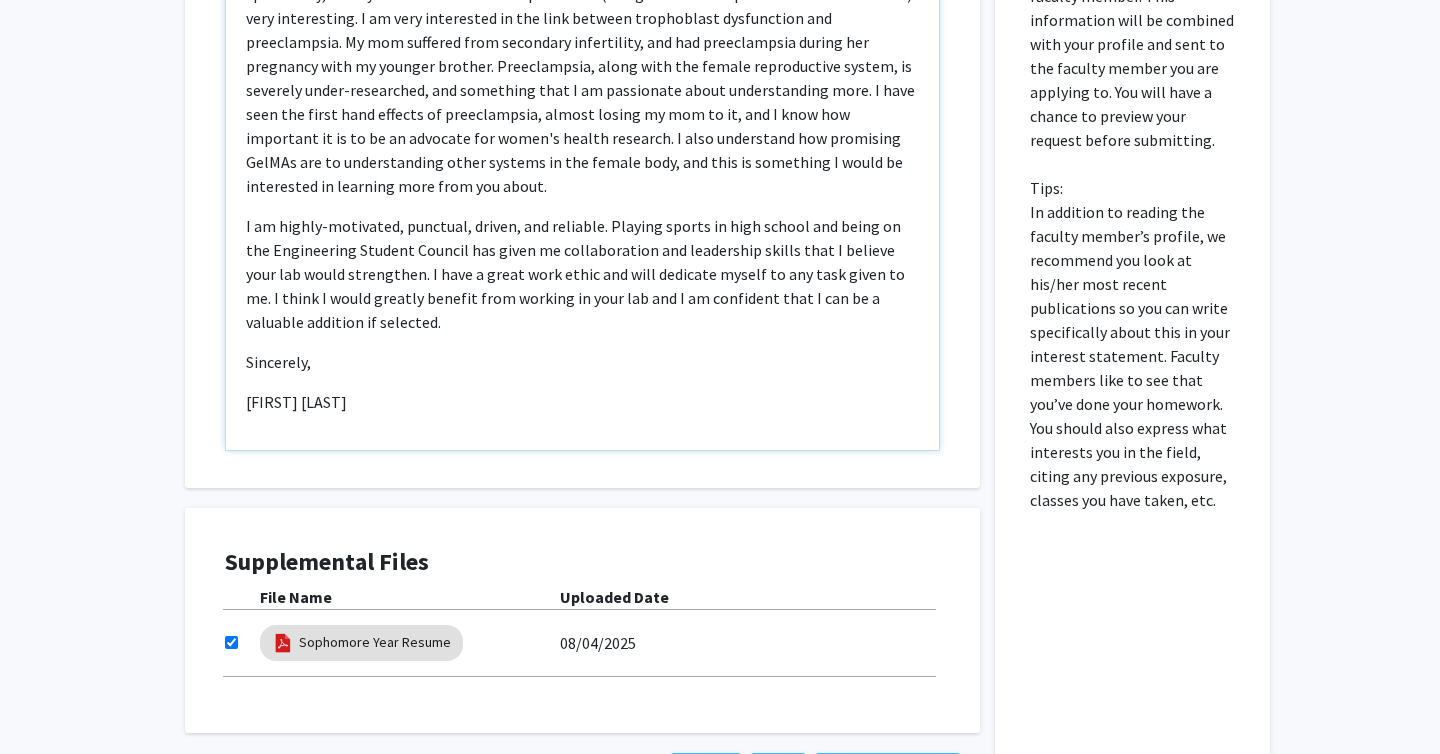 click on "Sincerely," at bounding box center (582, 362) 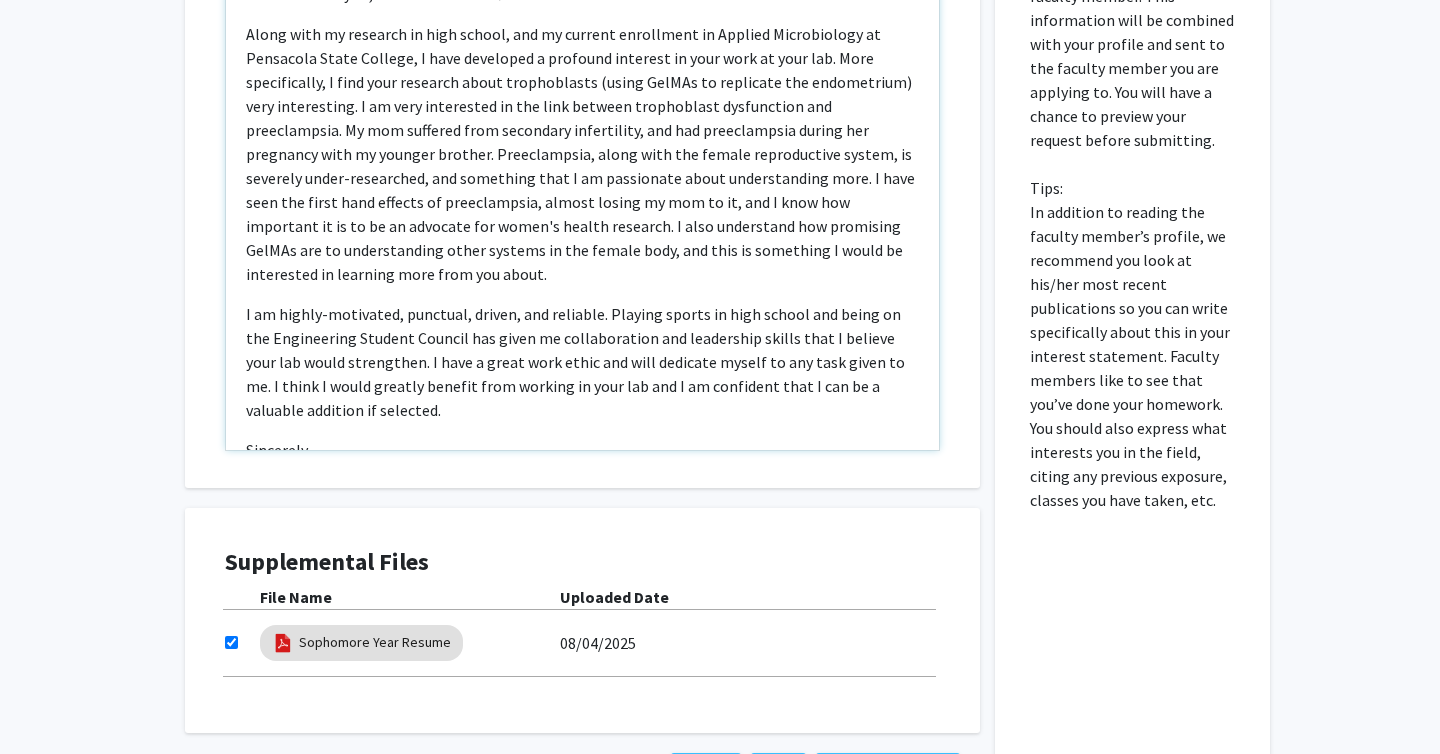 scroll, scrollTop: 518, scrollLeft: 0, axis: vertical 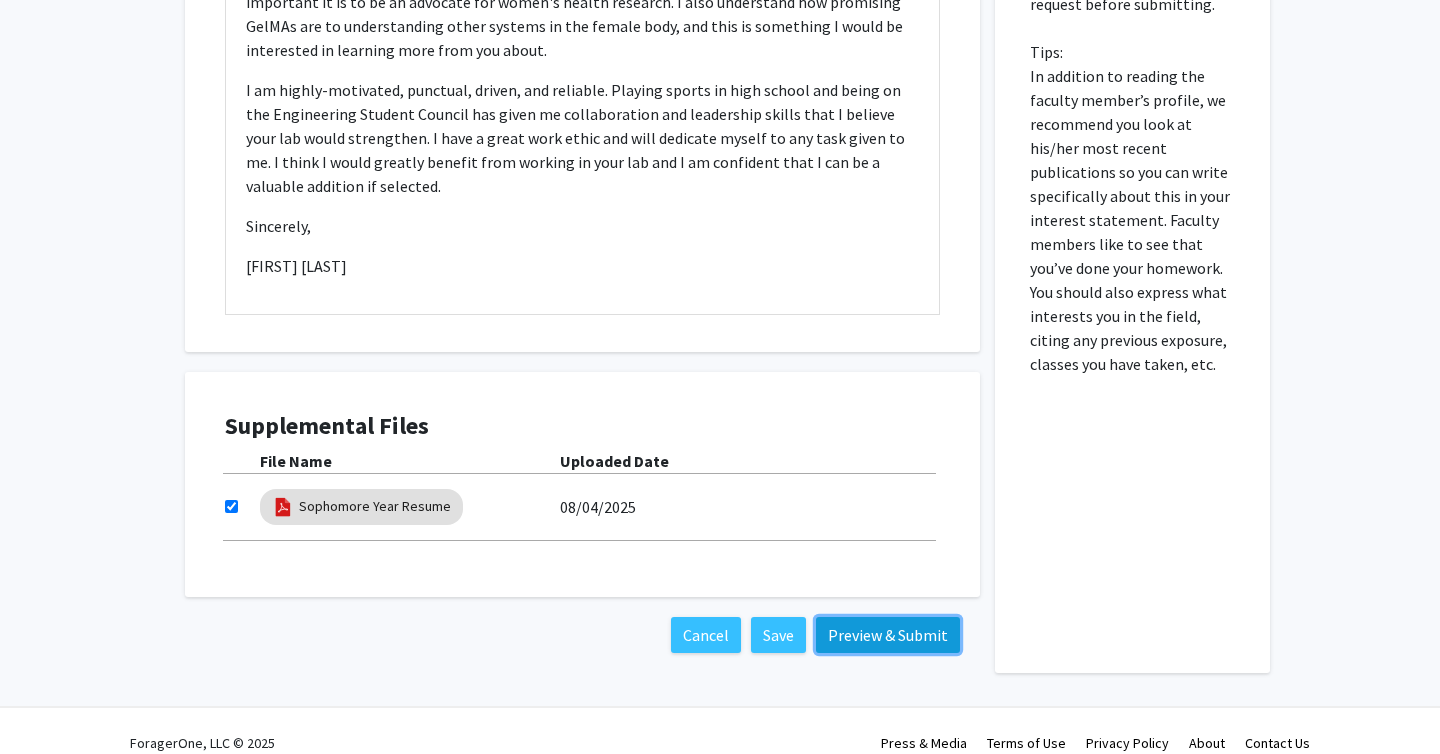 click on "Preview & Submit" at bounding box center [888, 635] 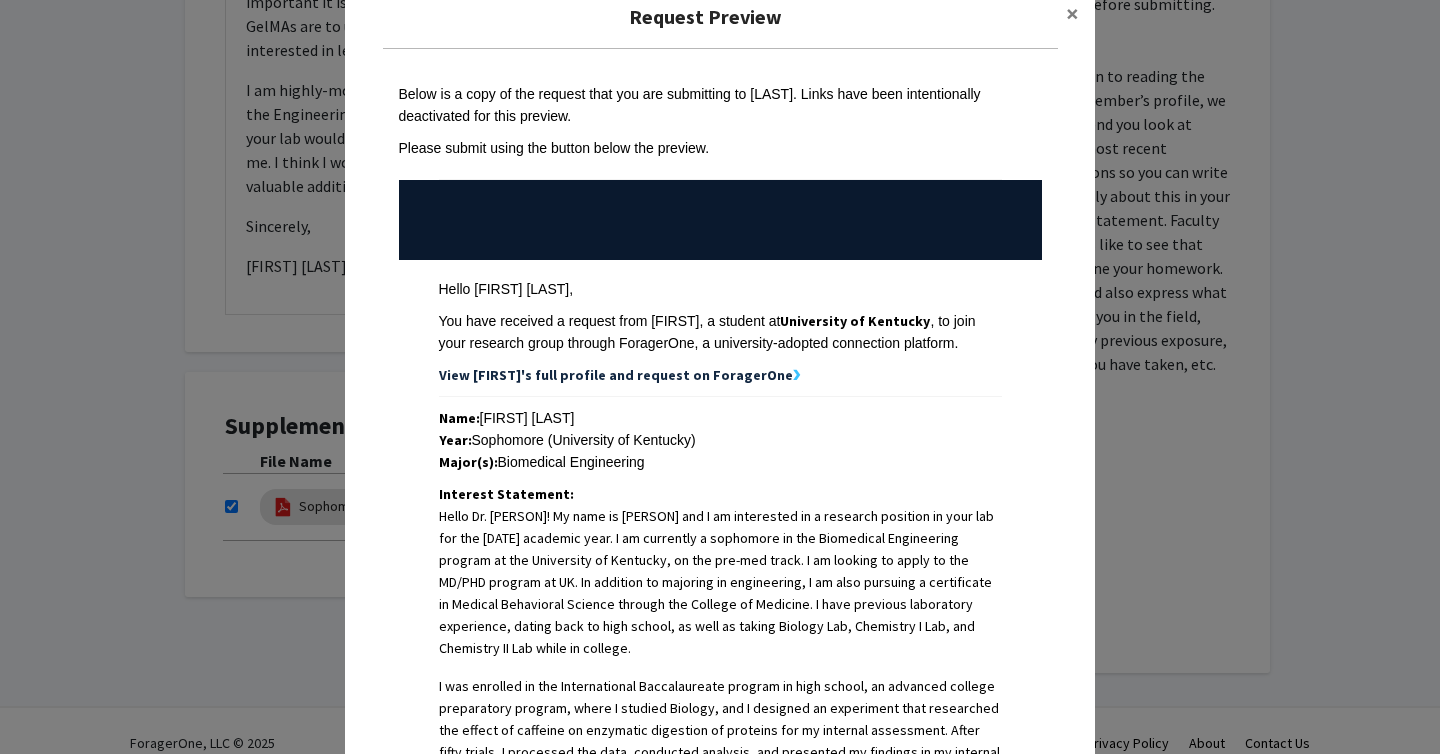 scroll, scrollTop: 0, scrollLeft: 0, axis: both 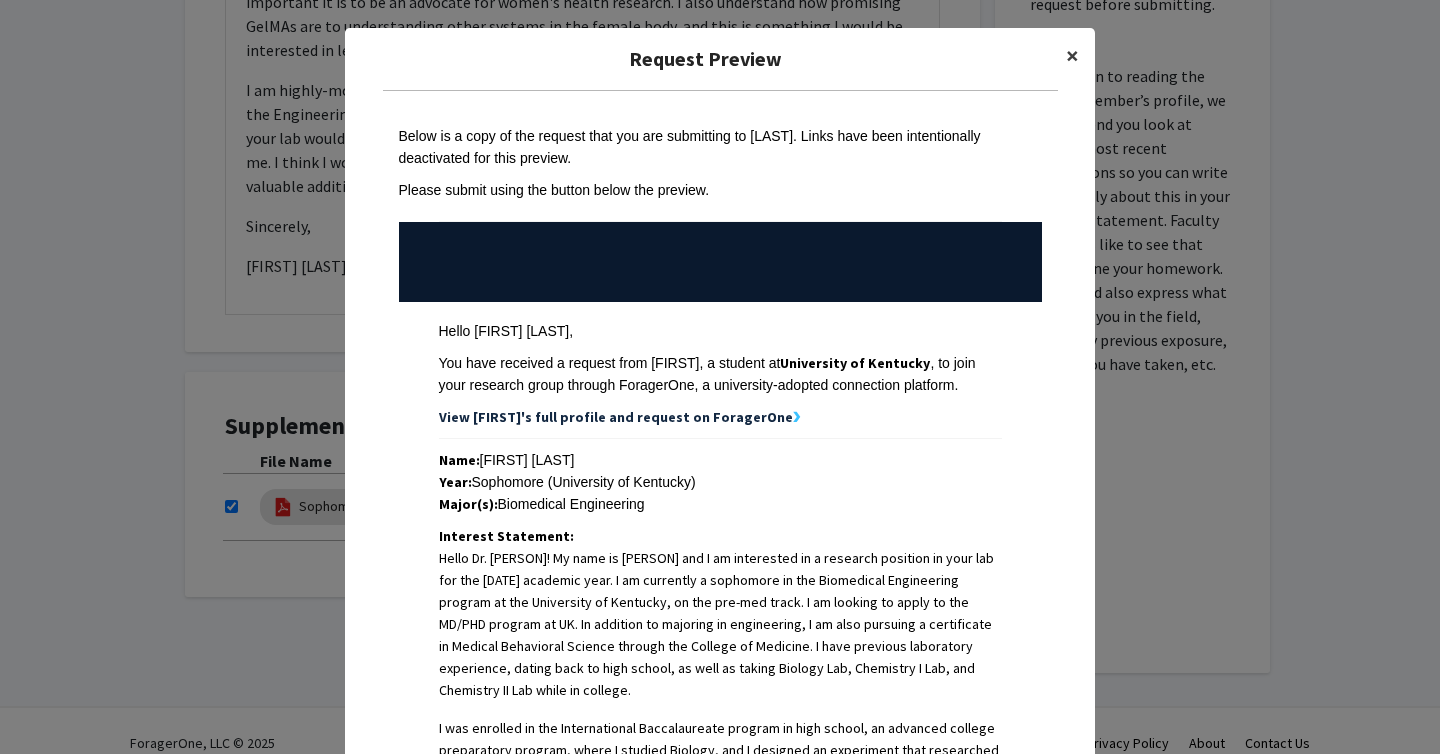 click on "×" at bounding box center [1072, 56] 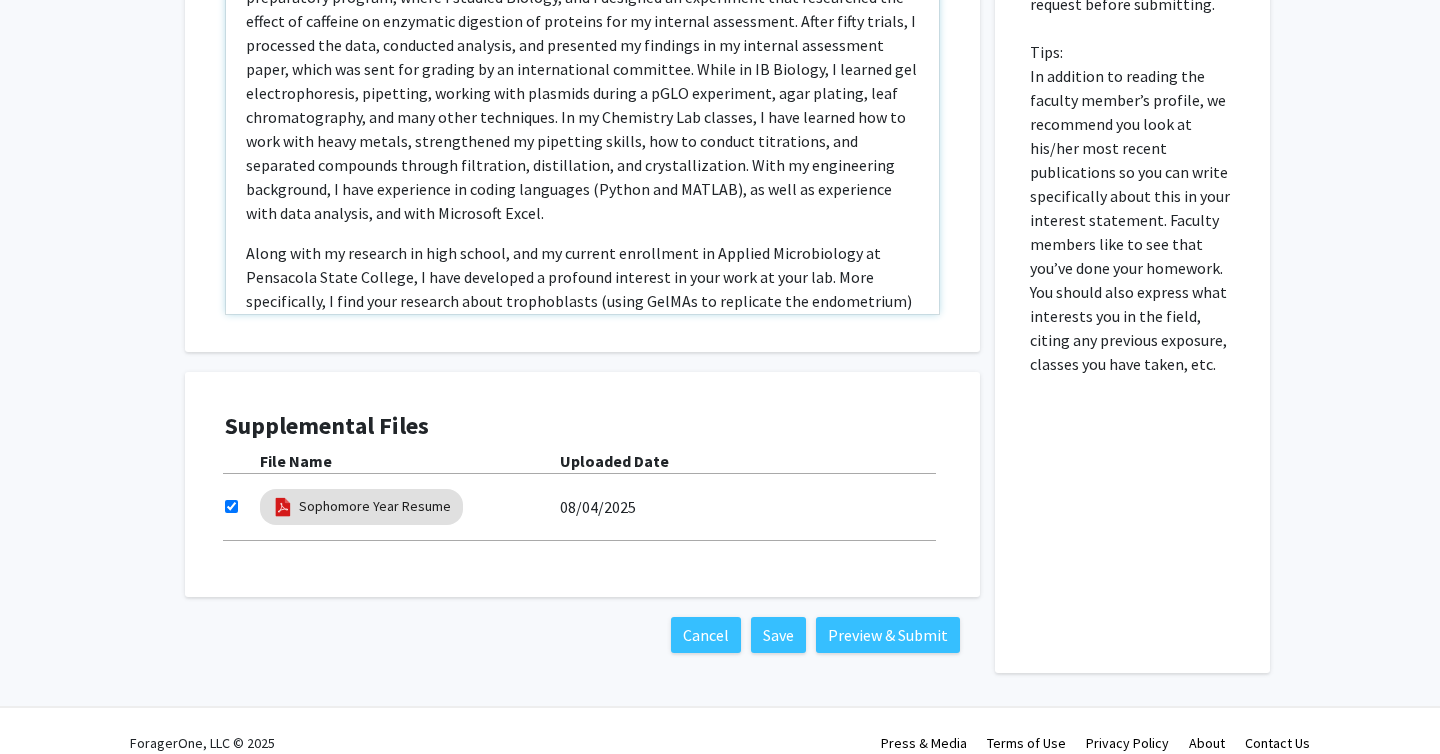 scroll, scrollTop: 66, scrollLeft: 0, axis: vertical 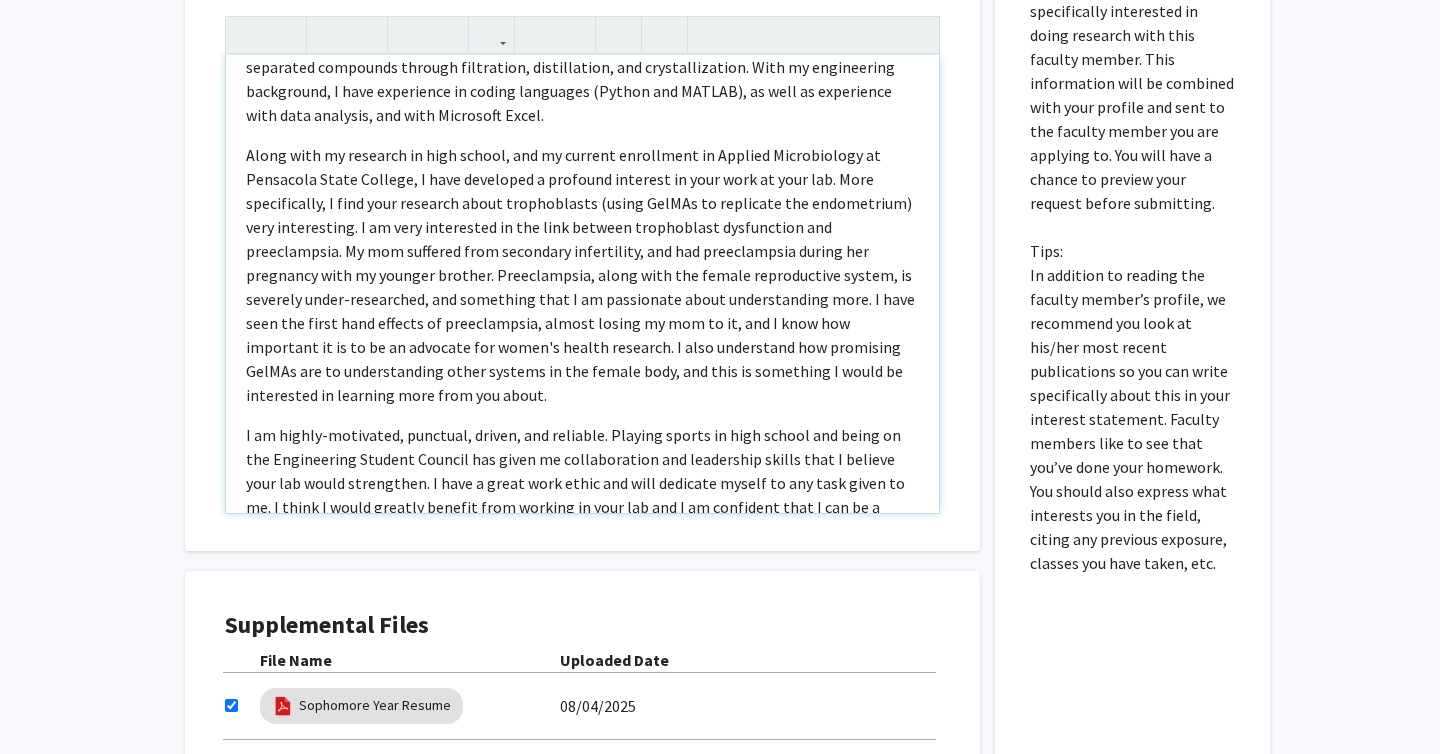click on "Along with my research in high school, and my current enrollment in Applied Microbiology at Pensacola State College, I have developed a profound interest in your work at your lab. More specifically, I find your research about trophoblasts (using GelMAs to replicate the endometrium) very interesting. I am very interested in the link between trophoblast dysfunction and preeclampsia. My mom suffered from secondary infertility, and had preeclampsia during her pregnancy with my younger brother. Preeclampsia, along with the female reproductive system, is severely under-researched, and something that I am passionate about understanding more. I have seen the first hand effects of preeclampsia, almost losing my mom to it, and I know how important it is to be an advocate for women's health research. I also understand how promising GelMAs are to understanding other systems in the female body, and this is something I would be interested in learning more from you about." at bounding box center (582, 275) 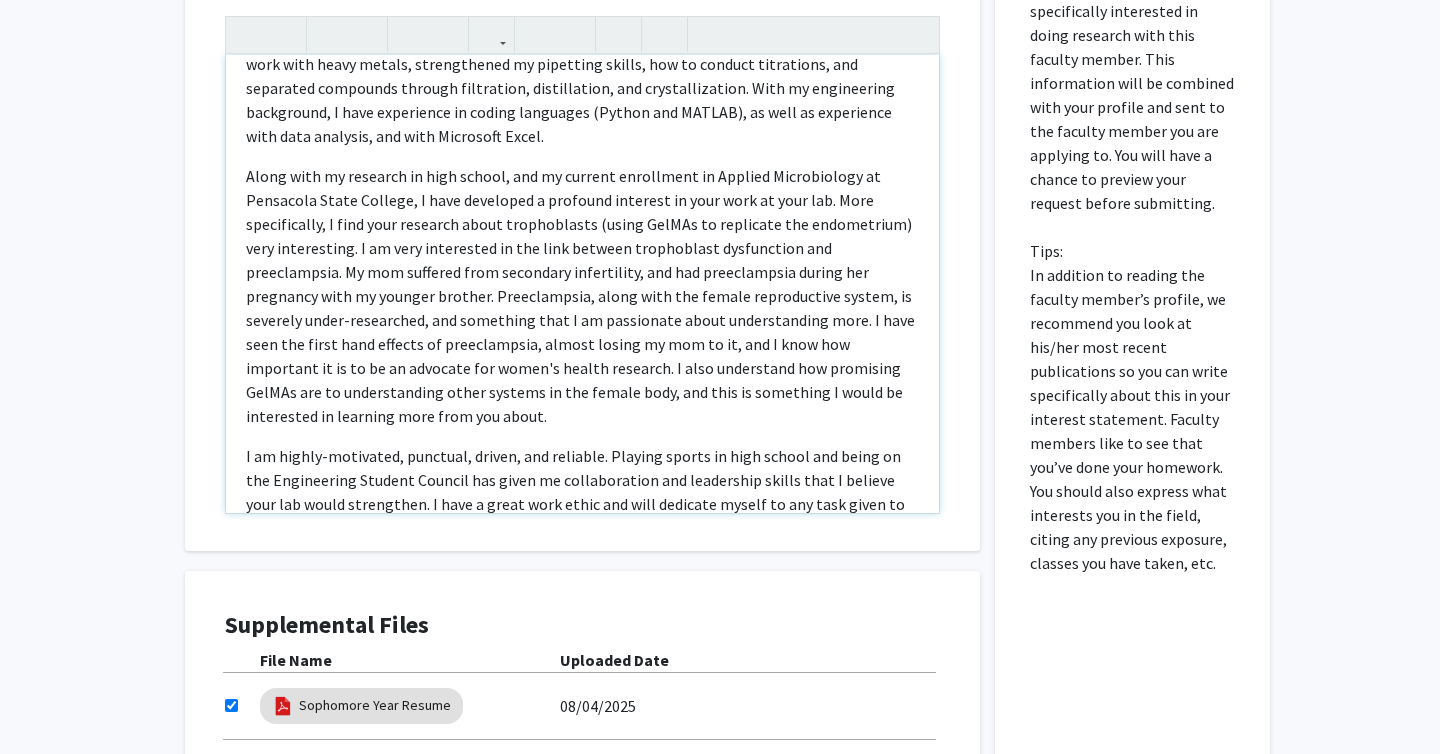 scroll, scrollTop: 350, scrollLeft: 0, axis: vertical 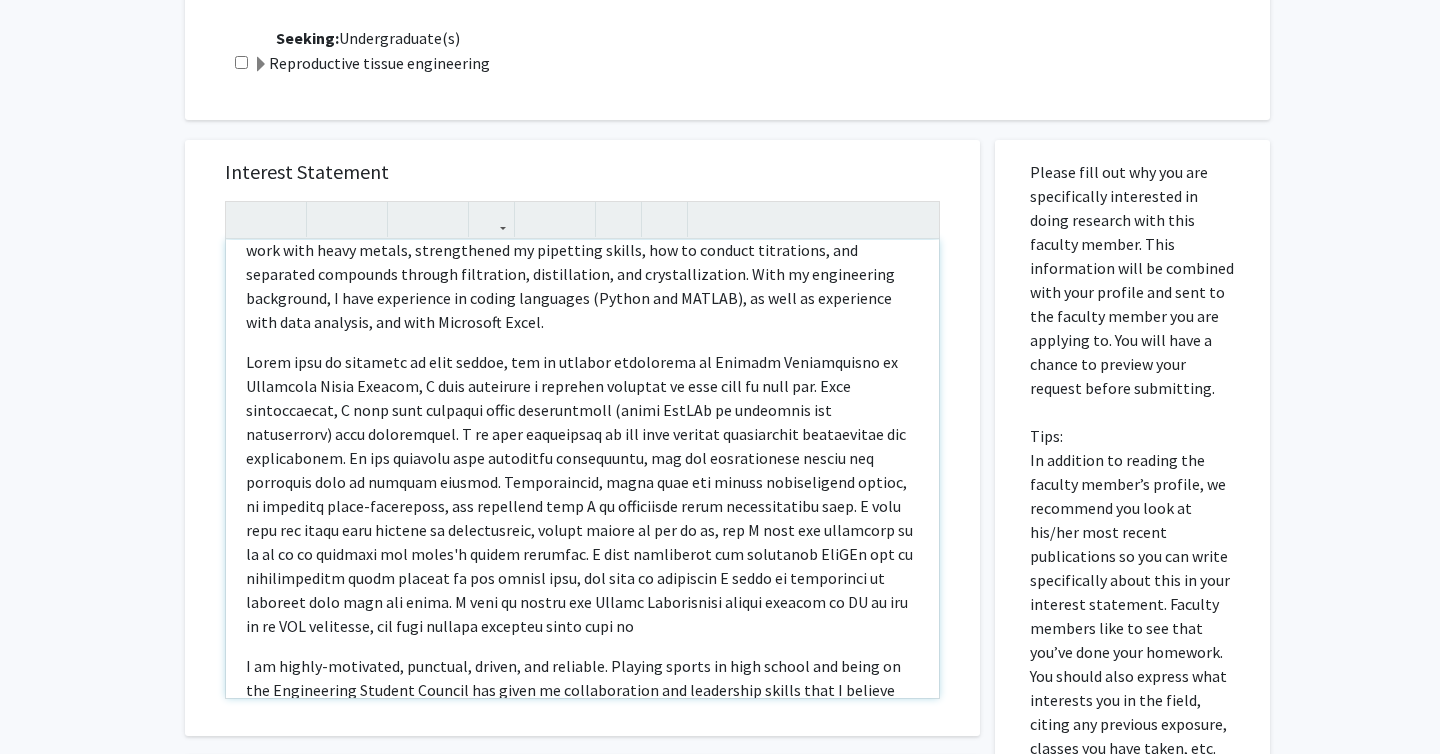 click at bounding box center [582, 494] 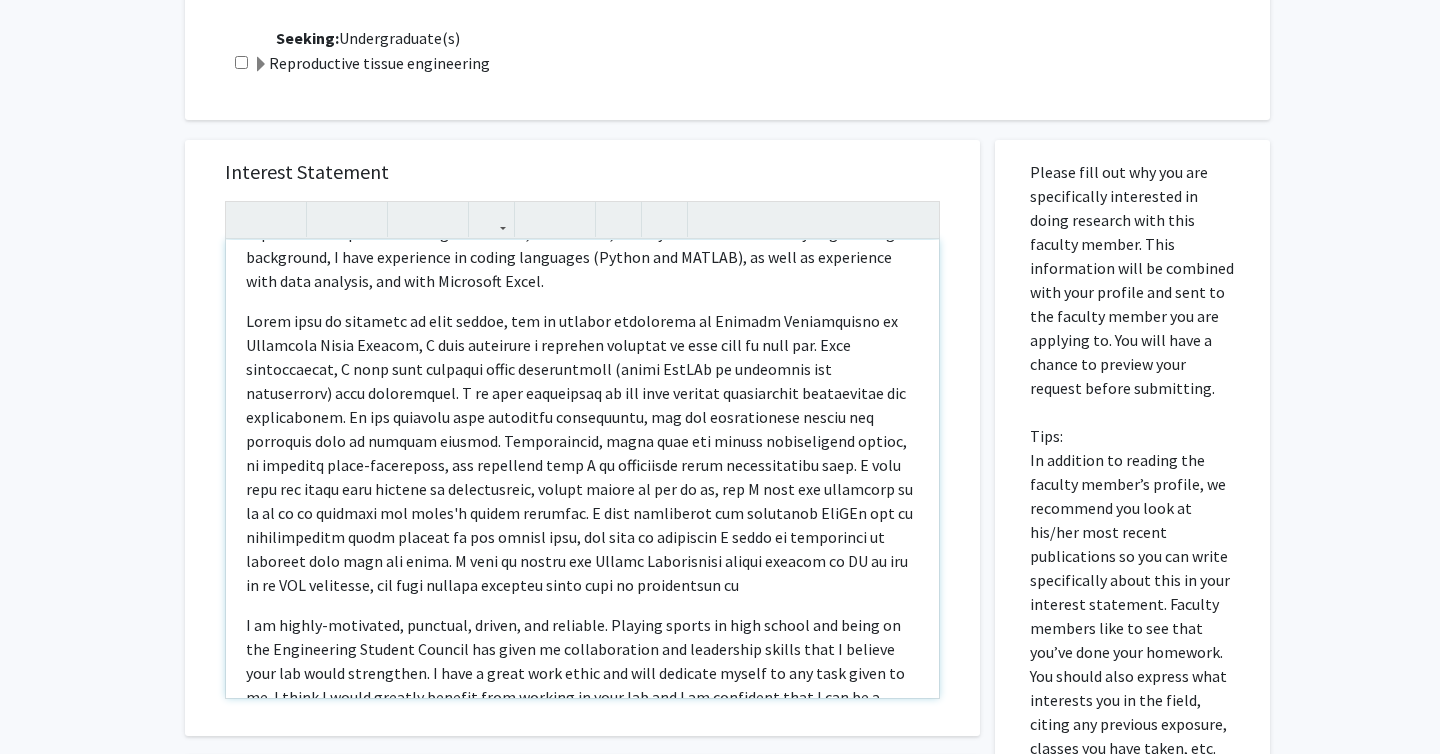 scroll, scrollTop: 379, scrollLeft: 0, axis: vertical 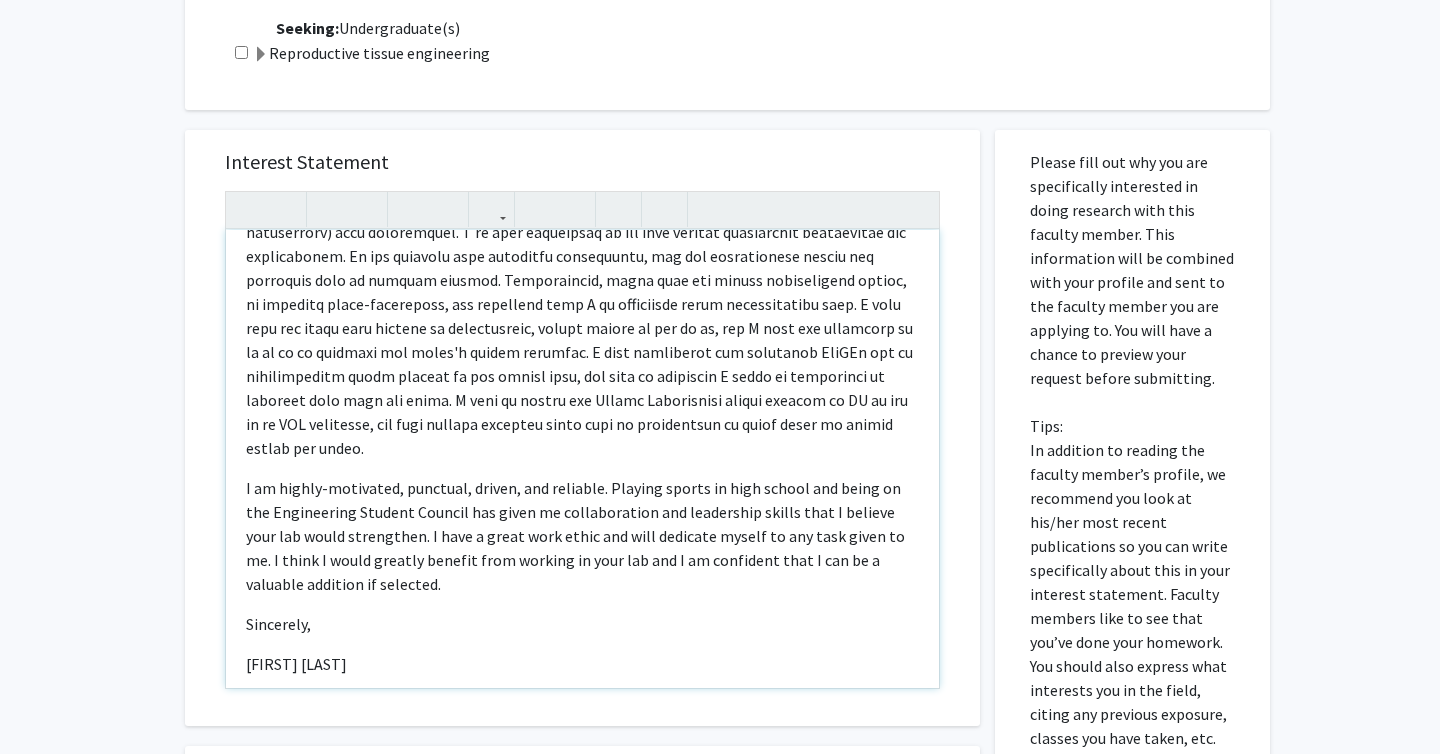 click at bounding box center (582, 304) 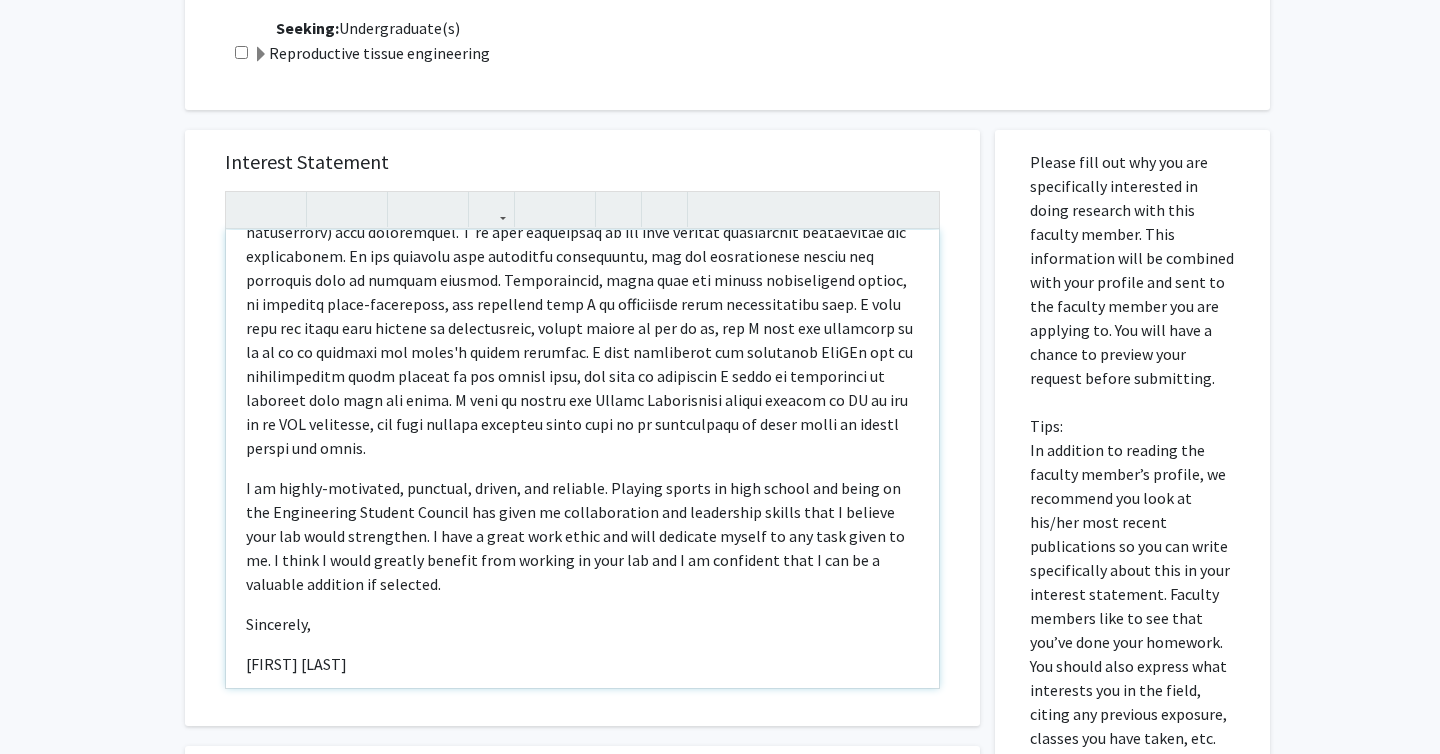 type on "<p>Hello Dr. Zambuto!&nbsp;My name is Sydney Jernigan and I am interested in a research position in your lab for the 2025-2026 academic year. I am currently a sophomore in the Biomedical Engineering program at the University of Kentucky, on the pre-med track. I am looking to apply to the MD/PHD program at UK. In addition to majoring in engineering, I am also pursuing a certificate in Medical Behavioral Science through the College of Medicine. I have previous laboratory experience, dating back to high school, as well as taking Biology Lab, Chemistry I Lab, and Chemistry II Lab while in college.</p><p>I was enrolled in the International Baccalaureate program in high school, an advanced college preparatory program, where I studied Biology, and I designed an experiment that researched the effect of caffeine on enzymatic digestion of proteins for my internal assessment. After fifty trials, I processed the data, conducted analysis, and presented my findings in my internal assessment paper, which was sent for gra..." 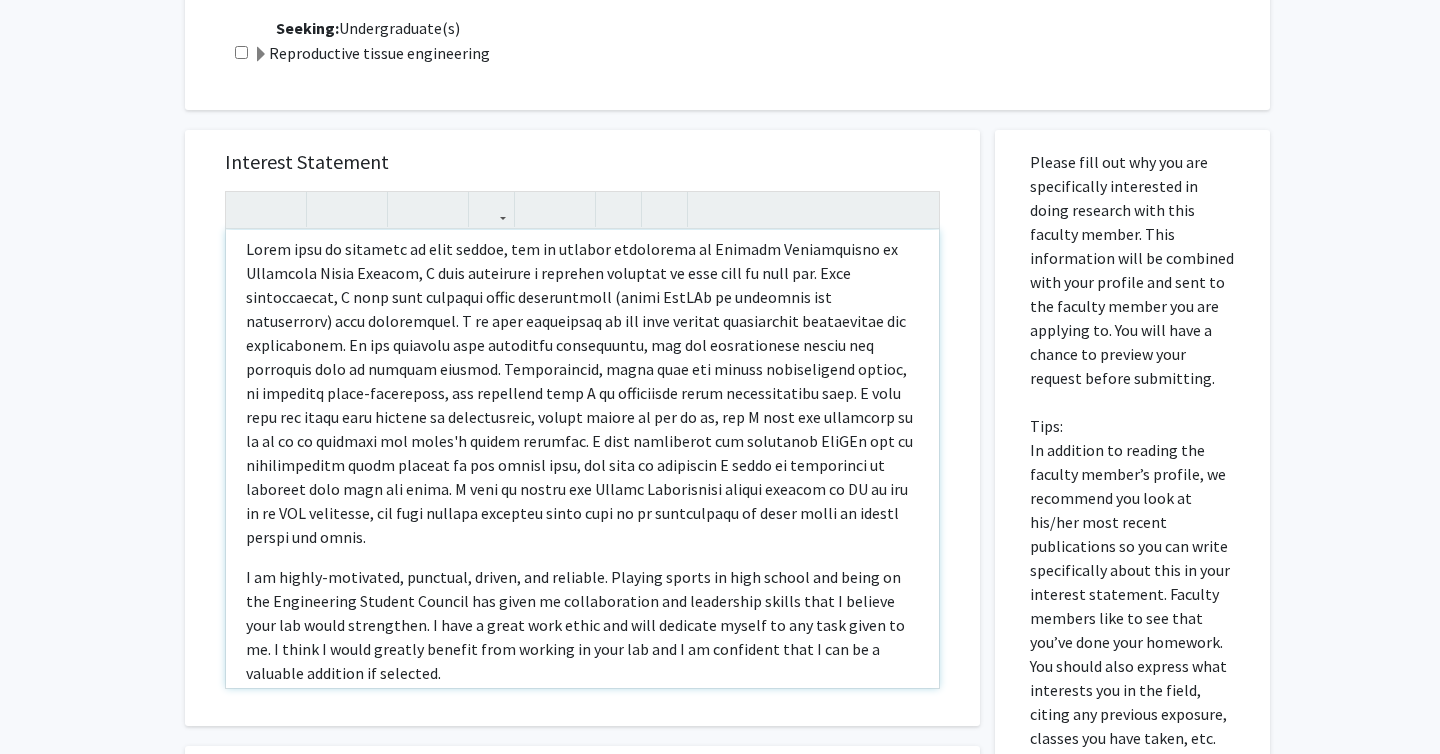 scroll, scrollTop: 542, scrollLeft: 0, axis: vertical 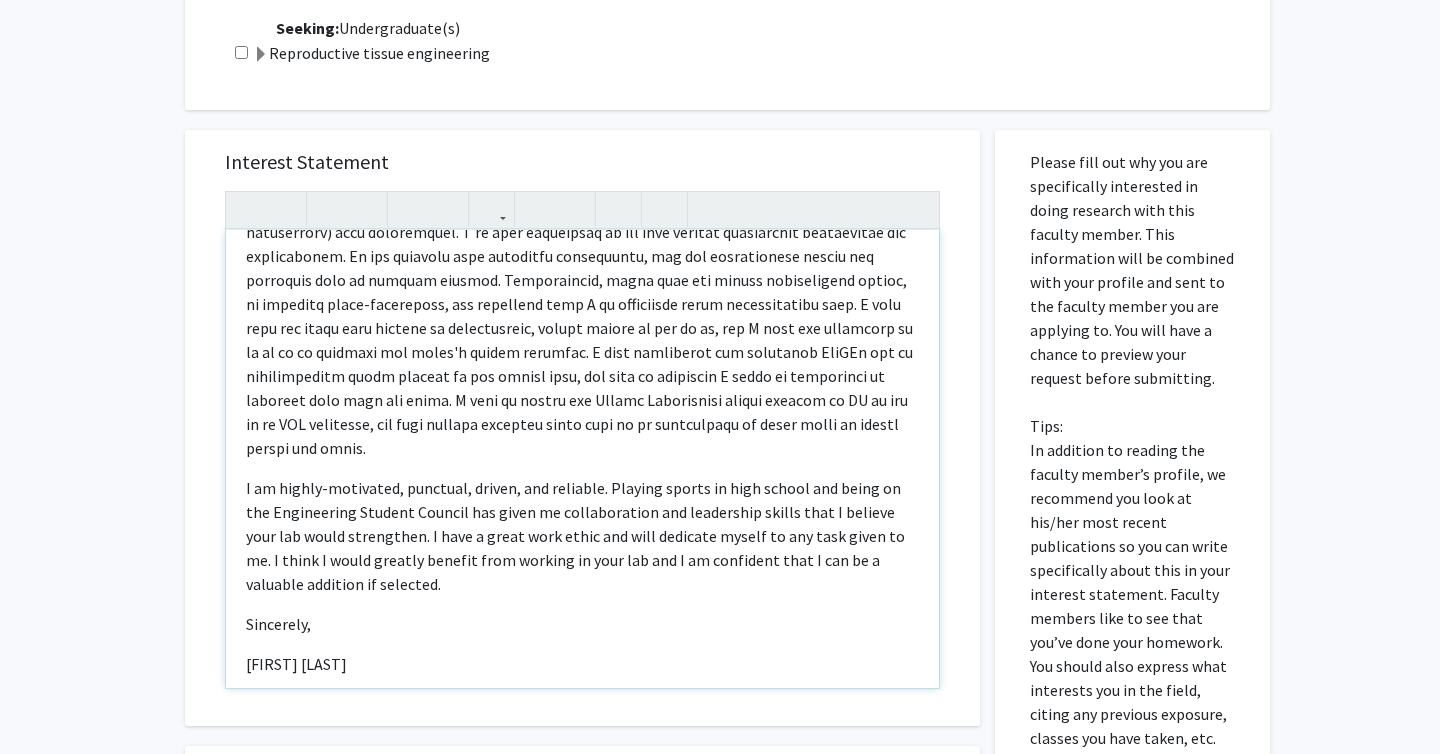 click on "Hello Dr. Zambuto! My name is Sydney Jernigan and I am interested in a research position in your lab for the 2025-2026 academic year. I am currently a sophomore in the Biomedical Engineering program at the University of Kentucky, on the pre-med track. I am looking to apply to the MD/PHD program at UK. In addition to majoring in engineering, I am also pursuing a certificate in Medical Behavioral Science through the College of Medicine. I have previous laboratory experience, dating back to high school, as well as taking Biology Lab, Chemistry I Lab, and Chemistry II Lab while in college. I am highly-motivated, punctual, driven, and reliable. Playing sports in high school and being on the Engineering Student Council has given me collaboration and leadership skills that I believe your lab would strengthen. I have a great work ethic and will dedicate myself to any task given to me. I think I would greatly benefit from working in your lab and I am confident that I can be a valuable addition if selected." at bounding box center (582, 459) 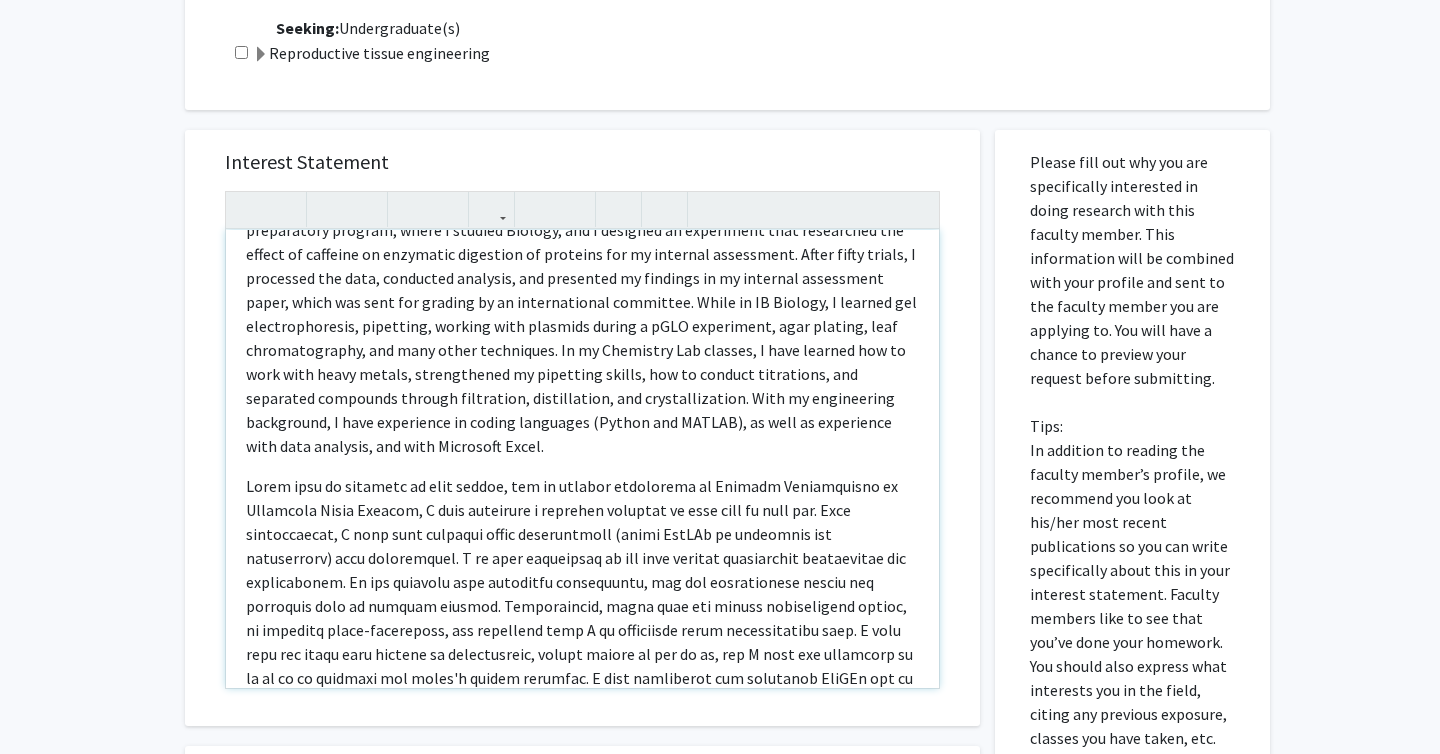 scroll, scrollTop: 542, scrollLeft: 0, axis: vertical 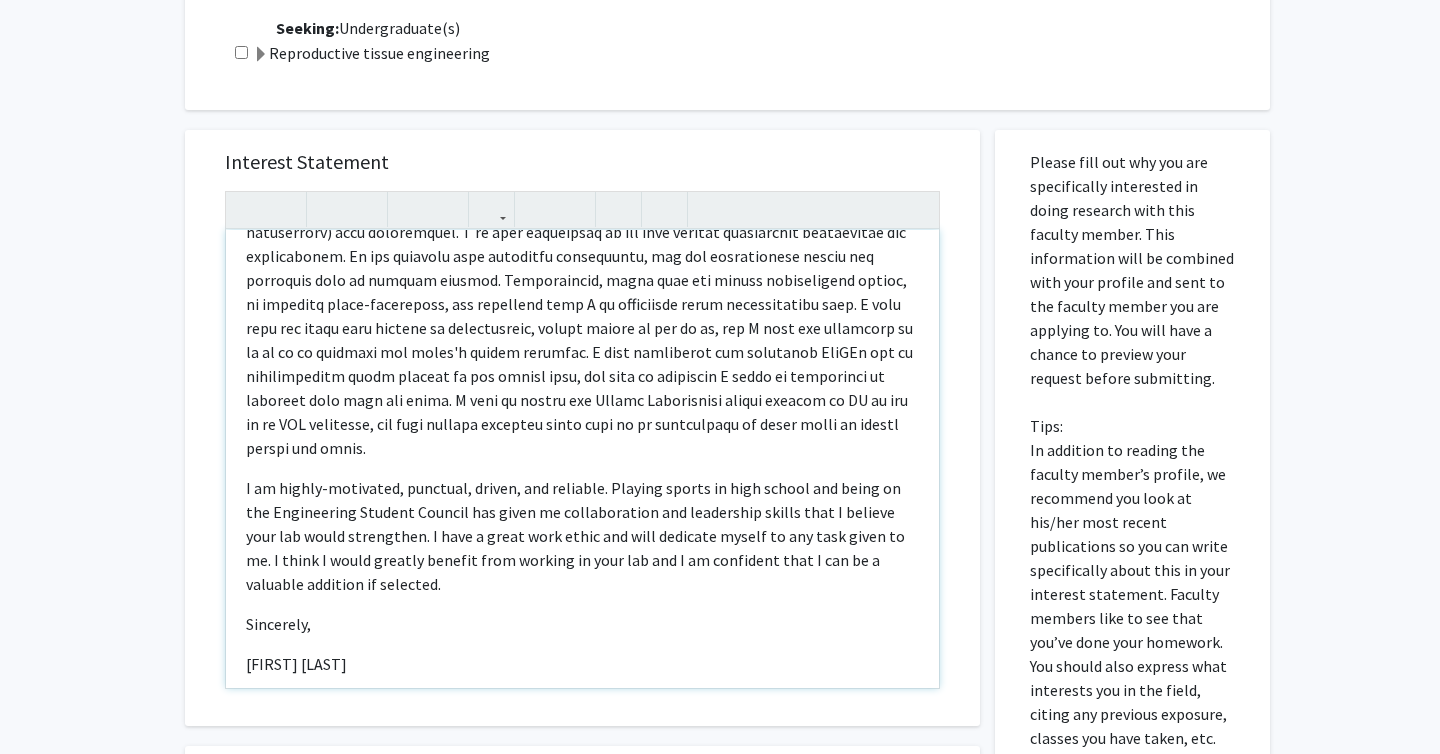 click on "I am highly-motivated, punctual, driven, and reliable. Playing sports in high school and being on the Engineering Student Council has given me collaboration and leadership skills that I believe your lab would strengthen. I have a great work ethic and will dedicate myself to any task given to me. I think I would greatly benefit from working in your lab and I am confident that I can be a valuable addition if selected." at bounding box center [582, 536] 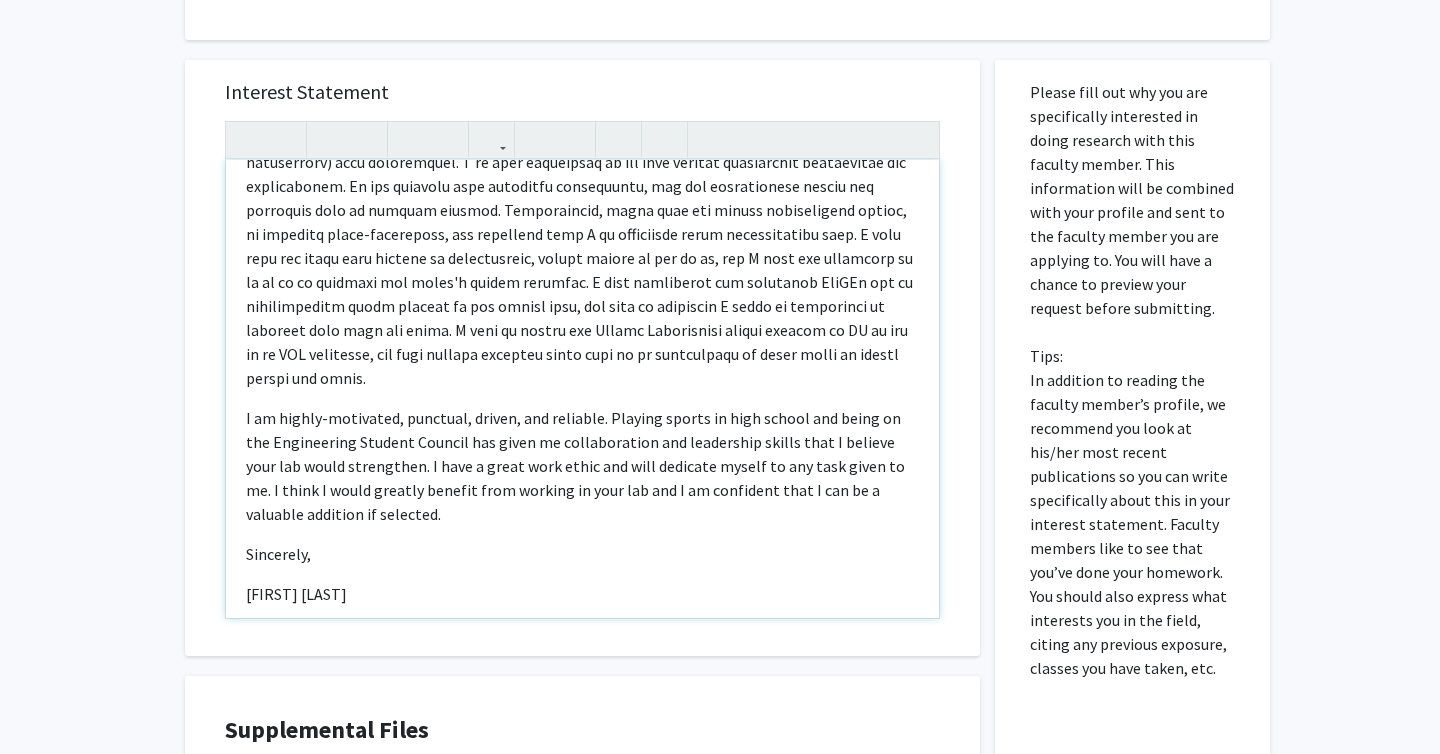 scroll, scrollTop: 997, scrollLeft: 0, axis: vertical 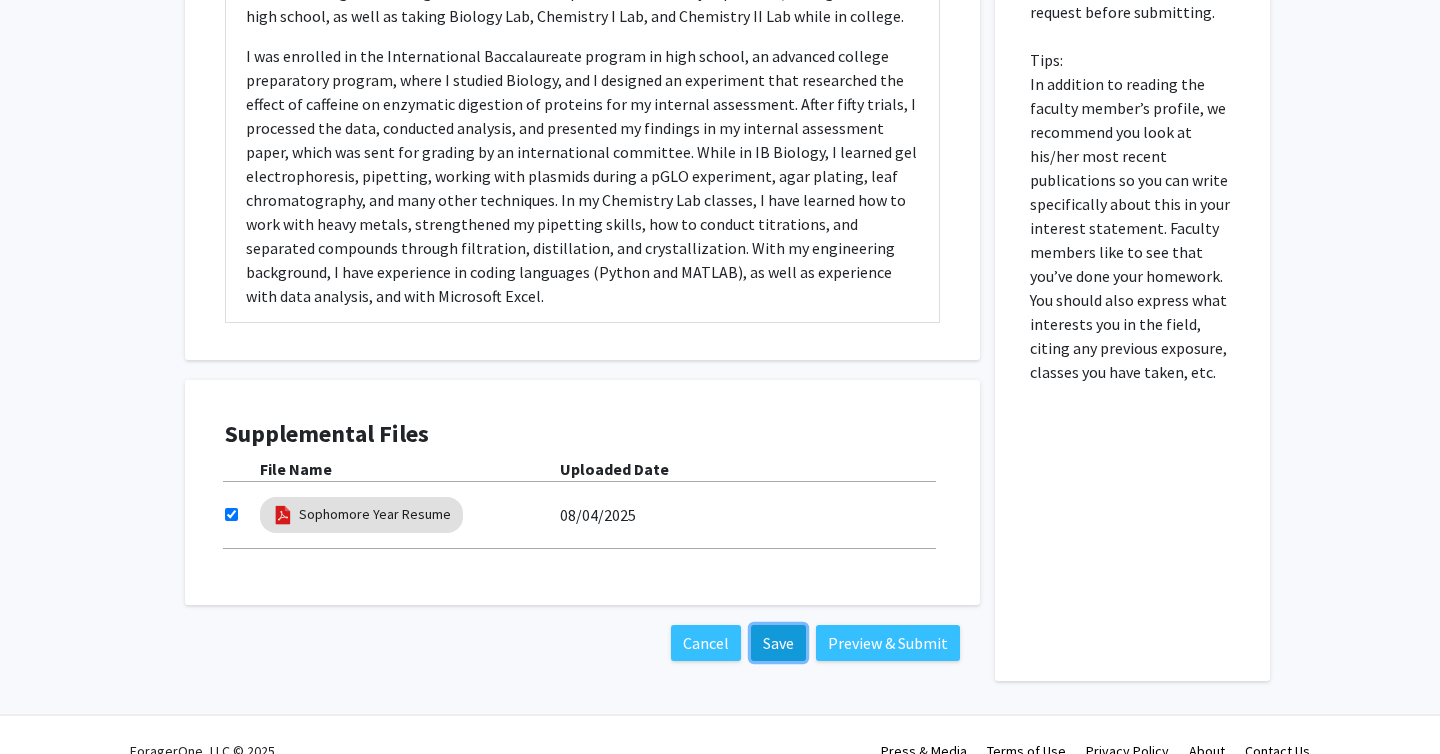 click on "Save" at bounding box center [778, 643] 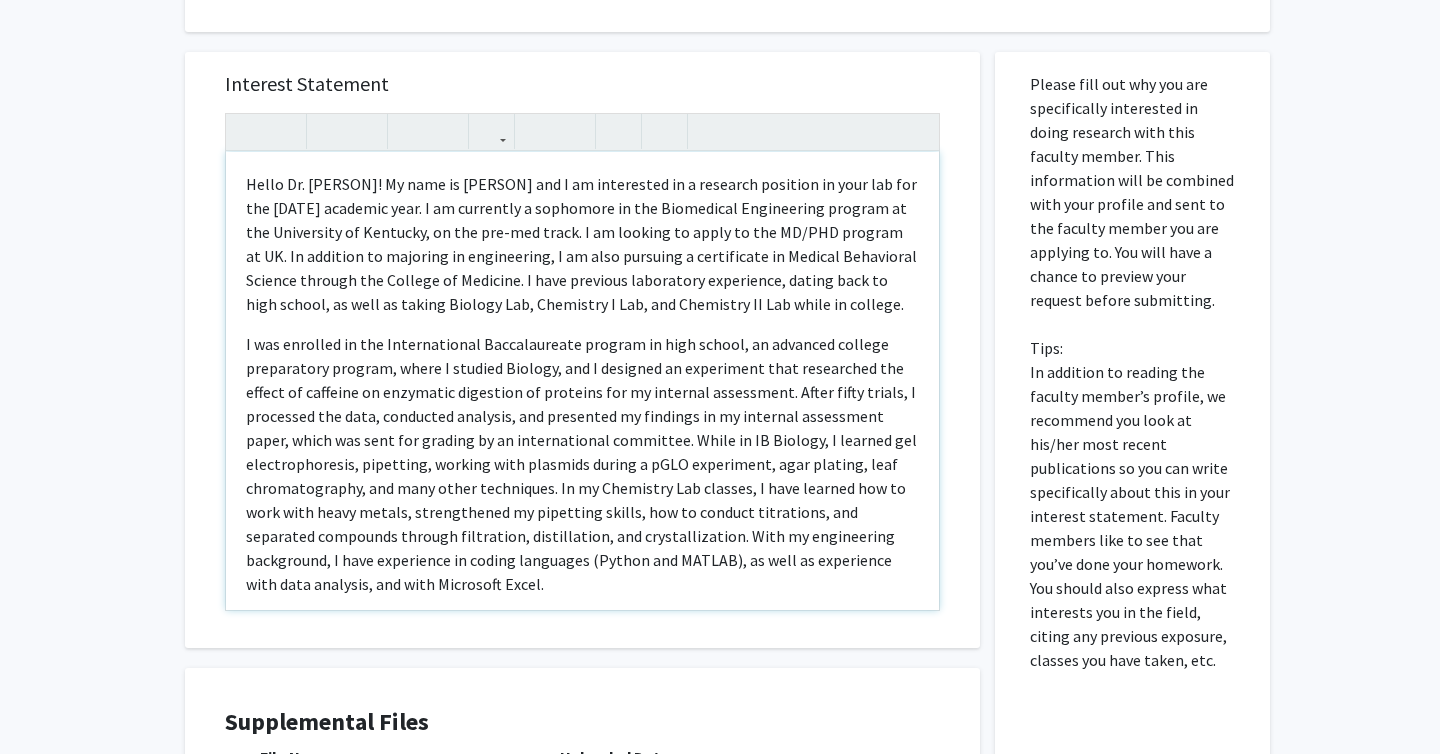 scroll, scrollTop: 1156, scrollLeft: 0, axis: vertical 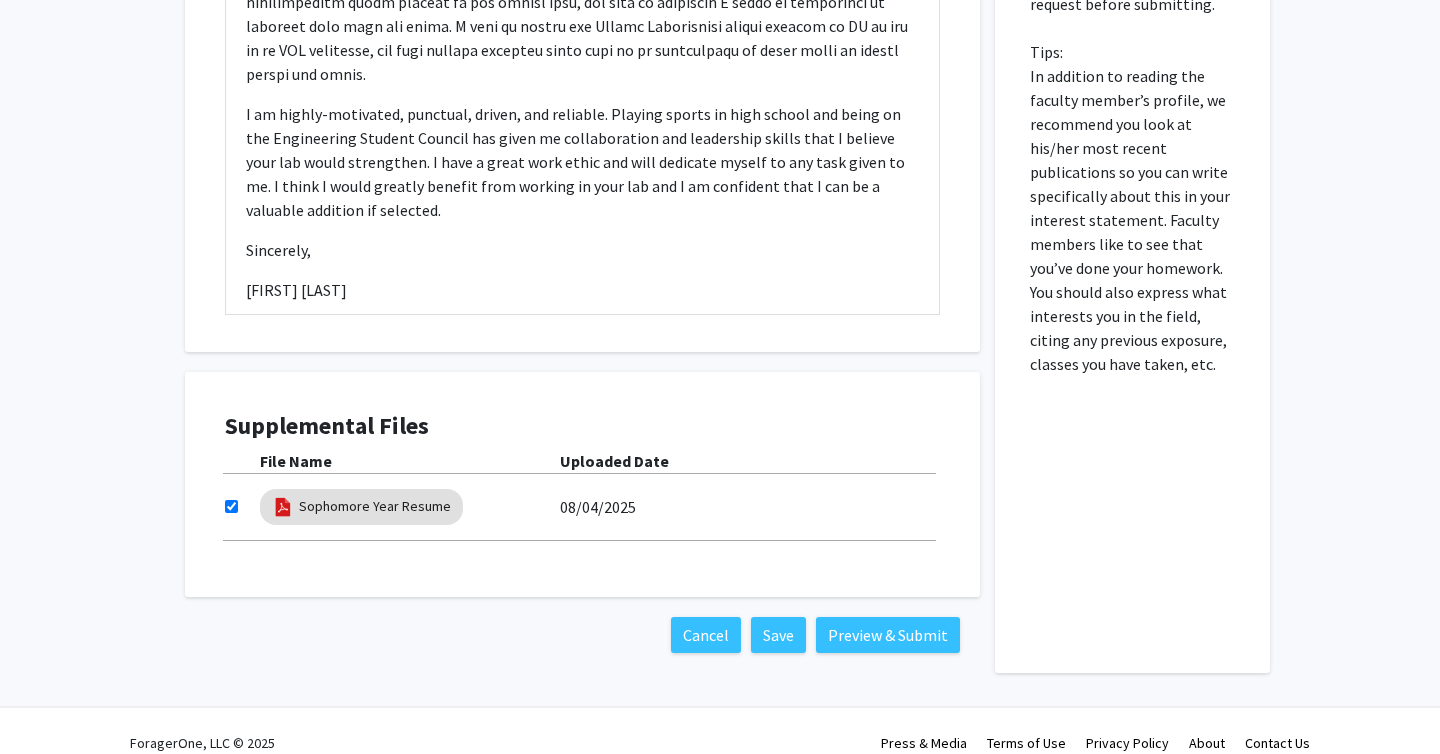 click on "Cancel   Save   Preview & Submit" at bounding box center (582, 635) 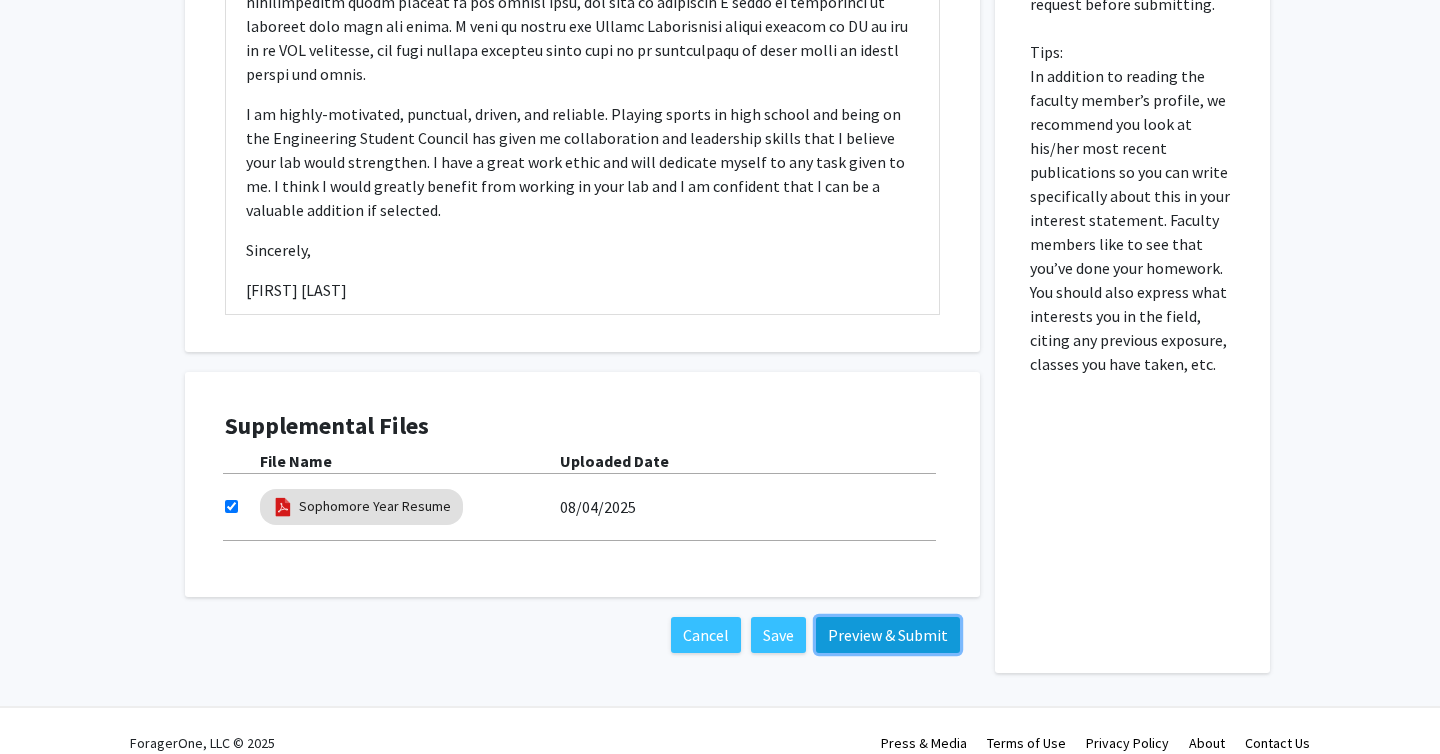 click on "Preview & Submit" at bounding box center (888, 635) 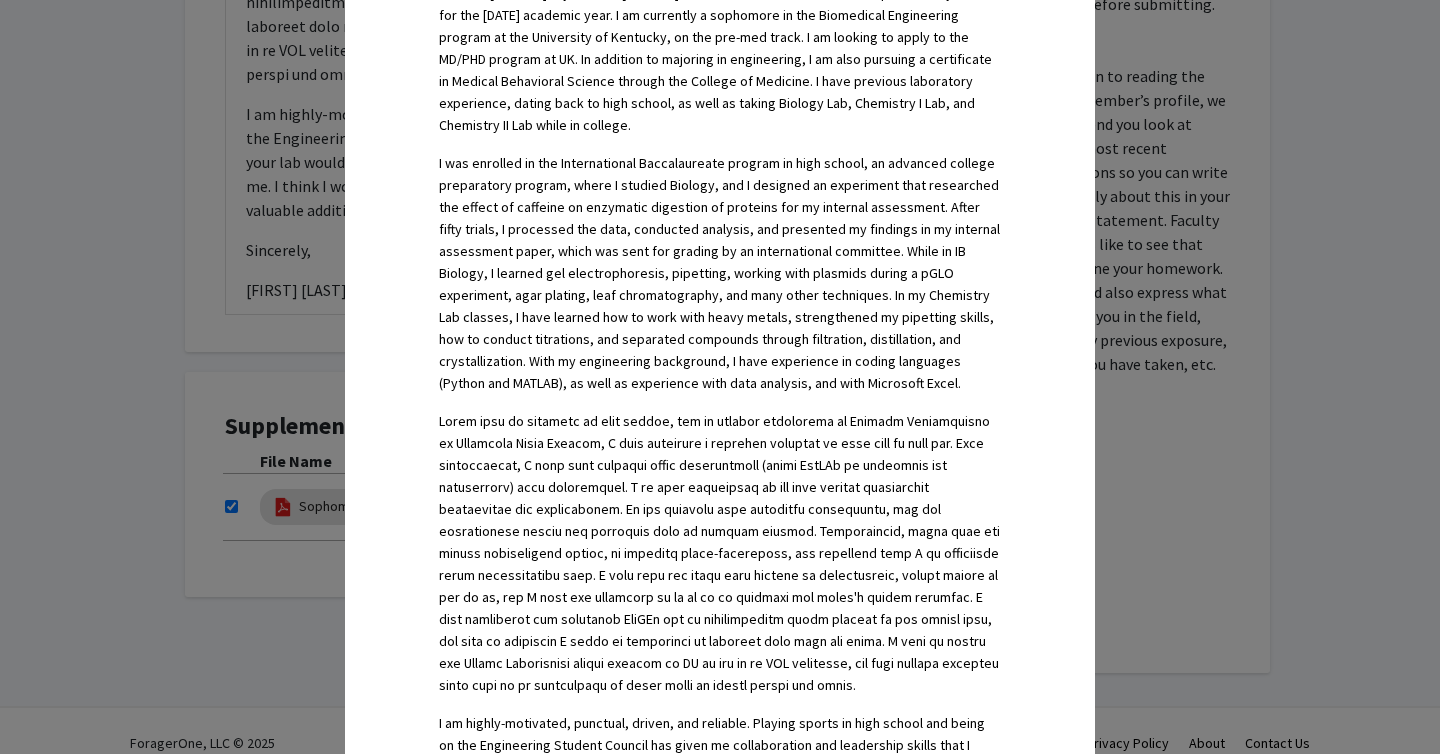 scroll, scrollTop: 1074, scrollLeft: 0, axis: vertical 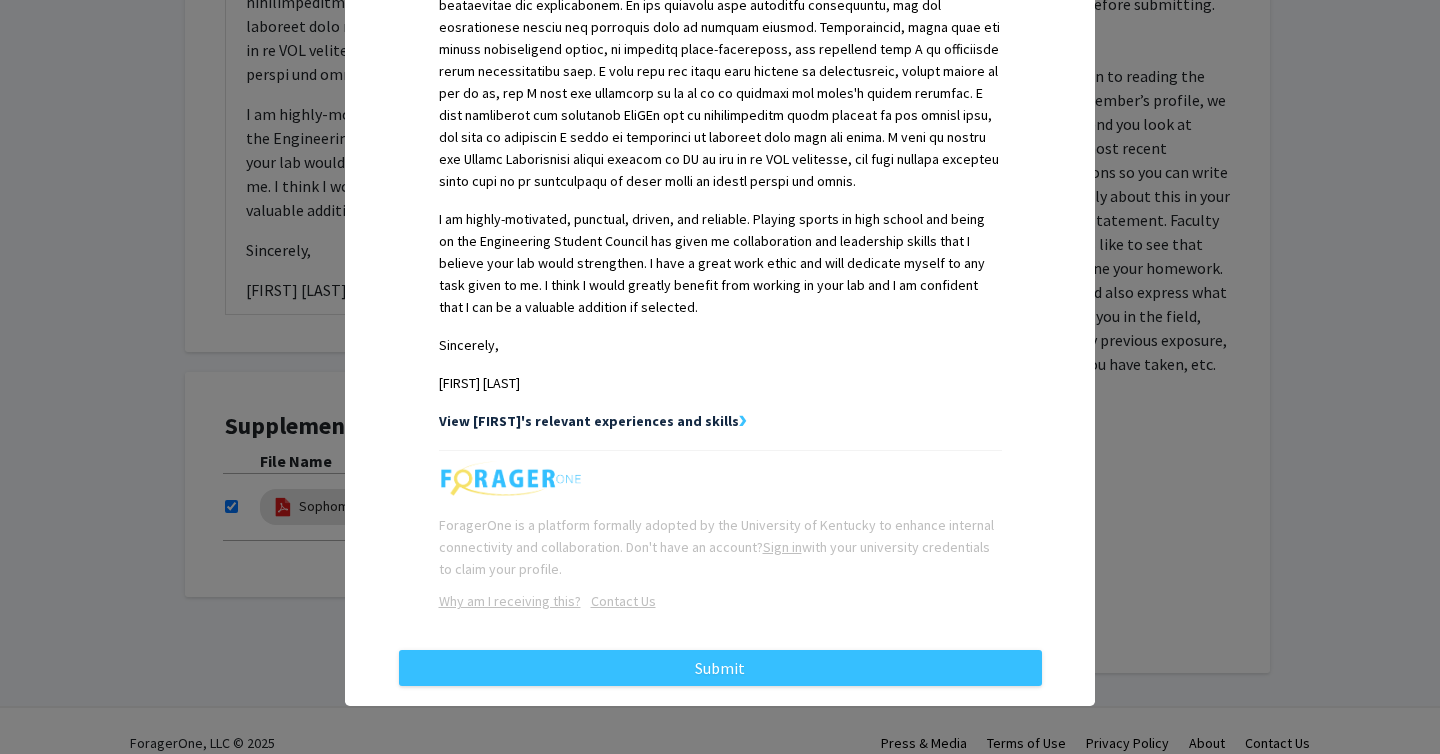 click on "View [FIRST]'s relevant experiences and skills" at bounding box center [589, 421] 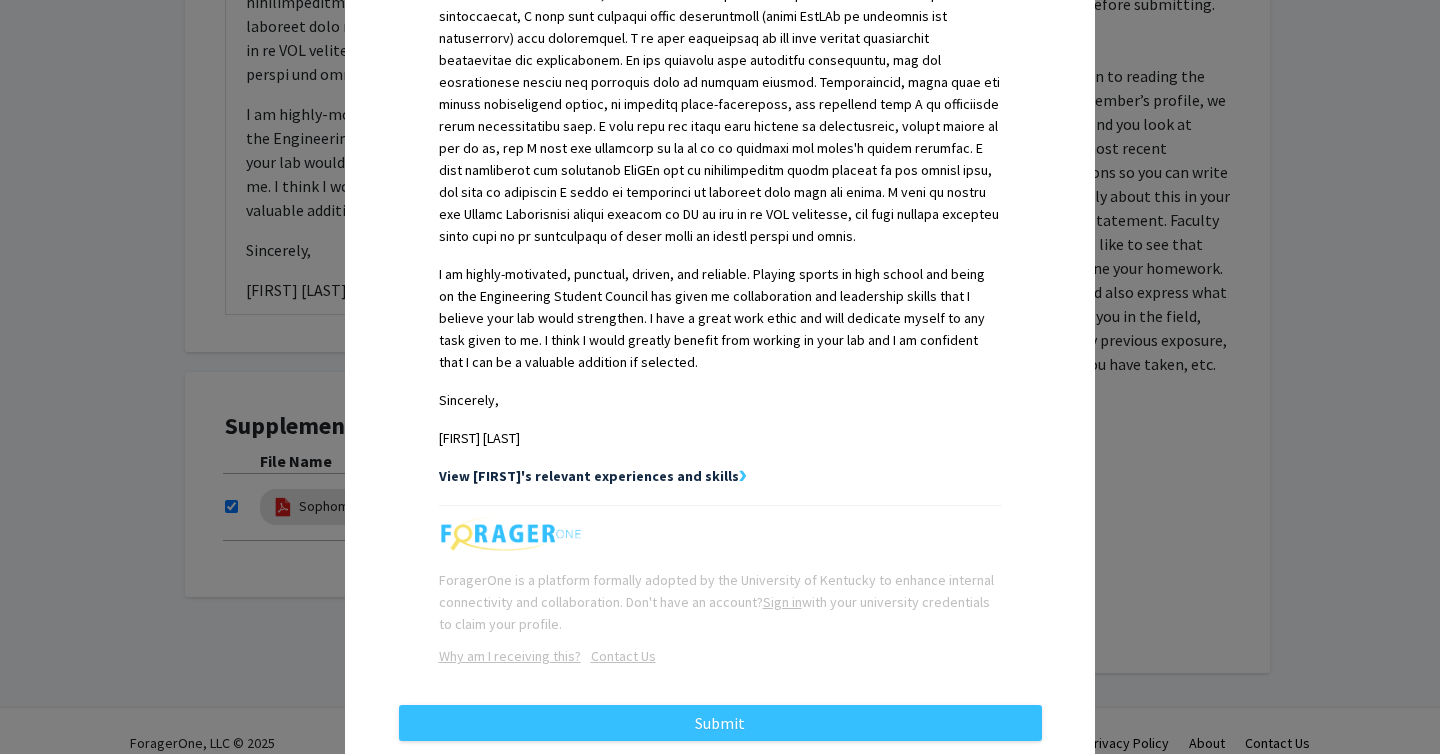 scroll, scrollTop: 1050, scrollLeft: 0, axis: vertical 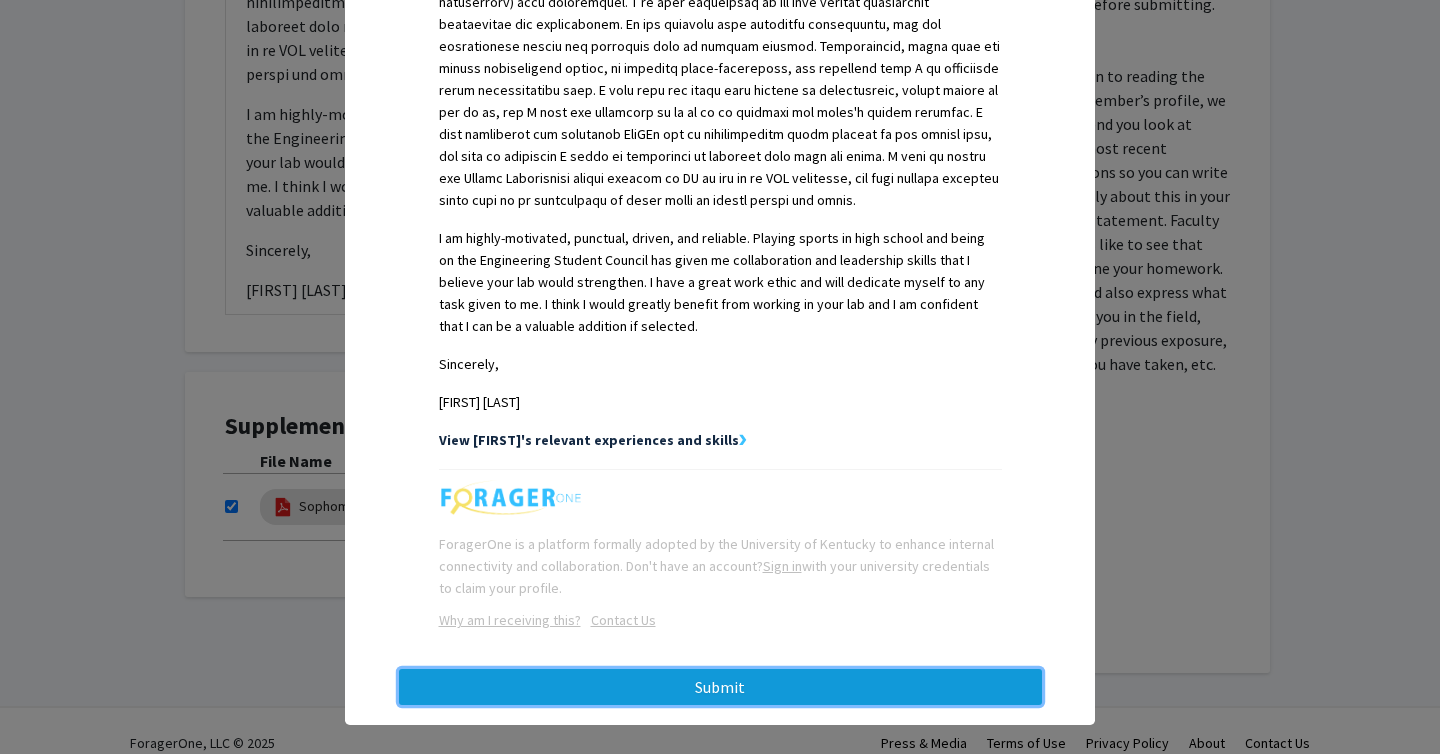 click on "Submit" at bounding box center [720, 687] 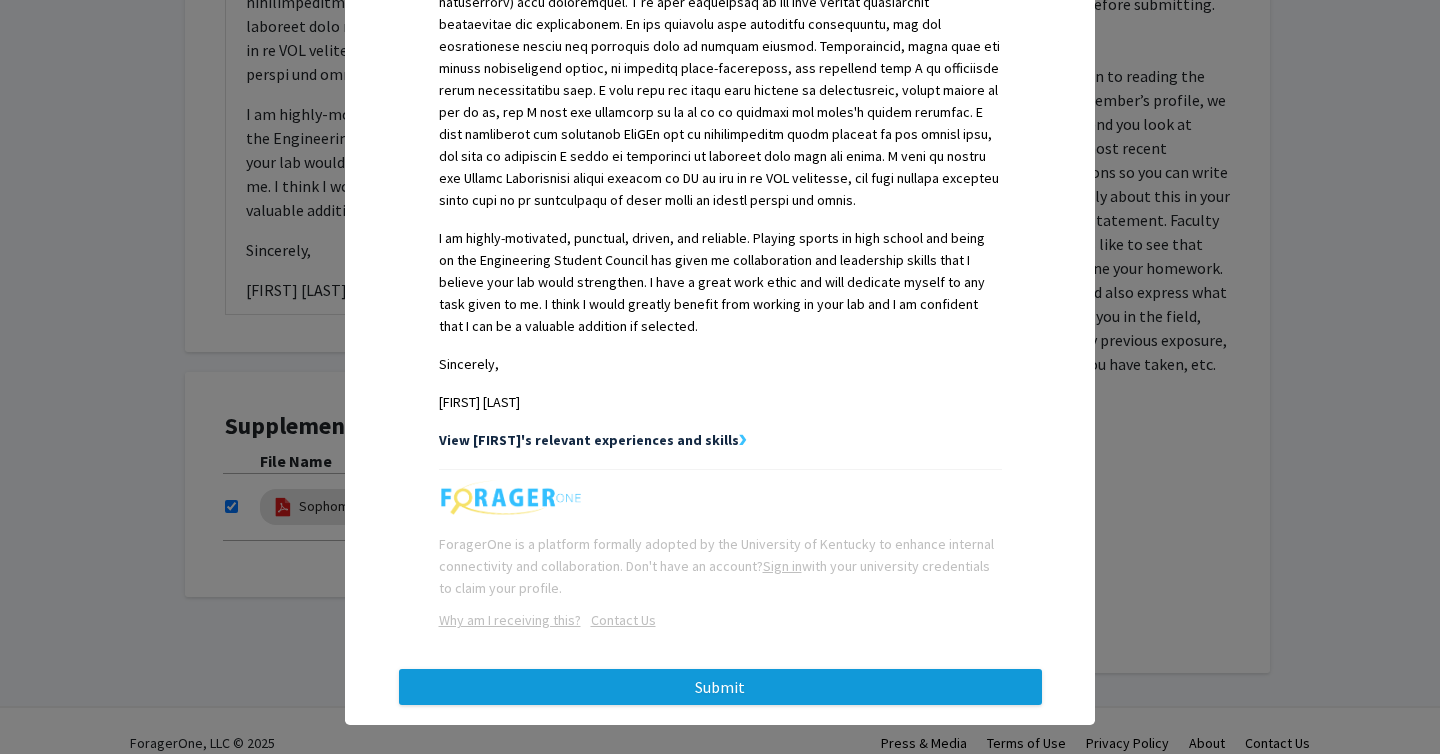 scroll, scrollTop: 0, scrollLeft: 0, axis: both 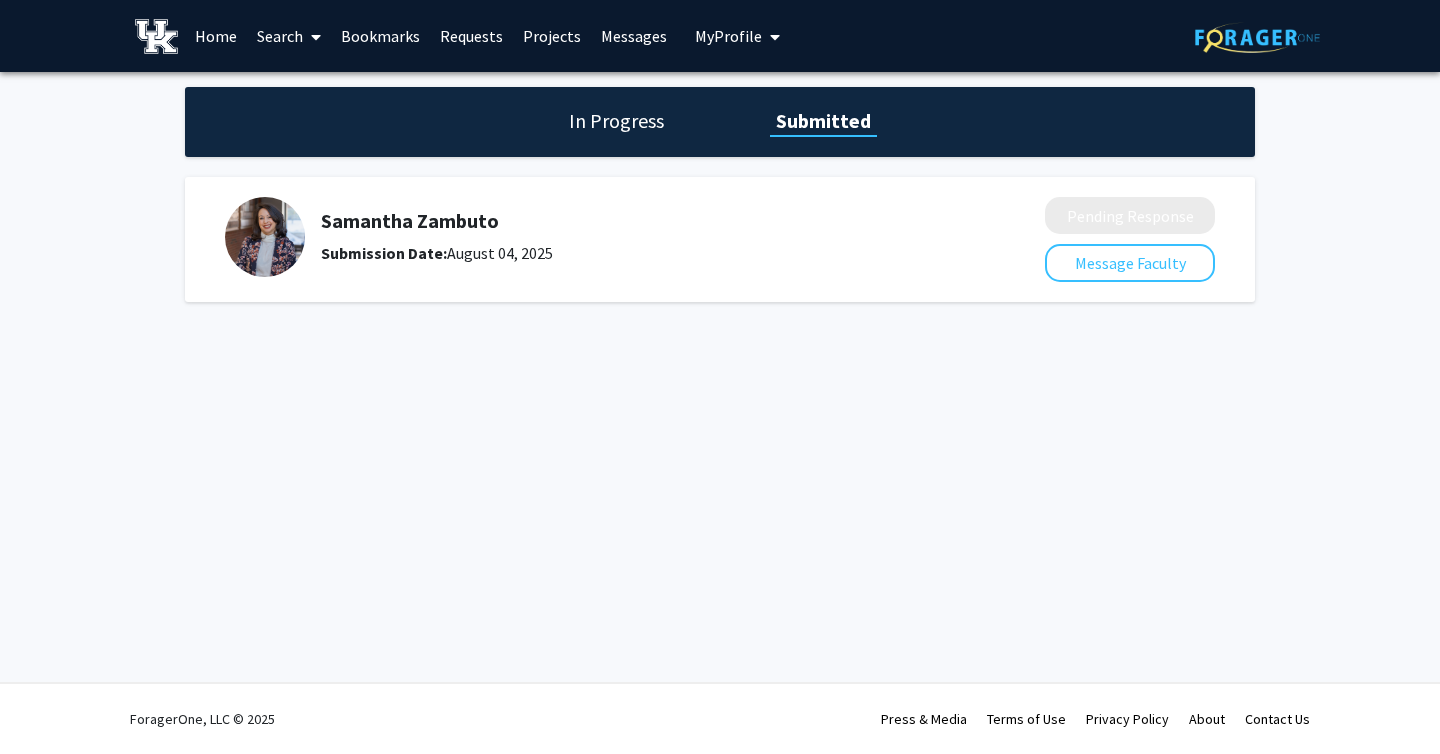 click on "In Progress" 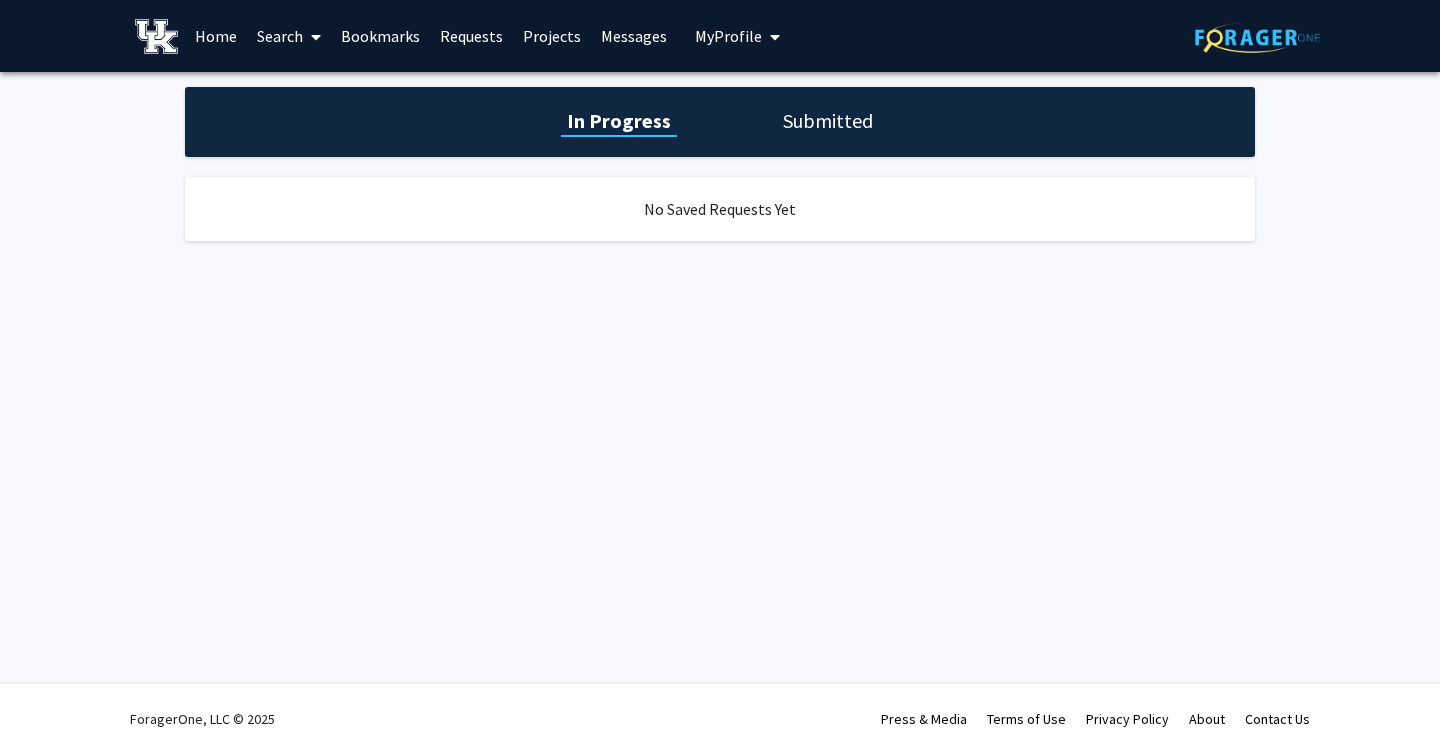 click on "Submitted" 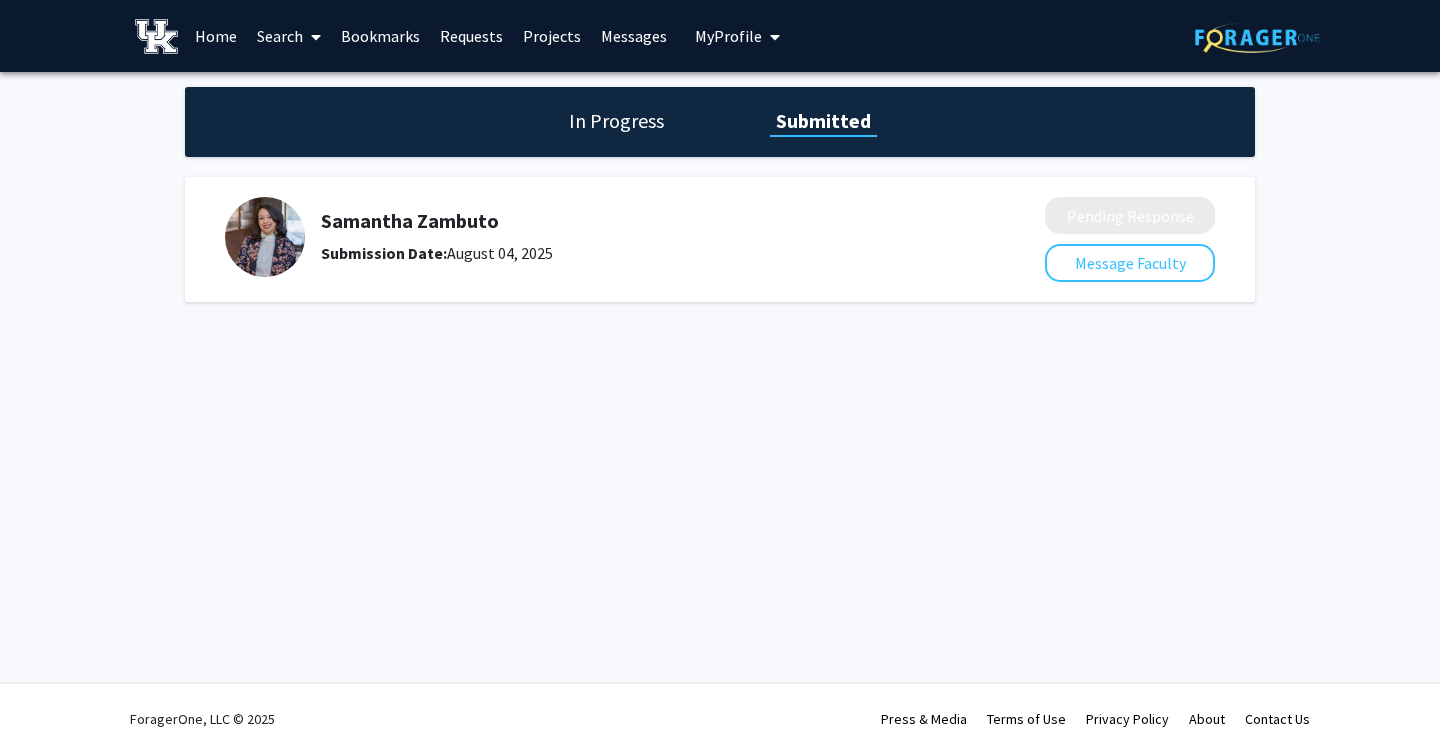 click at bounding box center (771, 37) 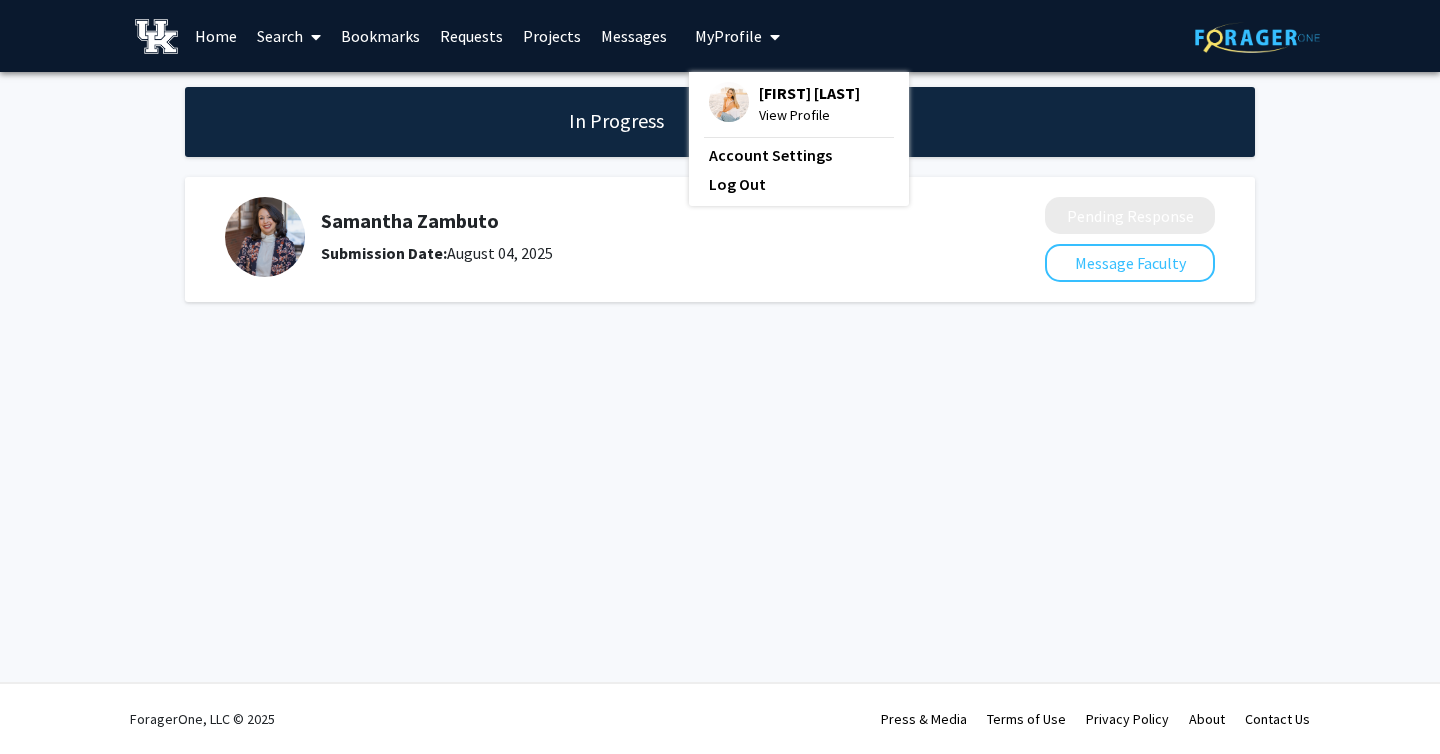 click on "[FIRST] [LAST]" at bounding box center (809, 93) 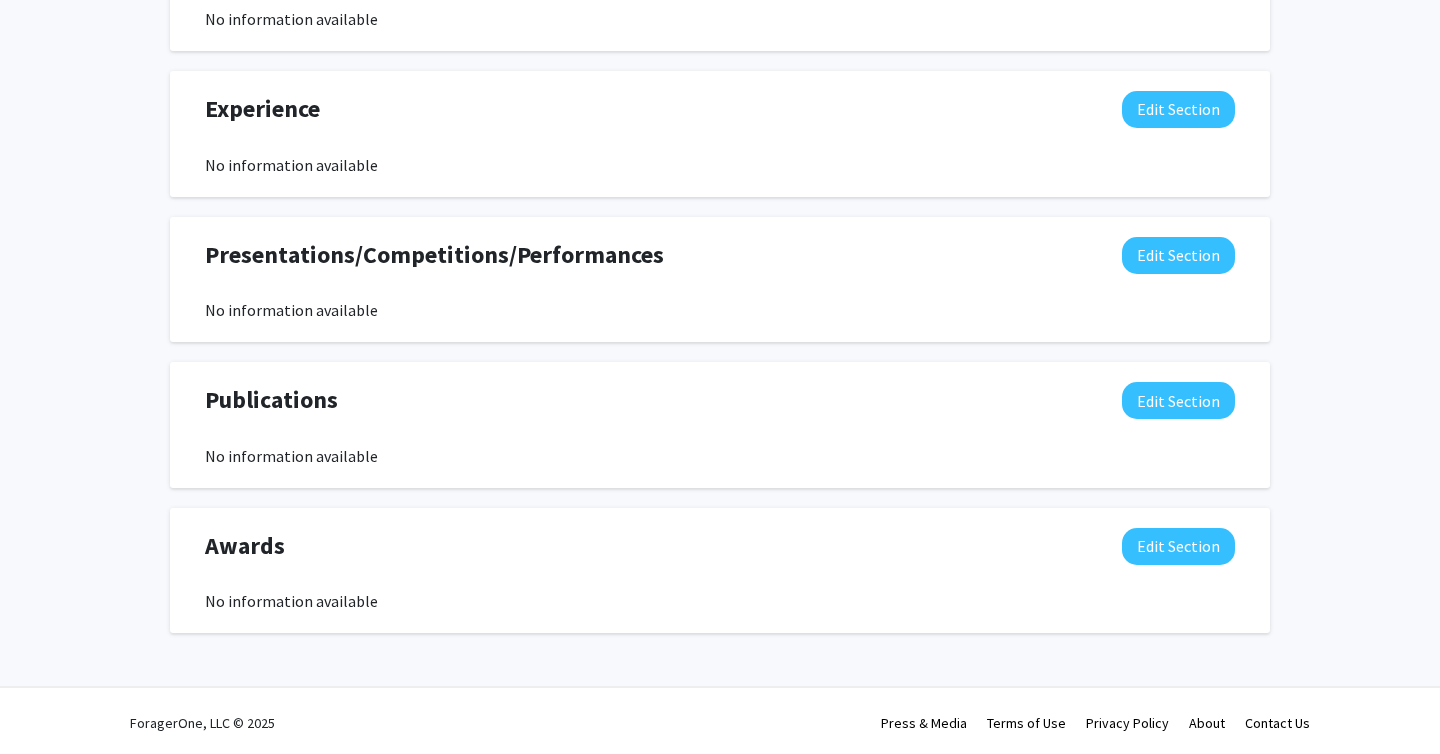 scroll, scrollTop: 1149, scrollLeft: 0, axis: vertical 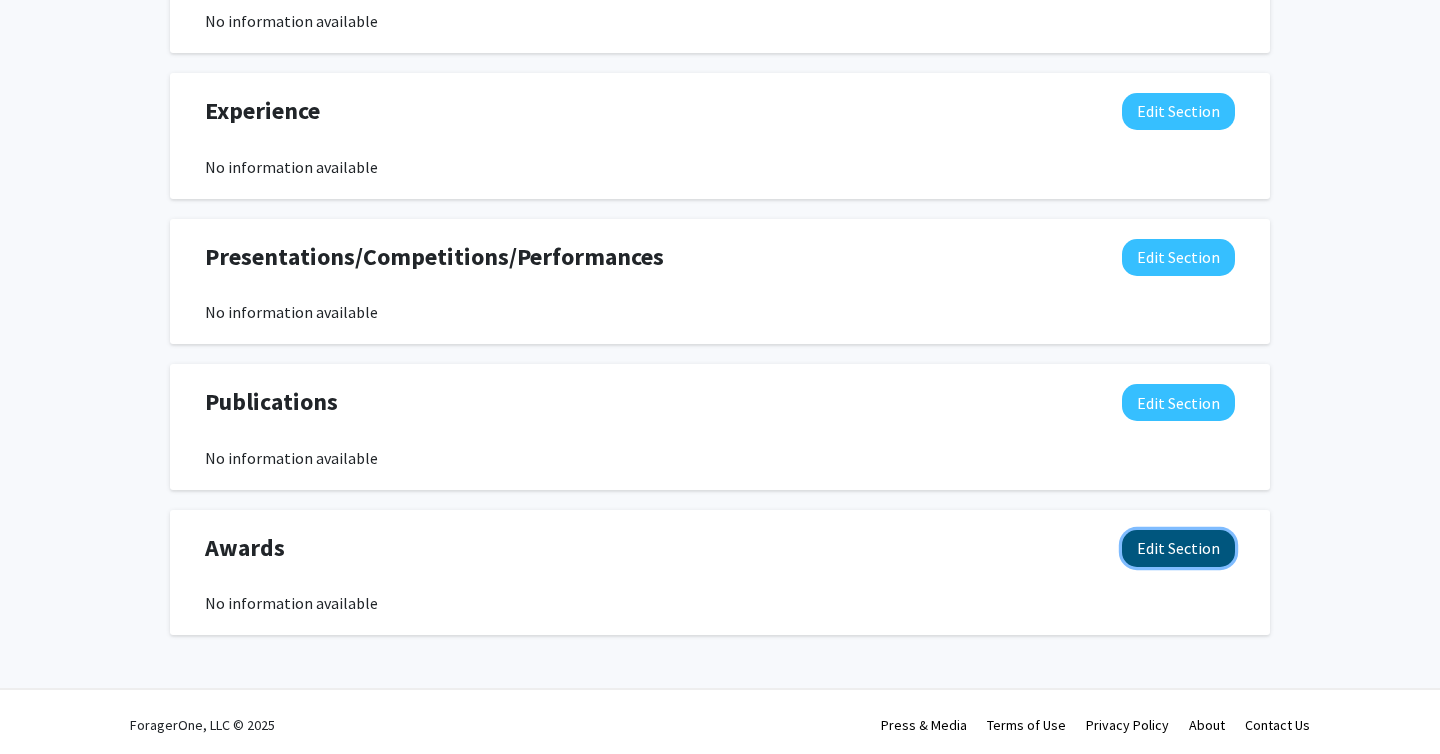 click on "Edit Section" 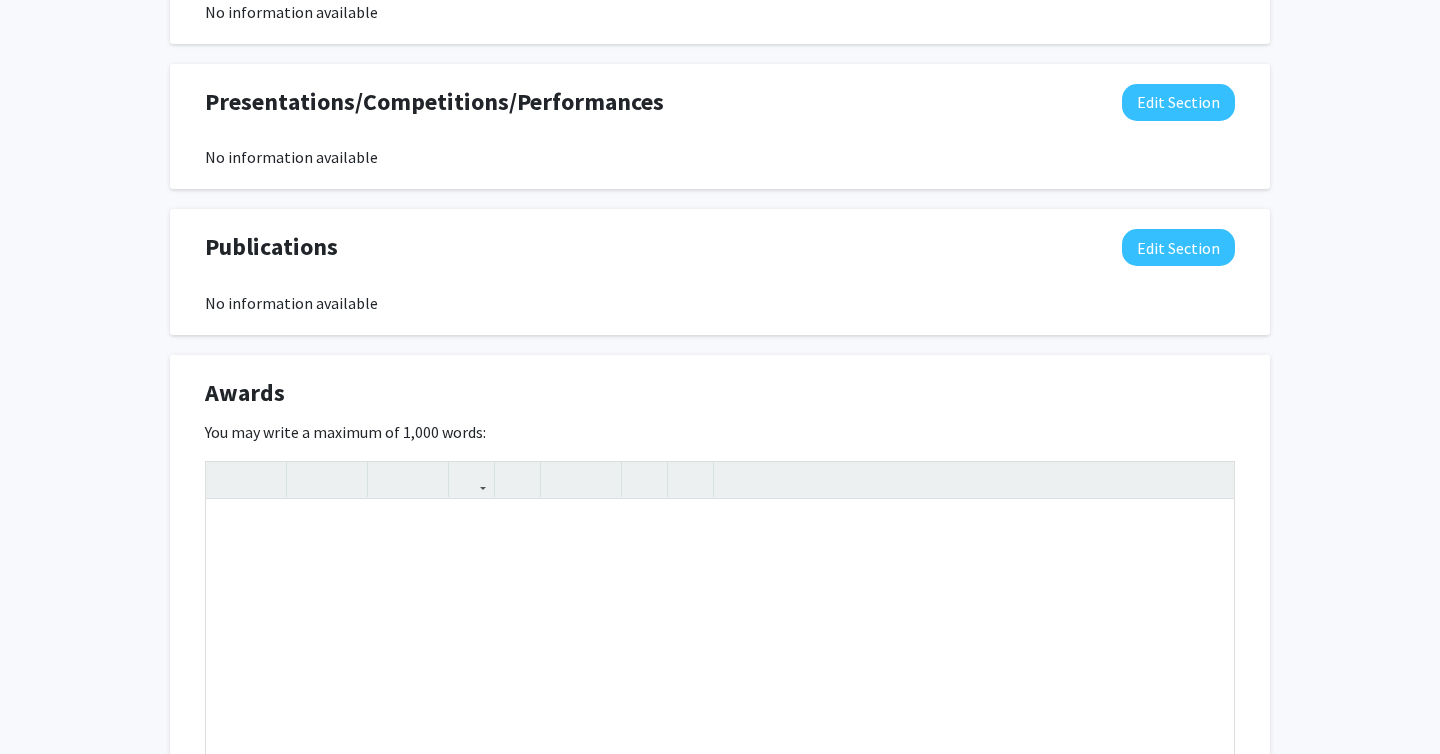 scroll, scrollTop: 1305, scrollLeft: 0, axis: vertical 